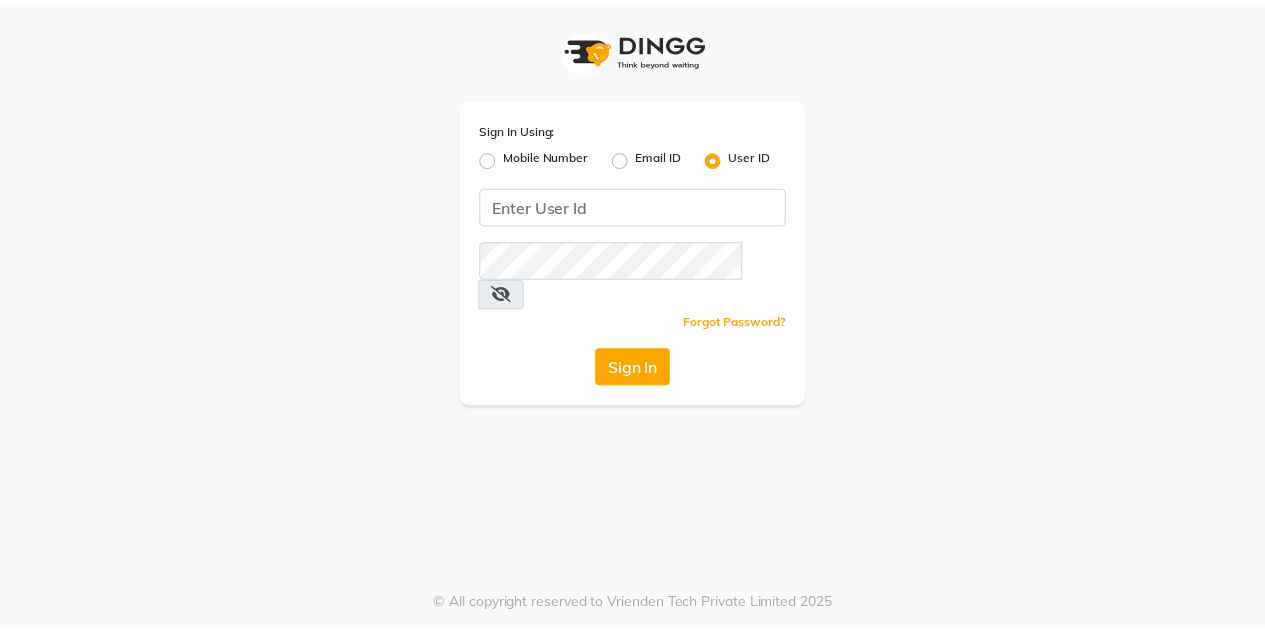 scroll, scrollTop: 0, scrollLeft: 0, axis: both 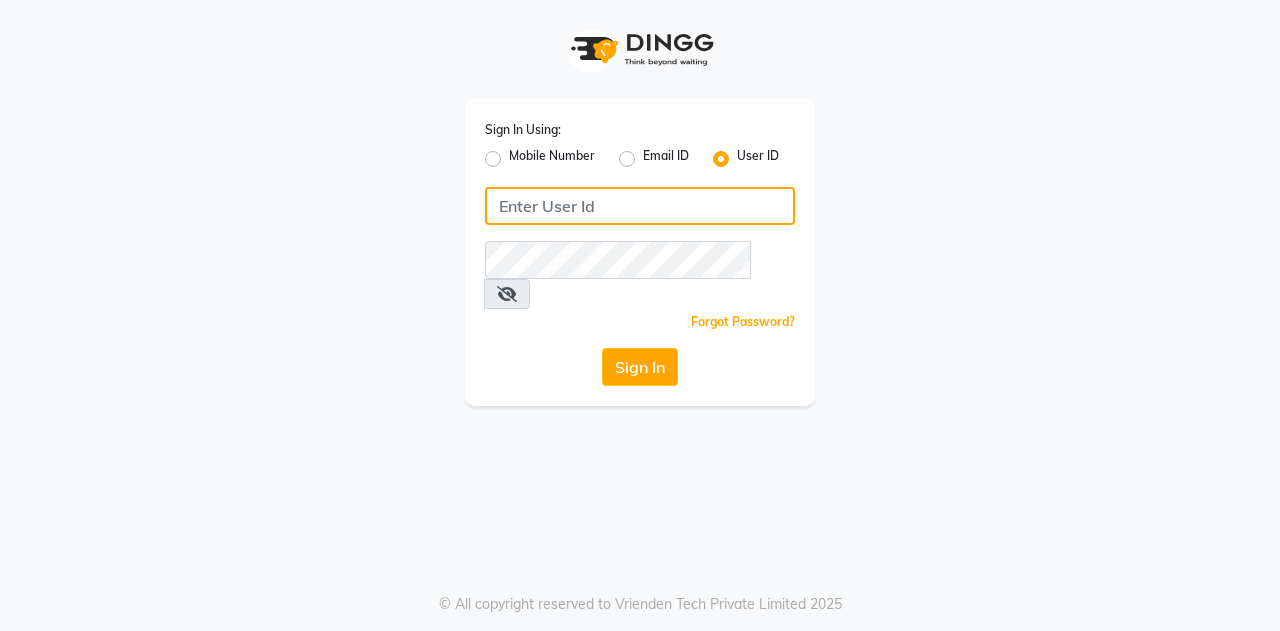 click 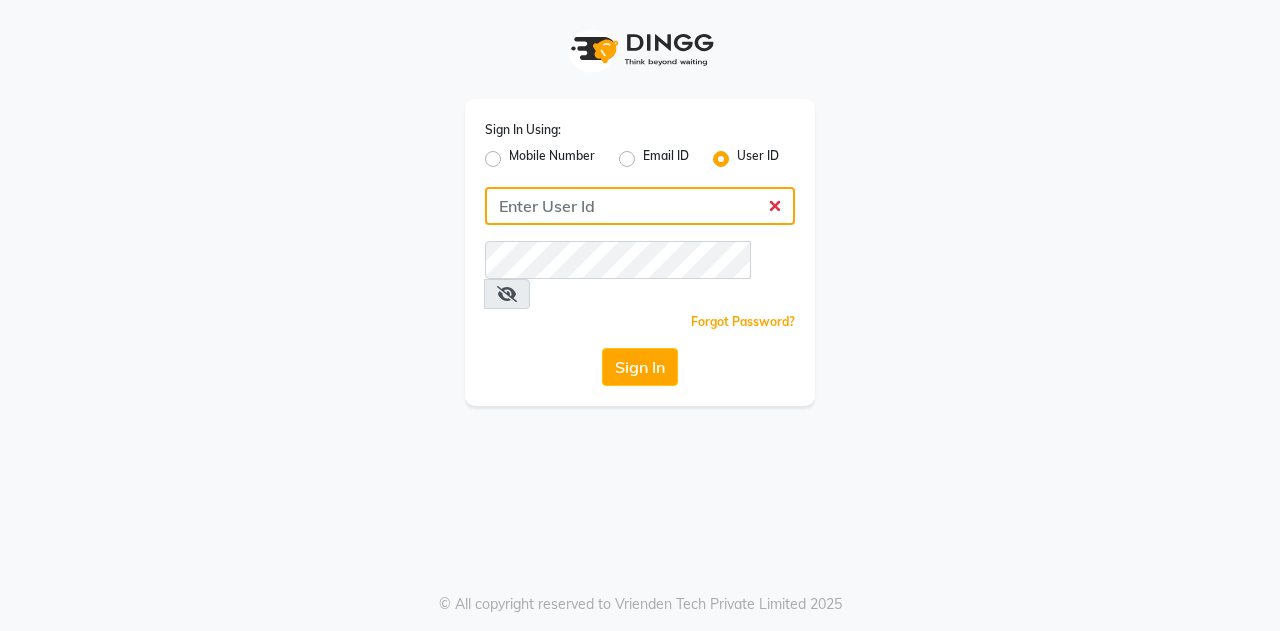 click 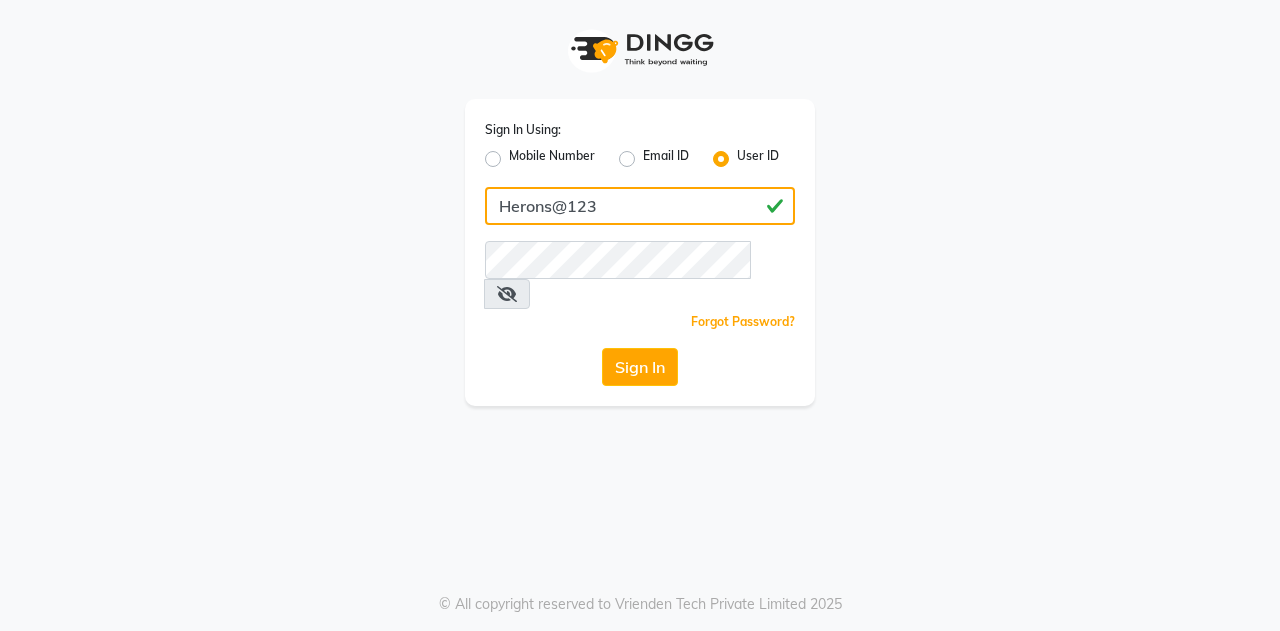 type on "Herons@123" 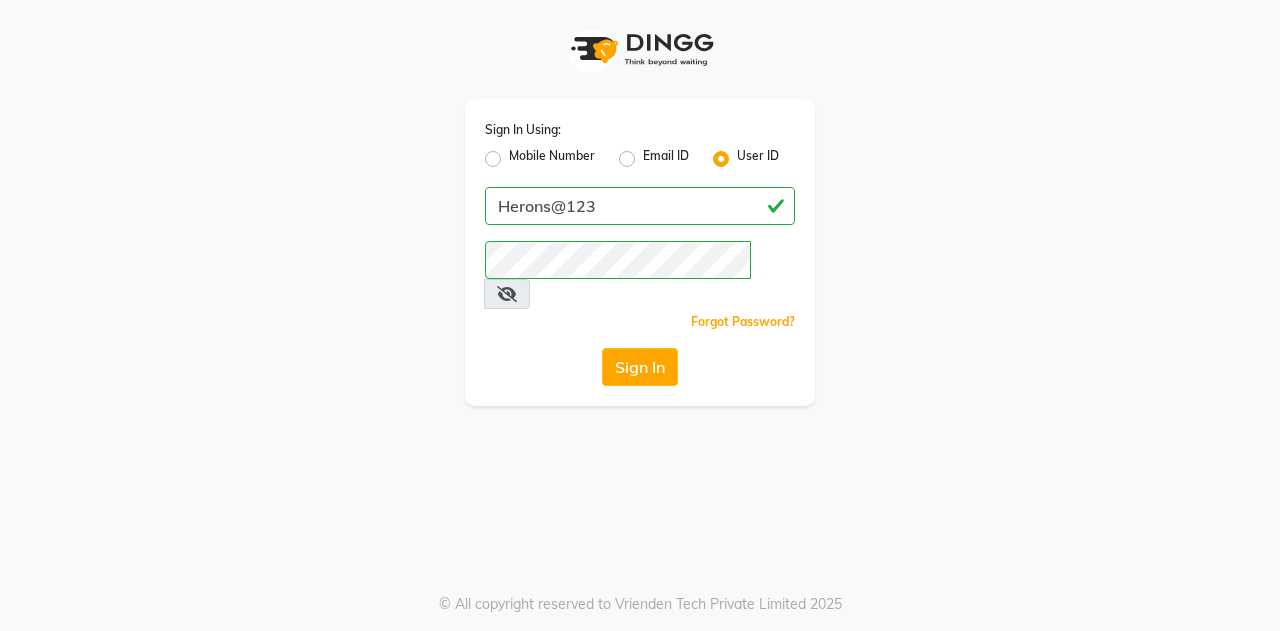 click at bounding box center (507, 294) 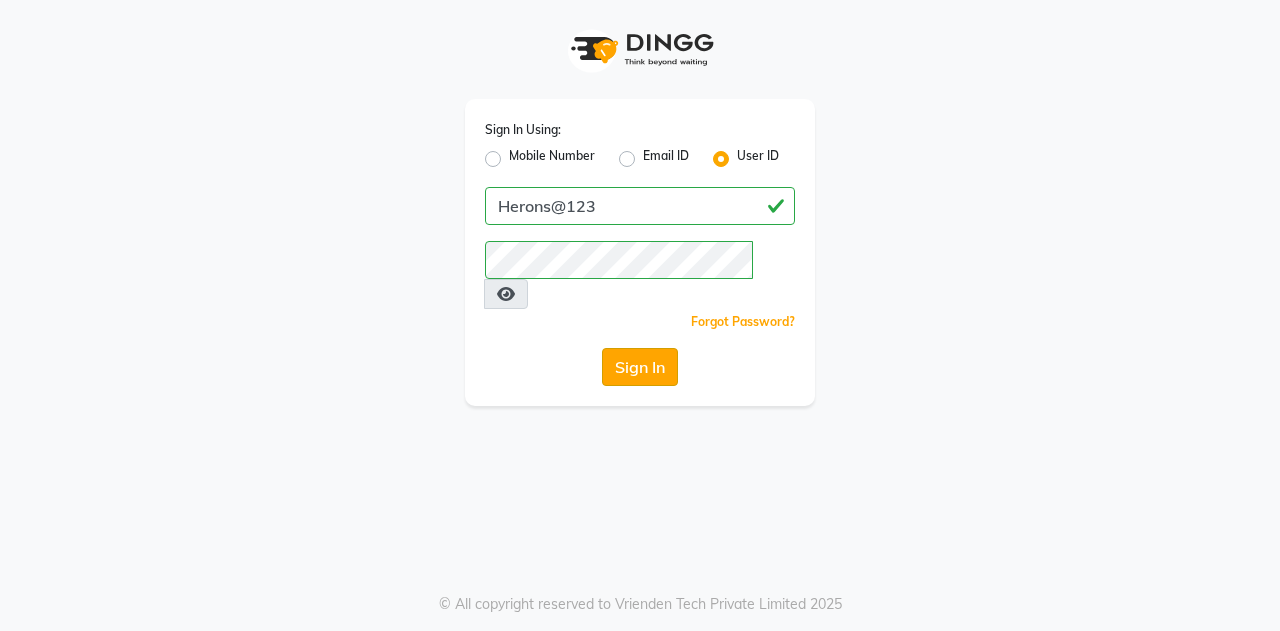 click on "Sign In" 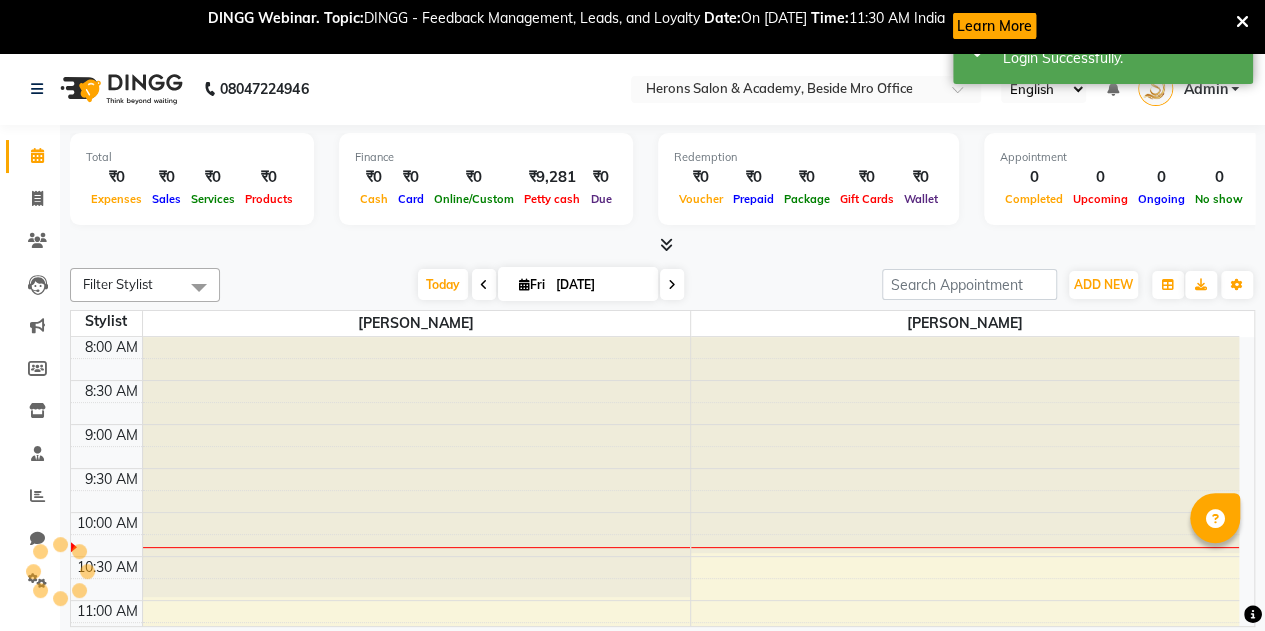 scroll, scrollTop: 0, scrollLeft: 0, axis: both 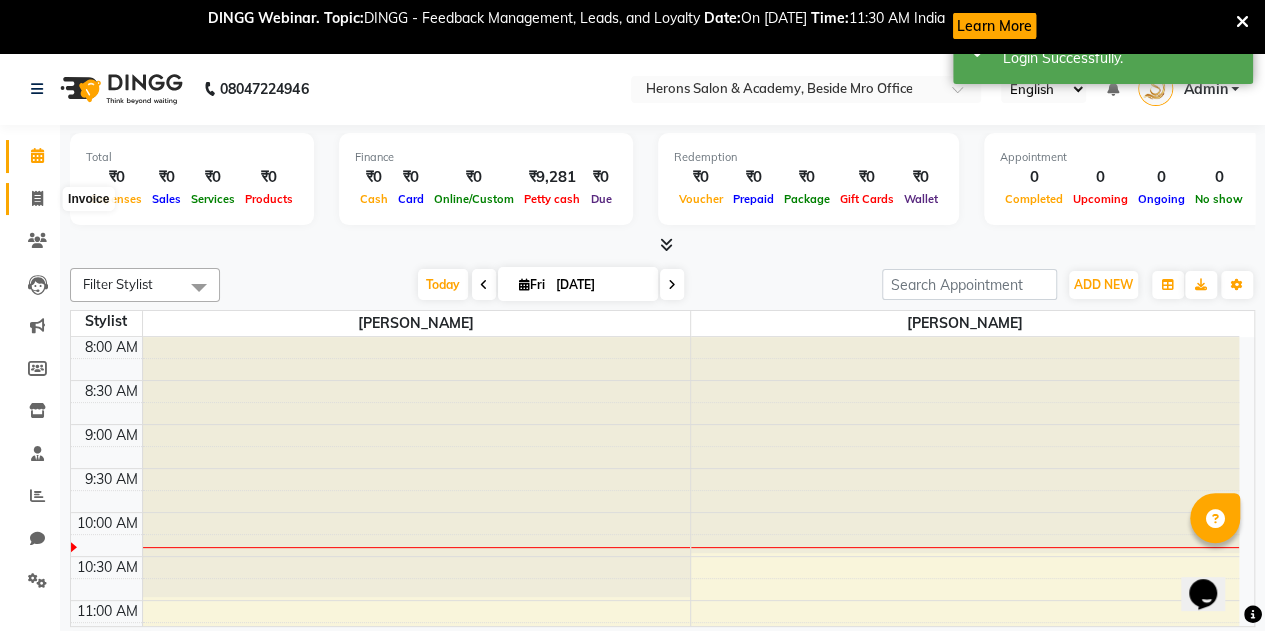 click 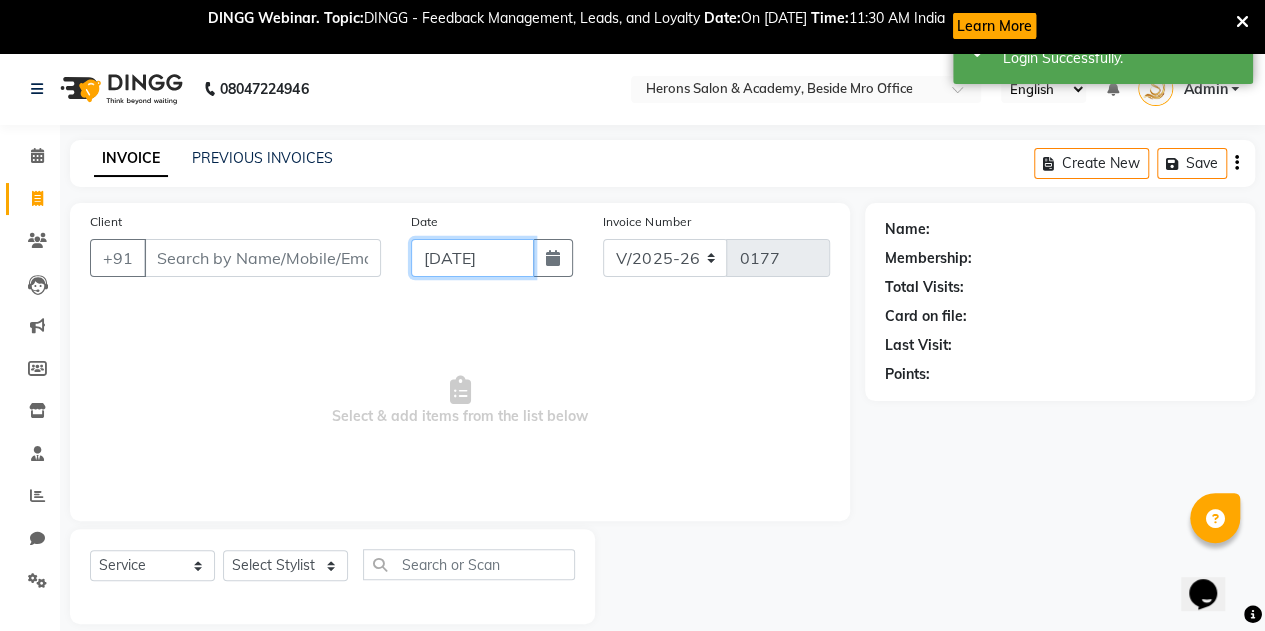 click on "[DATE]" 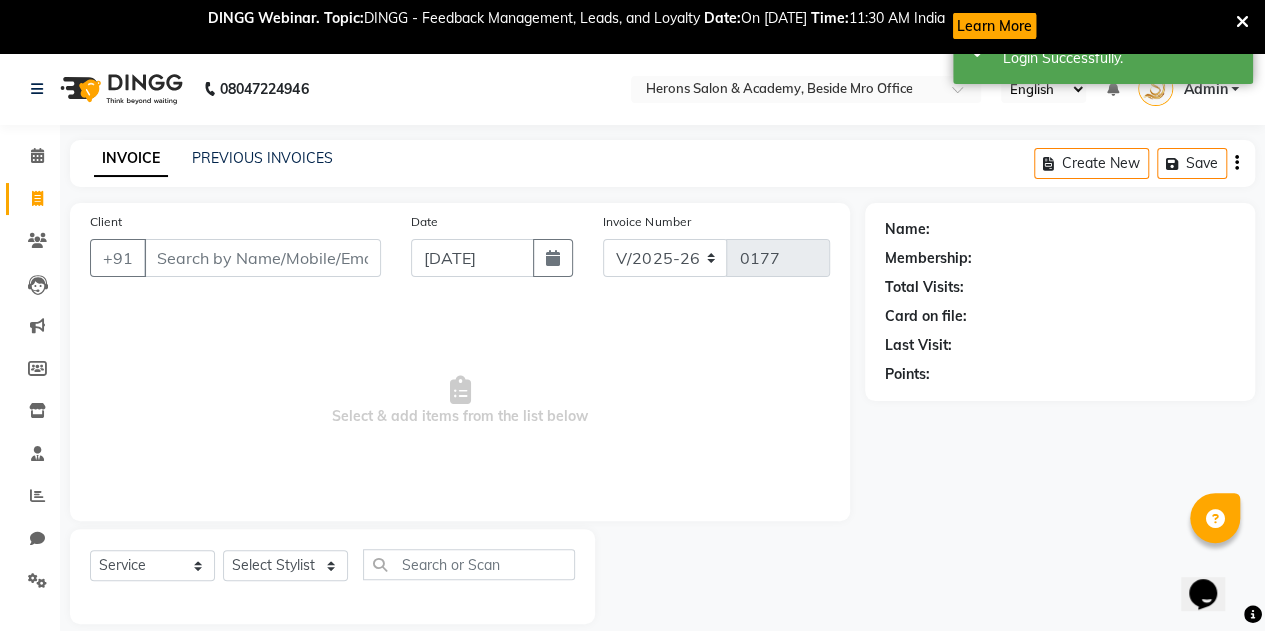 select on "7" 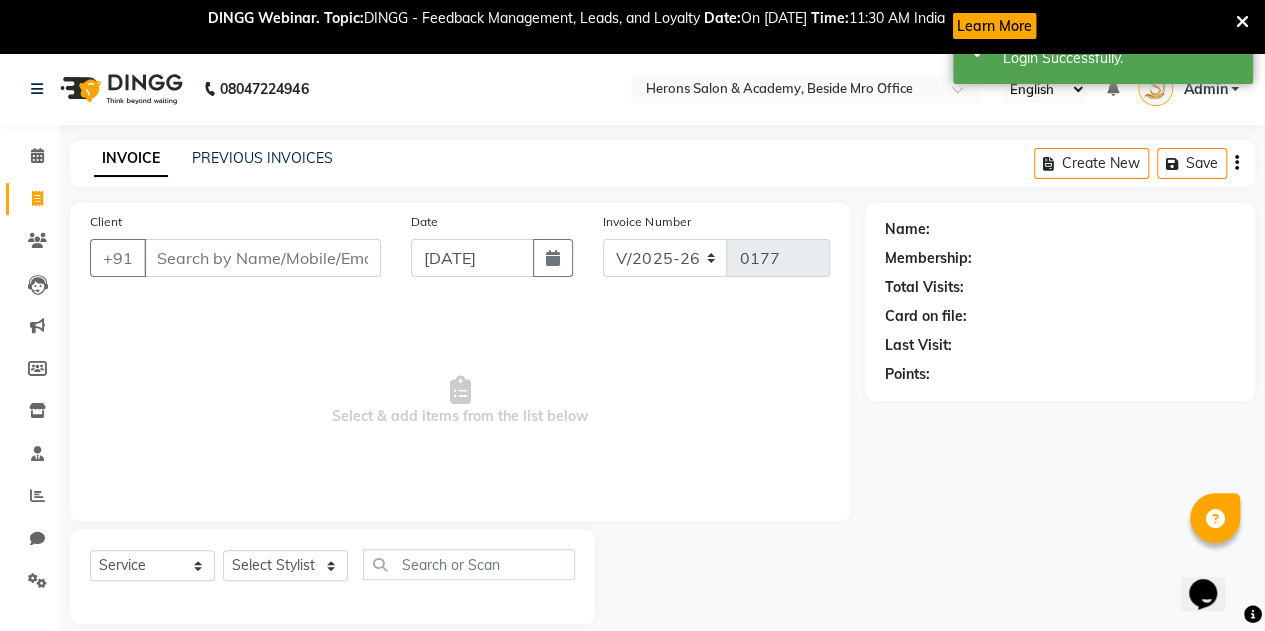 select on "2025" 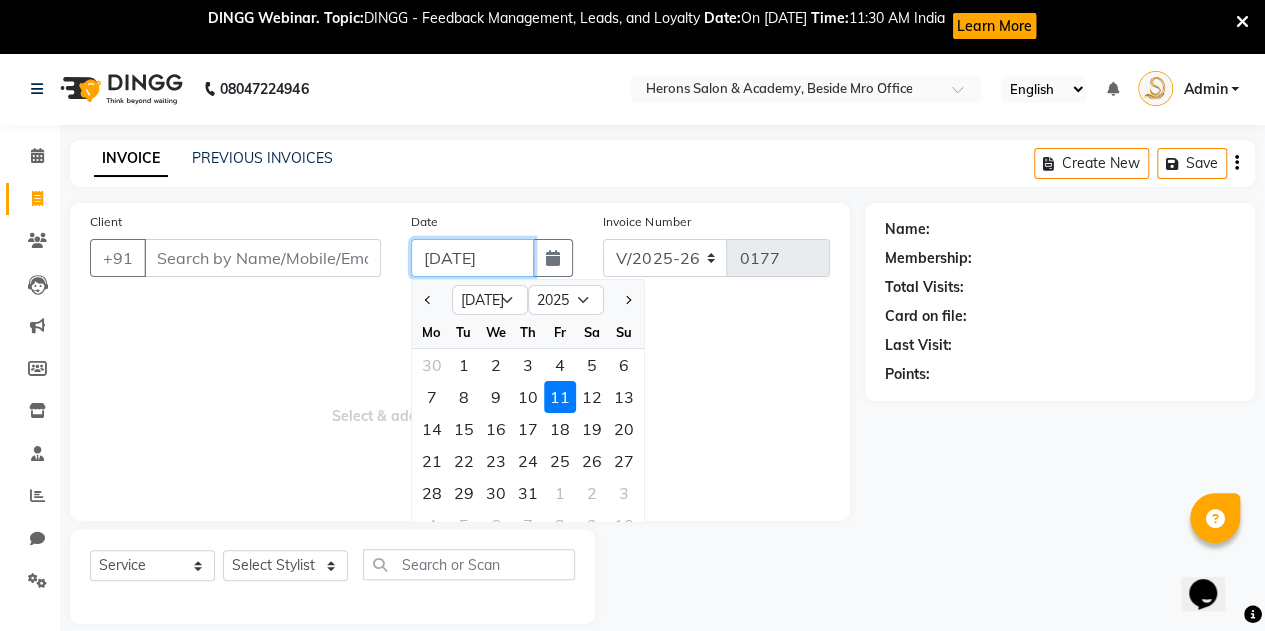 click on "[DATE]" 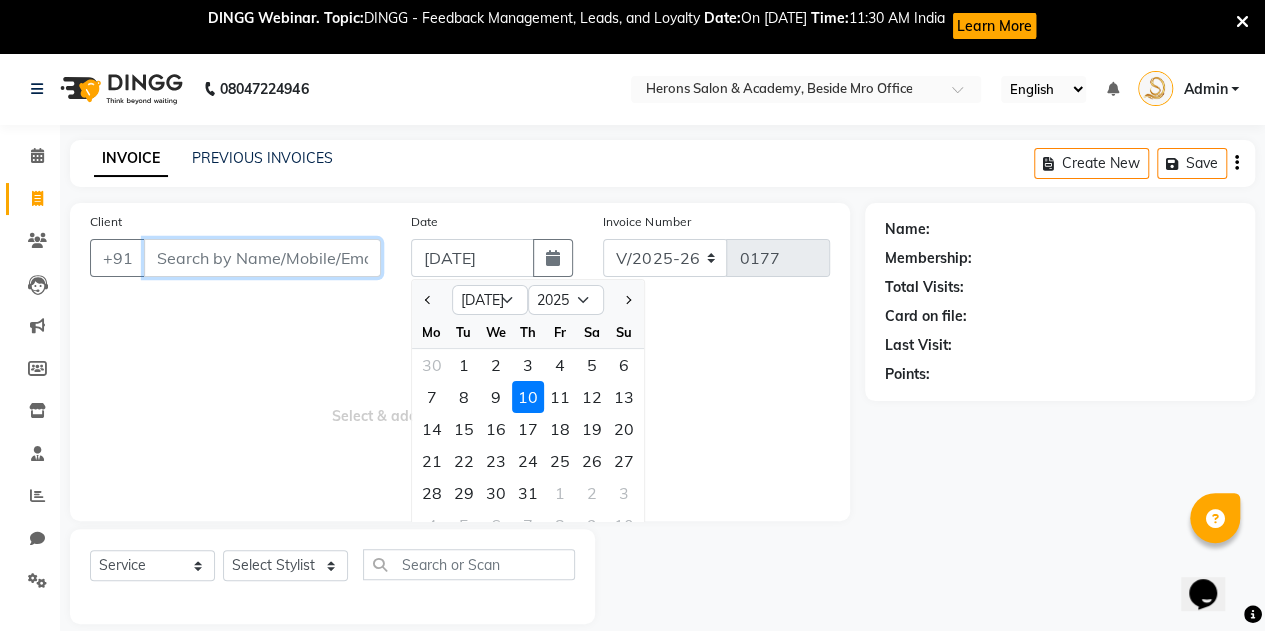 click on "Client" at bounding box center (262, 258) 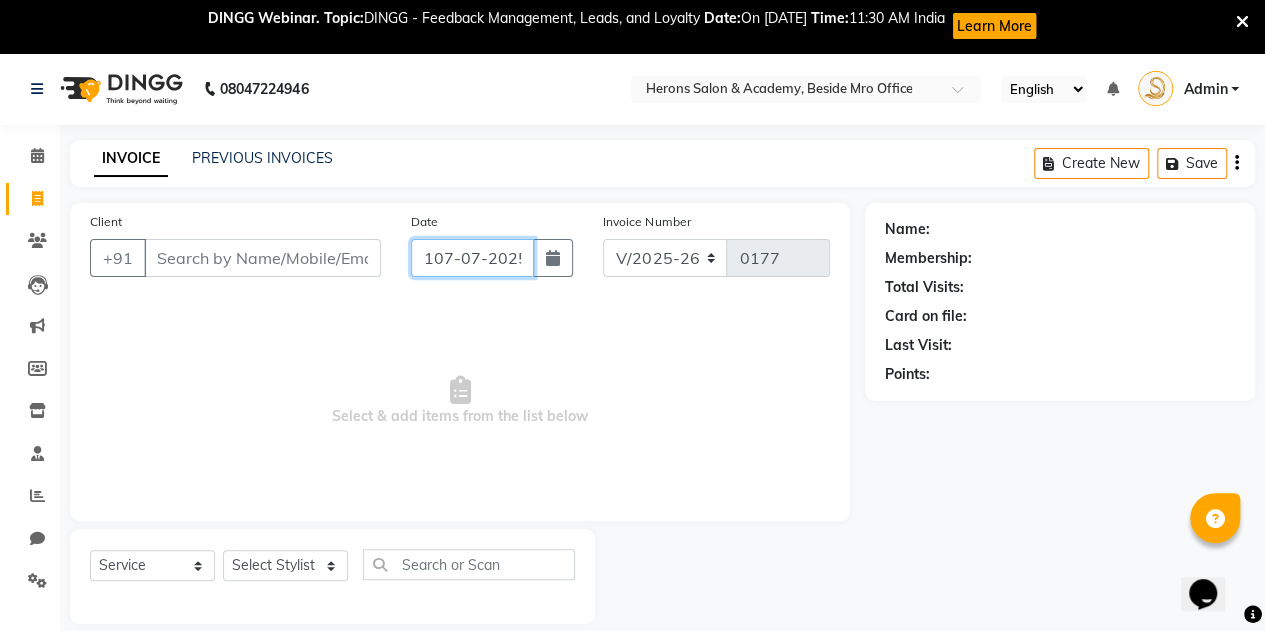 type on "[DATE]" 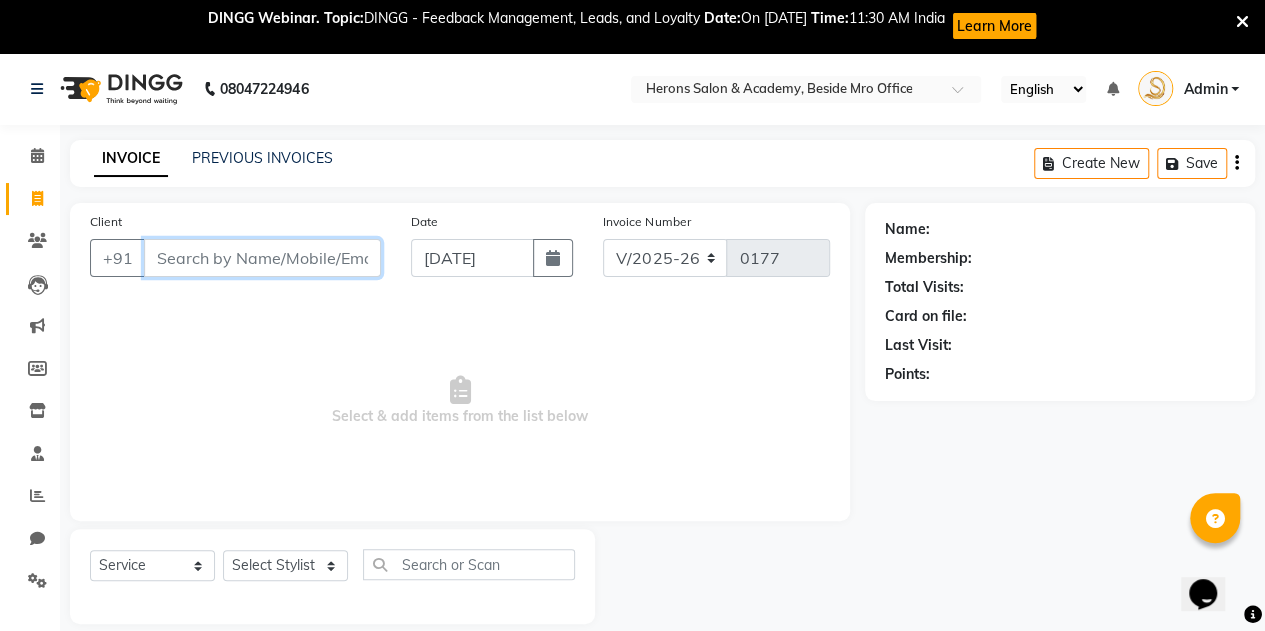 click on "Client" at bounding box center [262, 258] 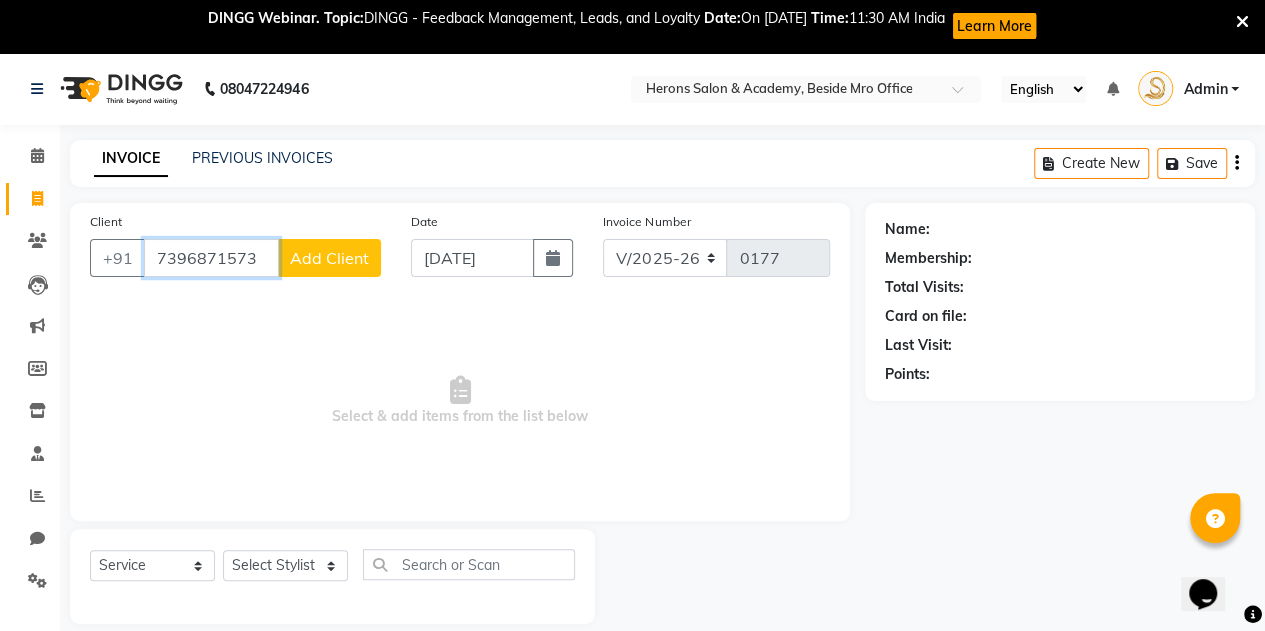 type on "7396871573" 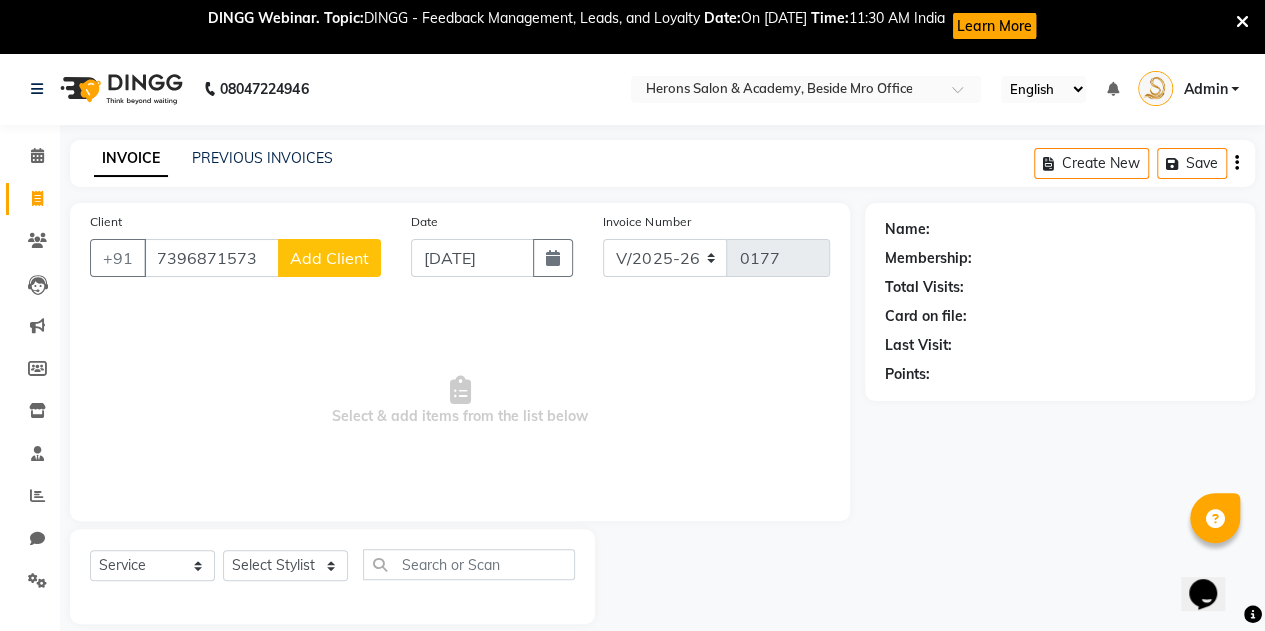 click on "Add Client" 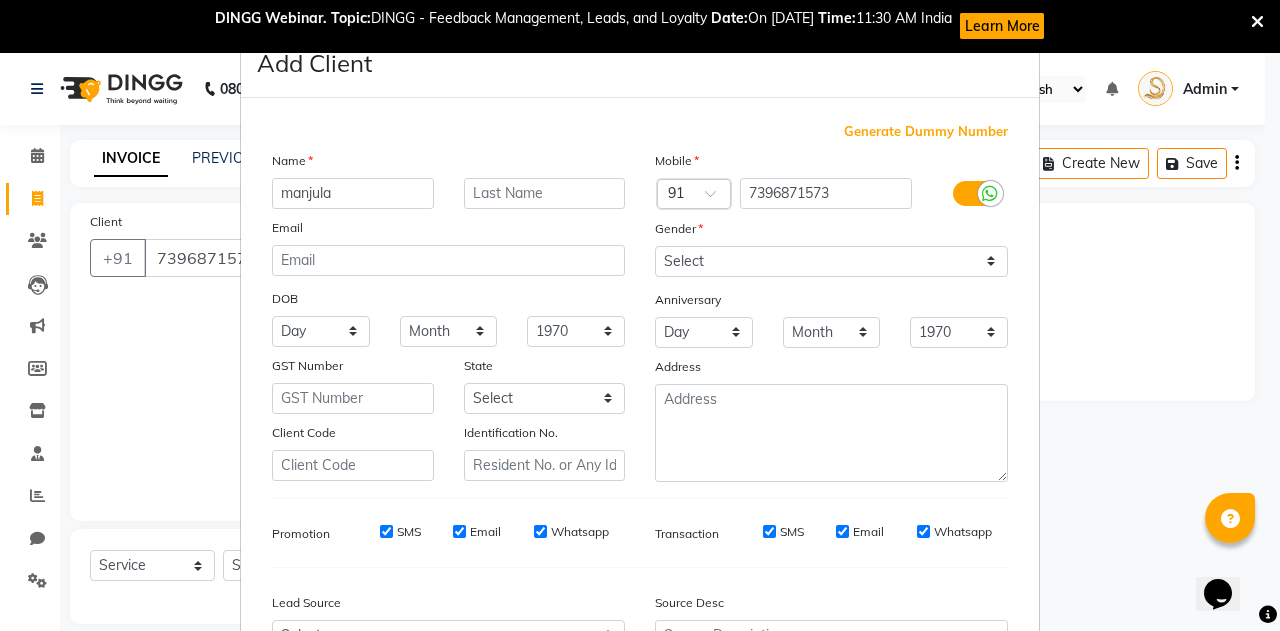 type on "manjula" 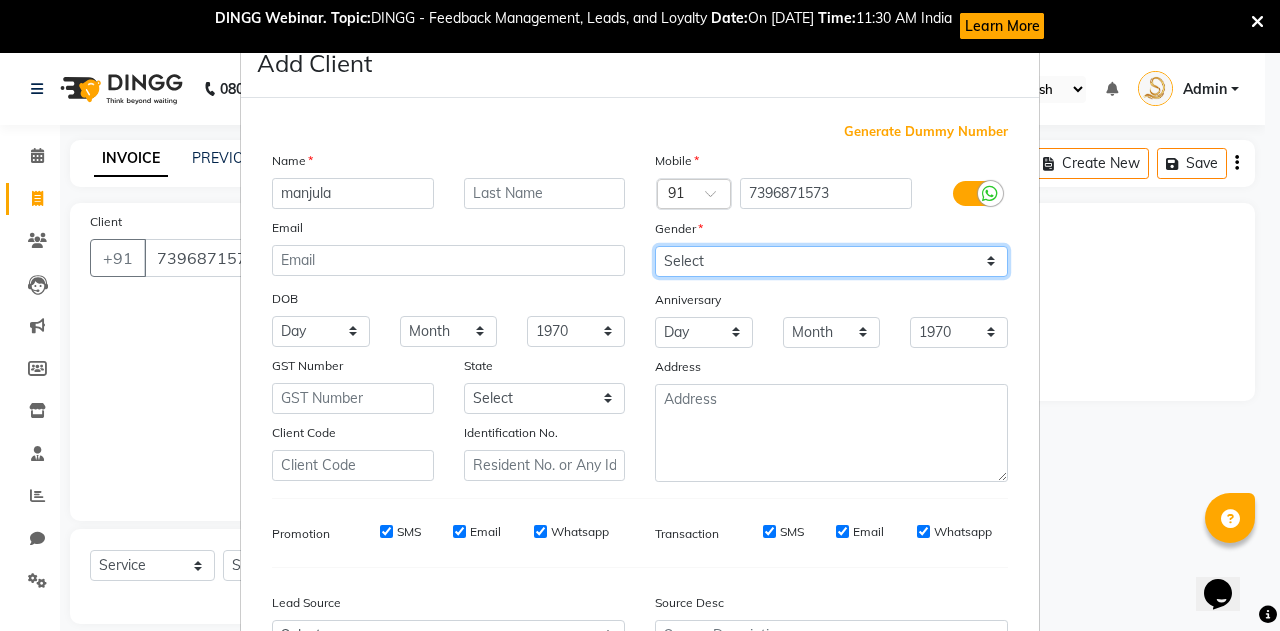click on "Select [DEMOGRAPHIC_DATA] [DEMOGRAPHIC_DATA] Other Prefer Not To Say" at bounding box center (831, 261) 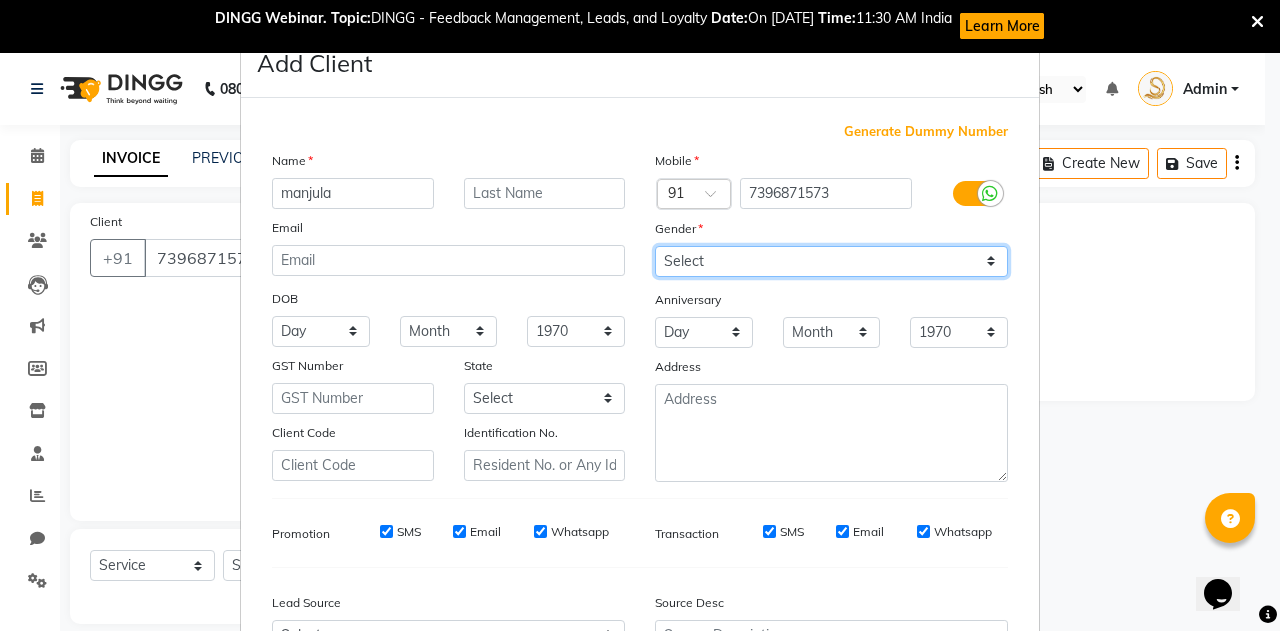select on "[DEMOGRAPHIC_DATA]" 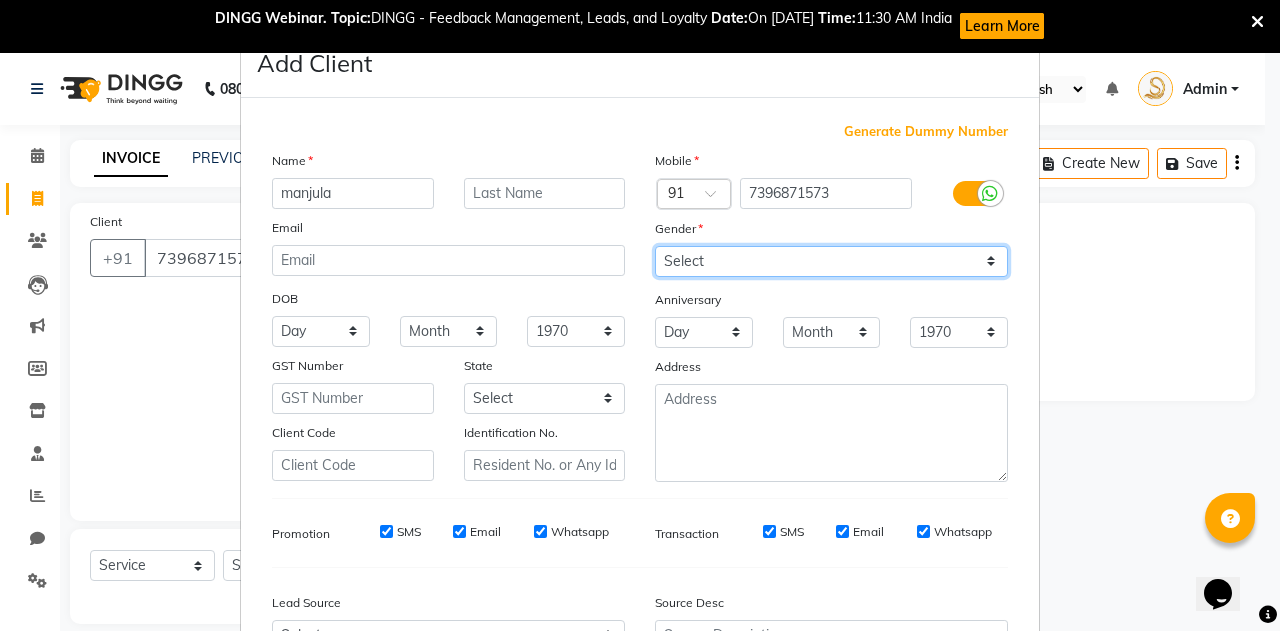 click on "Select [DEMOGRAPHIC_DATA] [DEMOGRAPHIC_DATA] Other Prefer Not To Say" at bounding box center (831, 261) 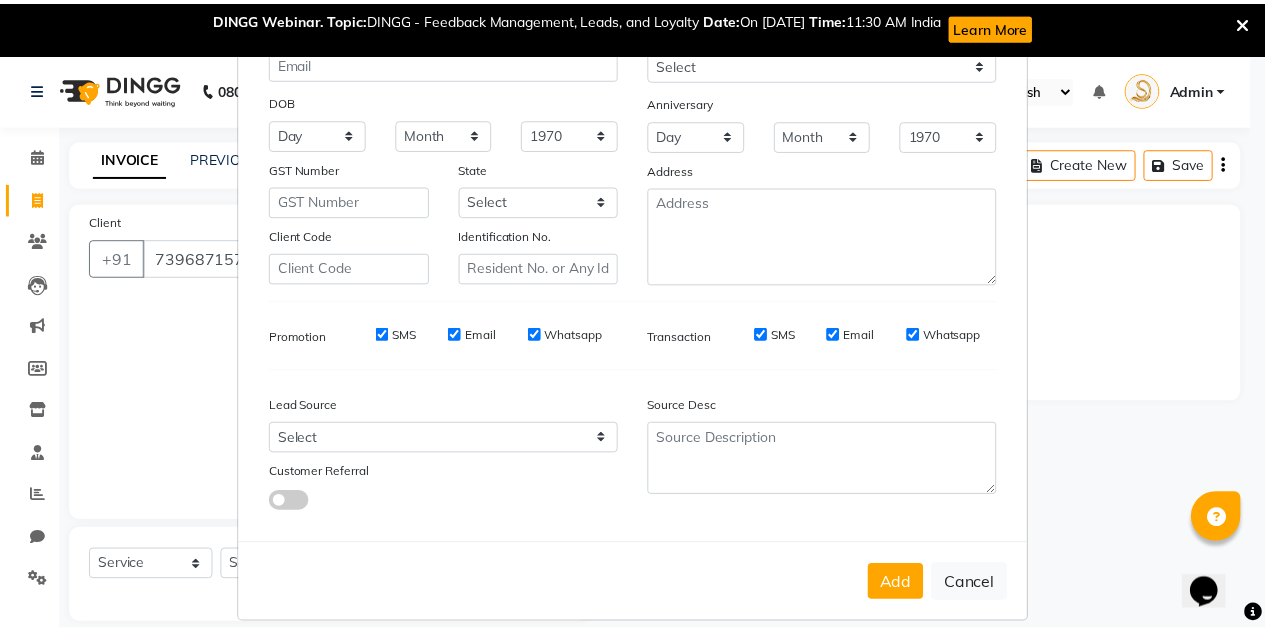 scroll, scrollTop: 214, scrollLeft: 0, axis: vertical 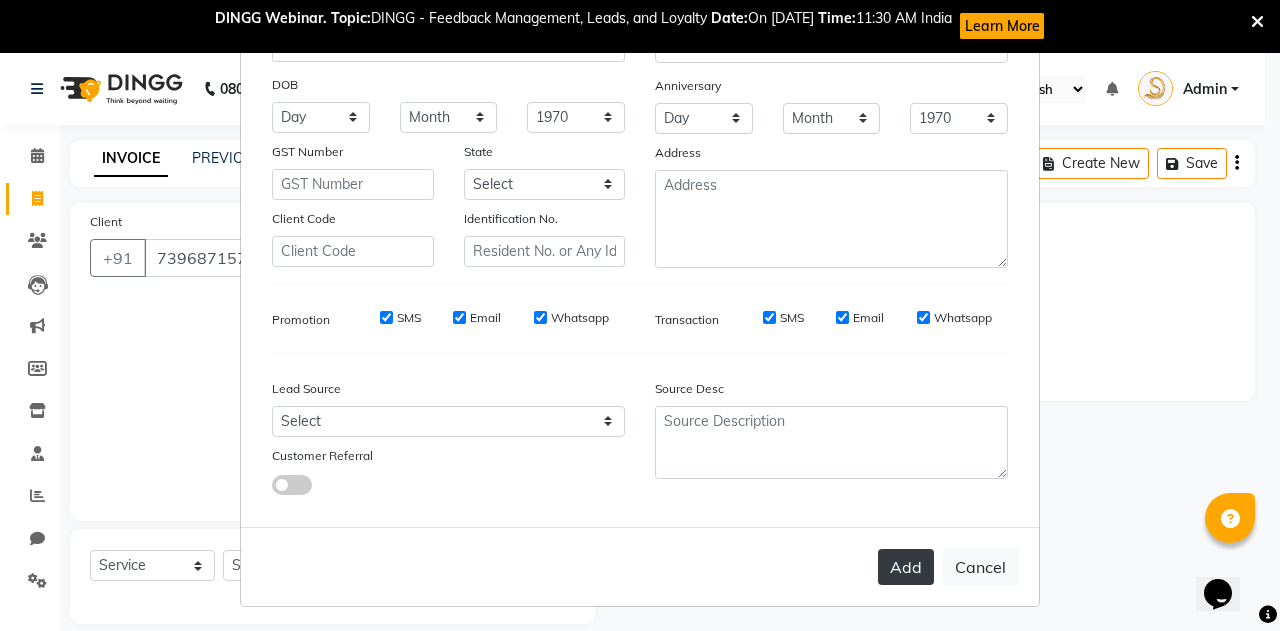 click on "Add" at bounding box center [906, 567] 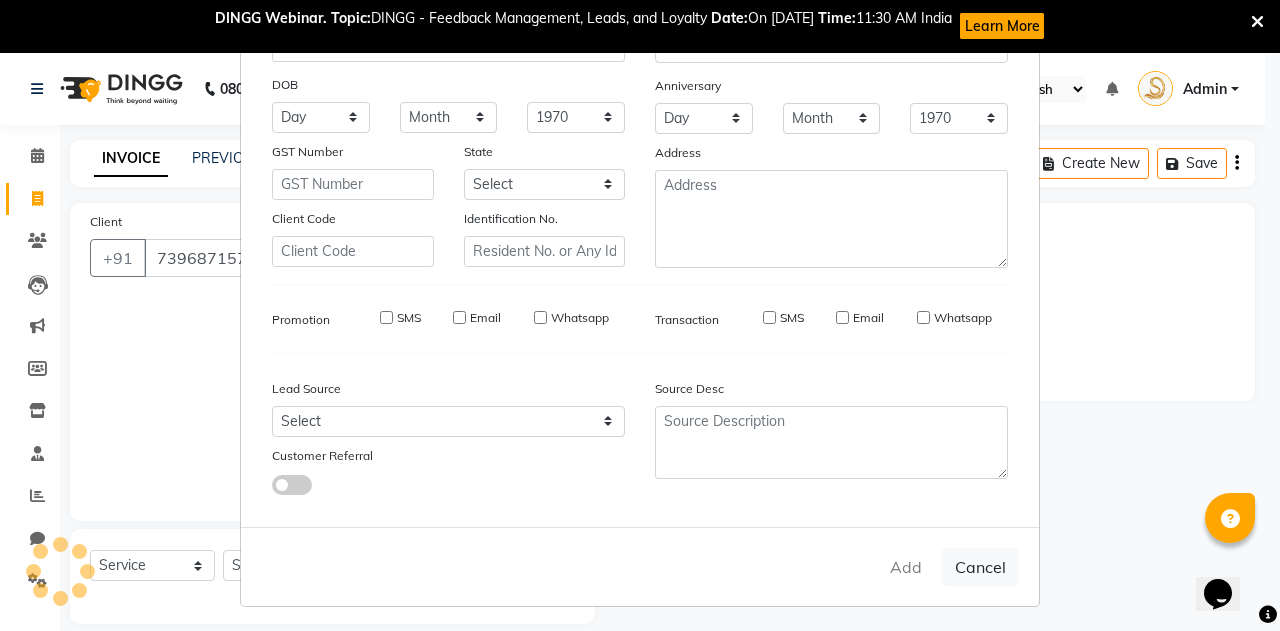 type 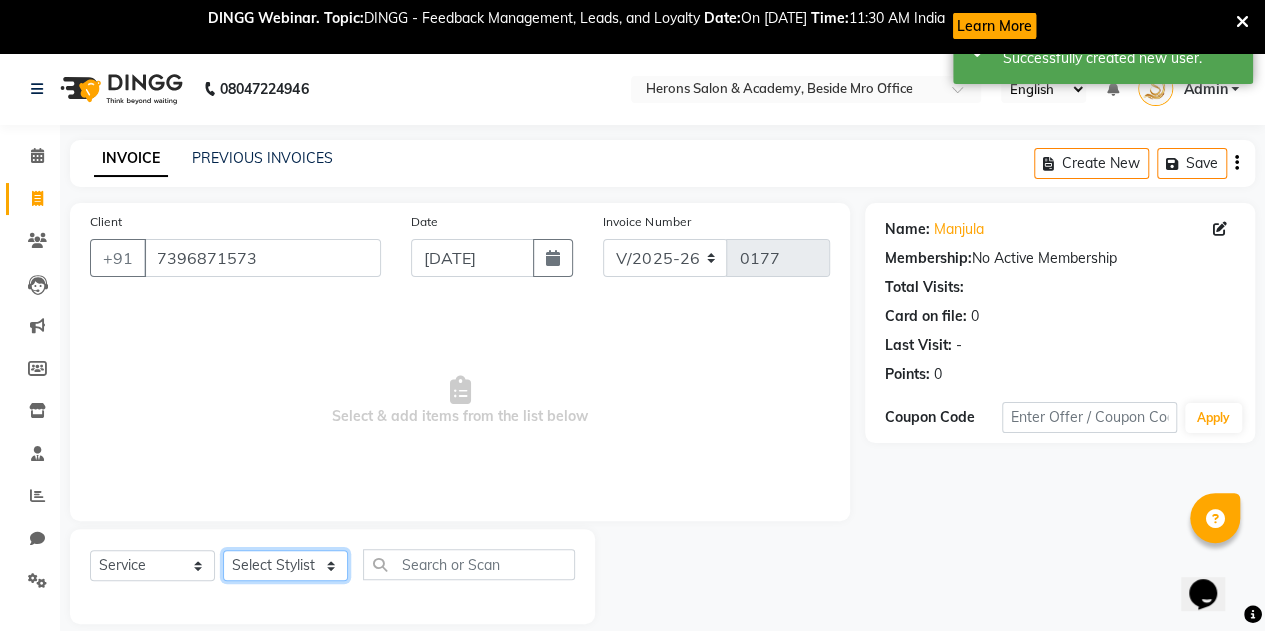 click on "Select Stylist [PERSON_NAME] [PERSON_NAME]" 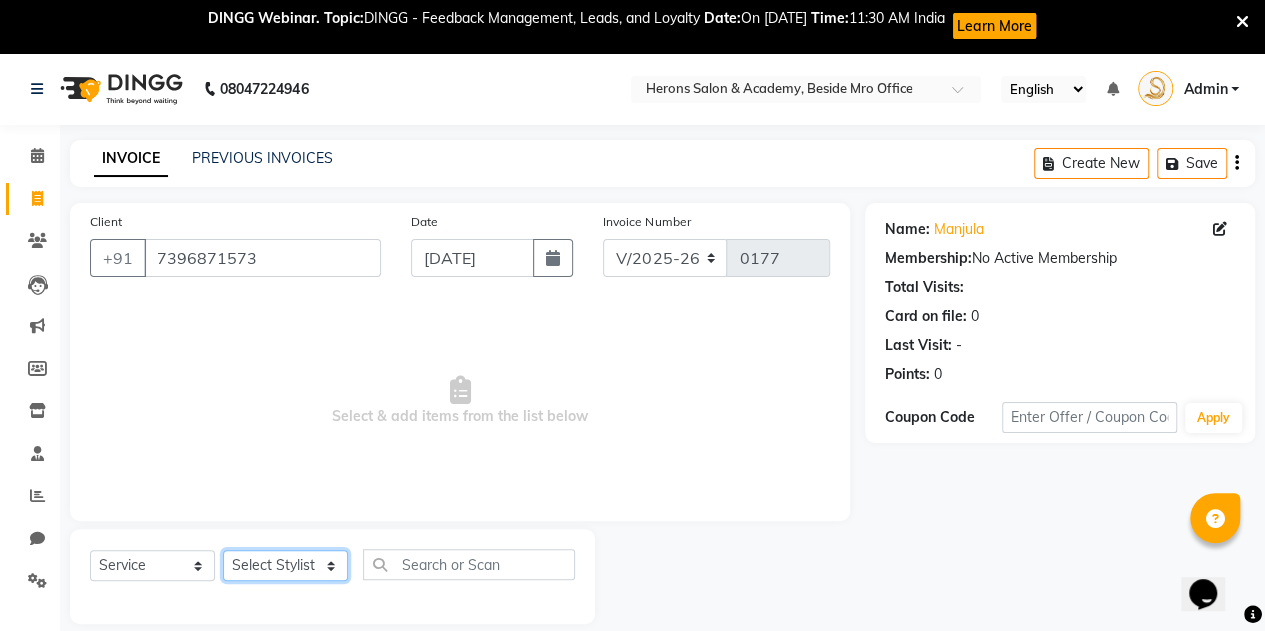 select on "69272" 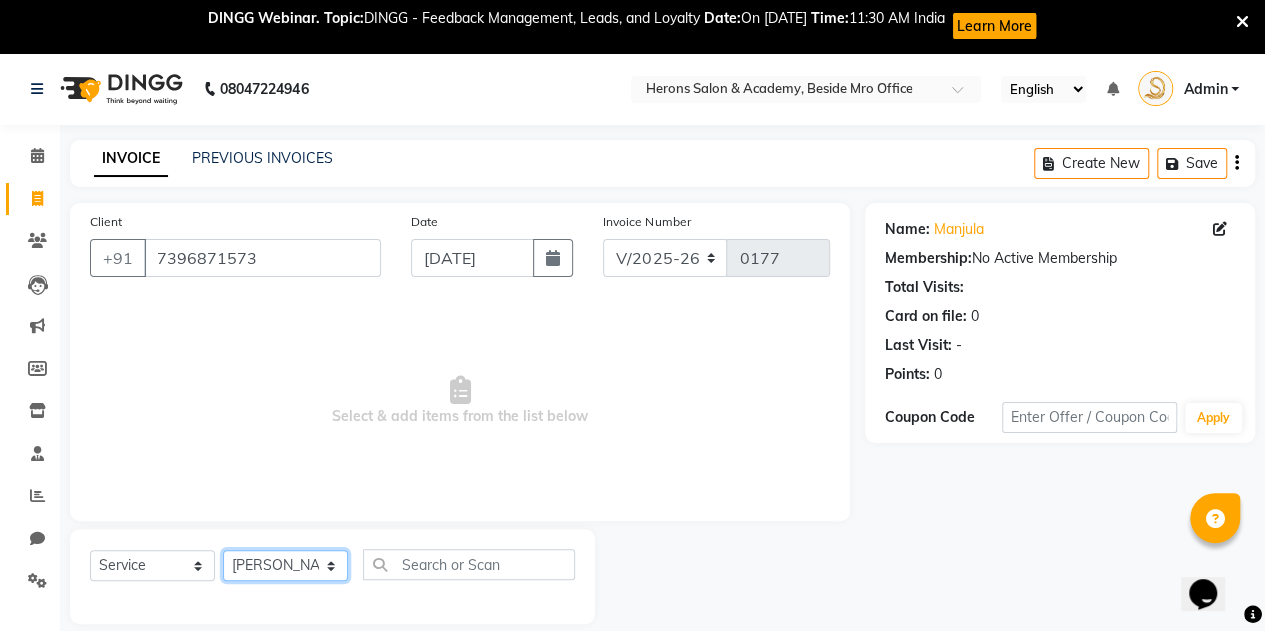 click on "Select Stylist [PERSON_NAME] [PERSON_NAME]" 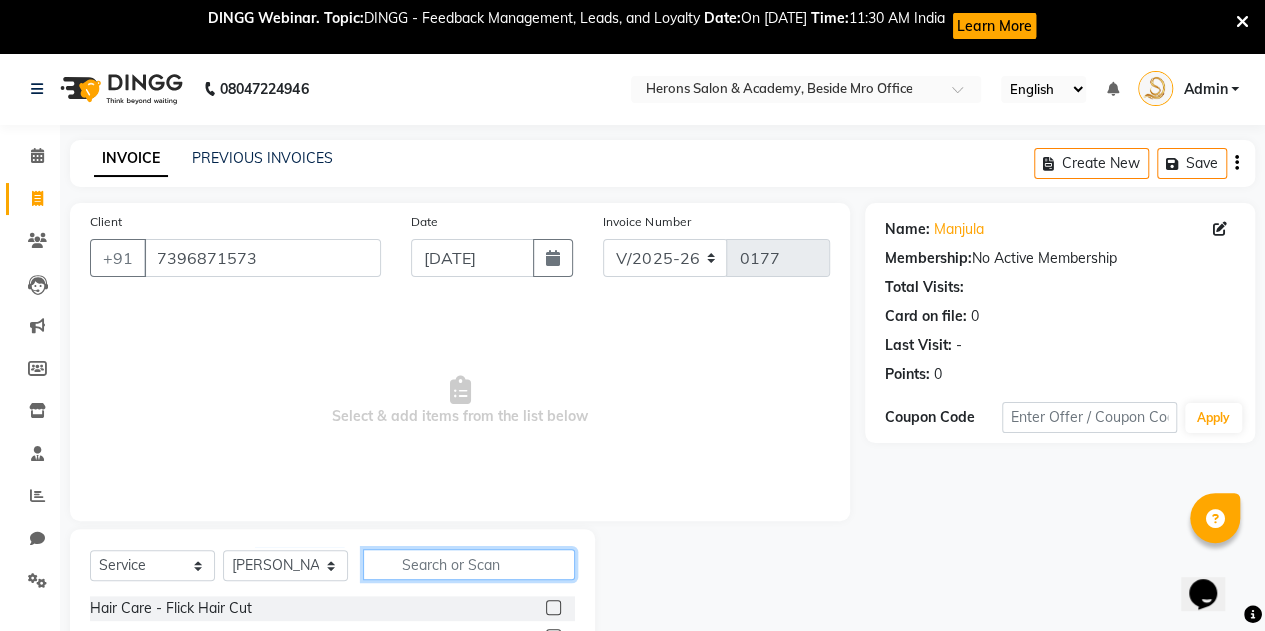 click 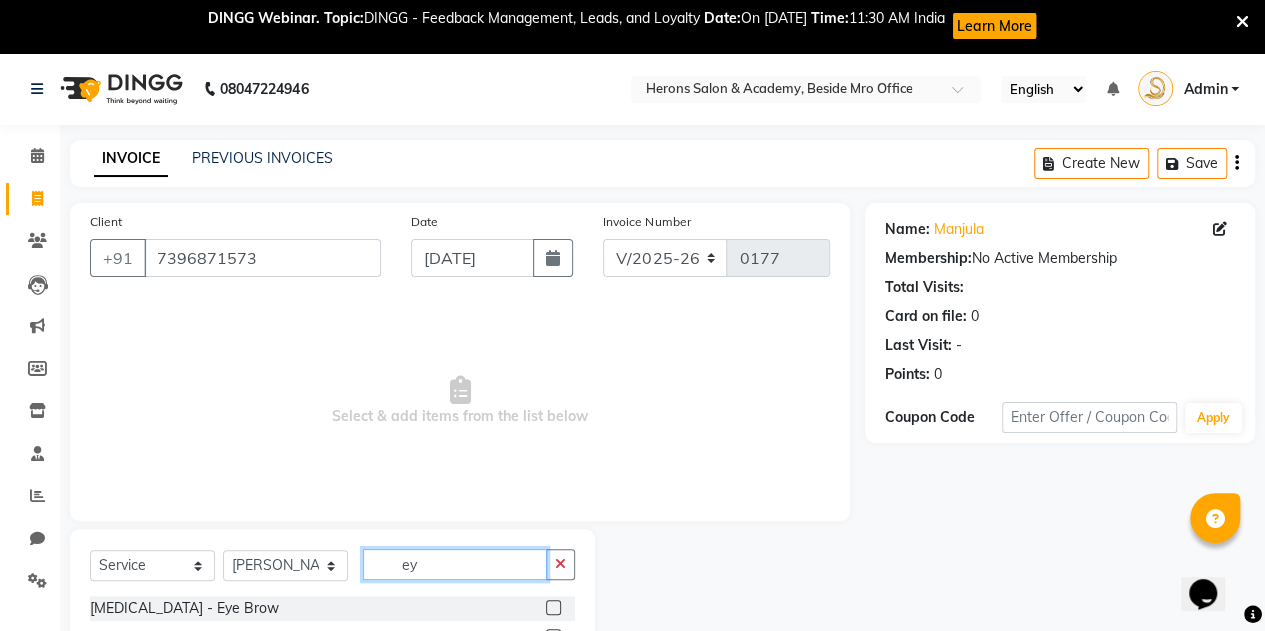 type on "ey" 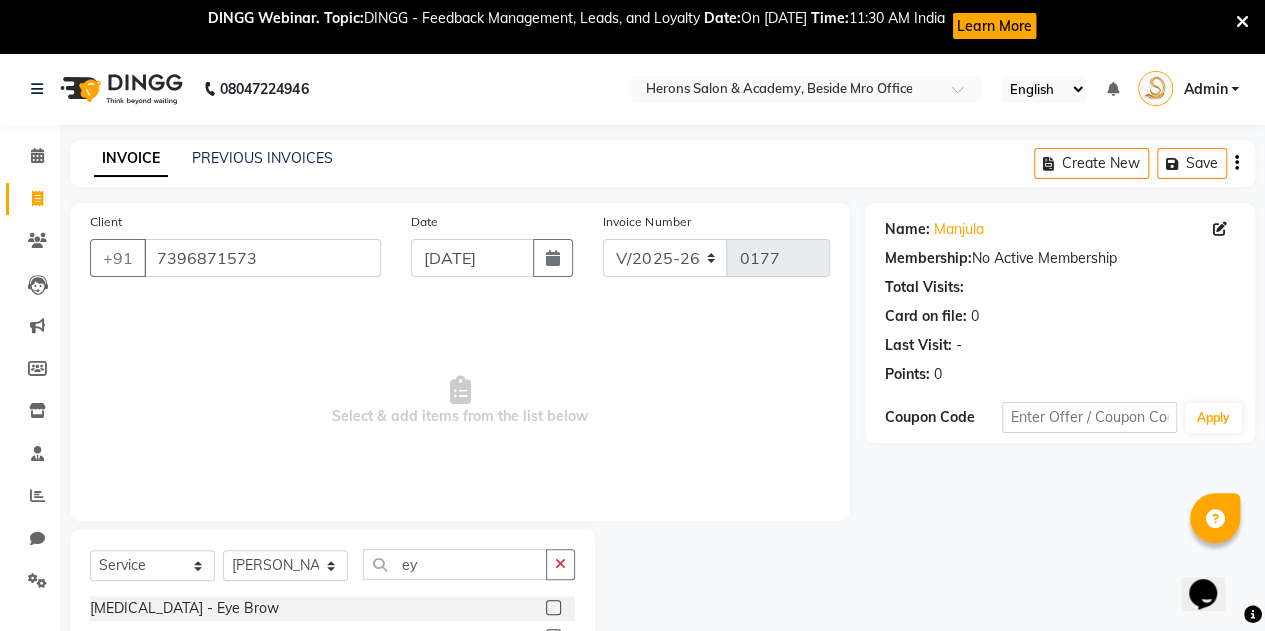 click 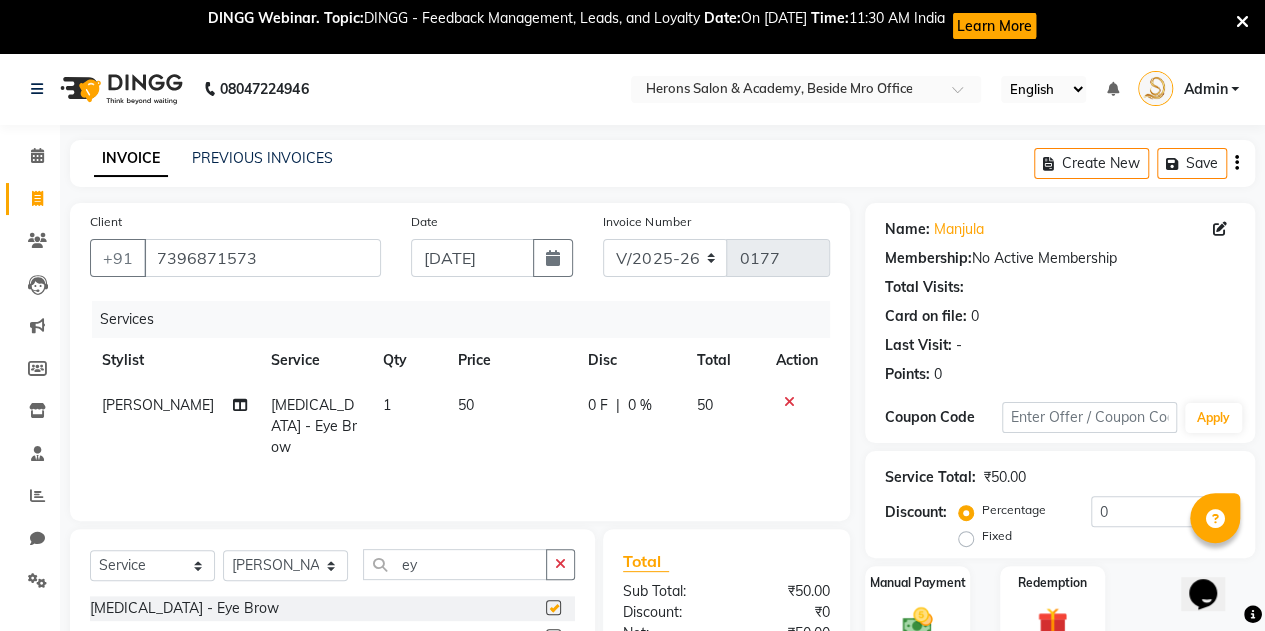 checkbox on "false" 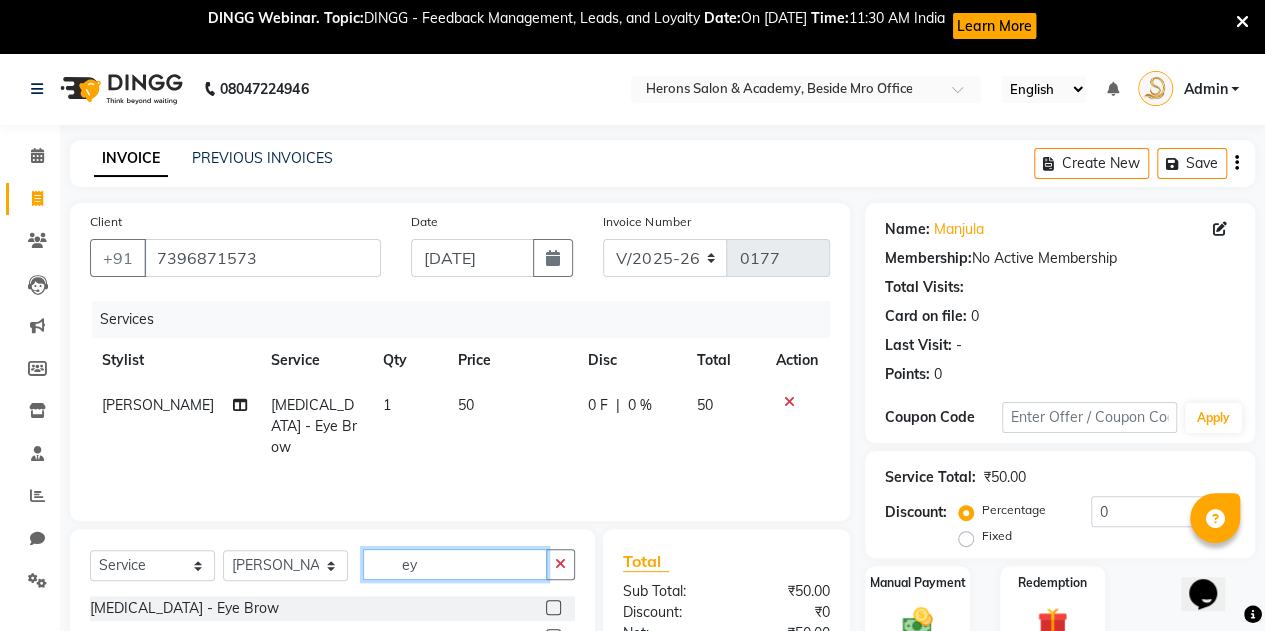 click on "ey" 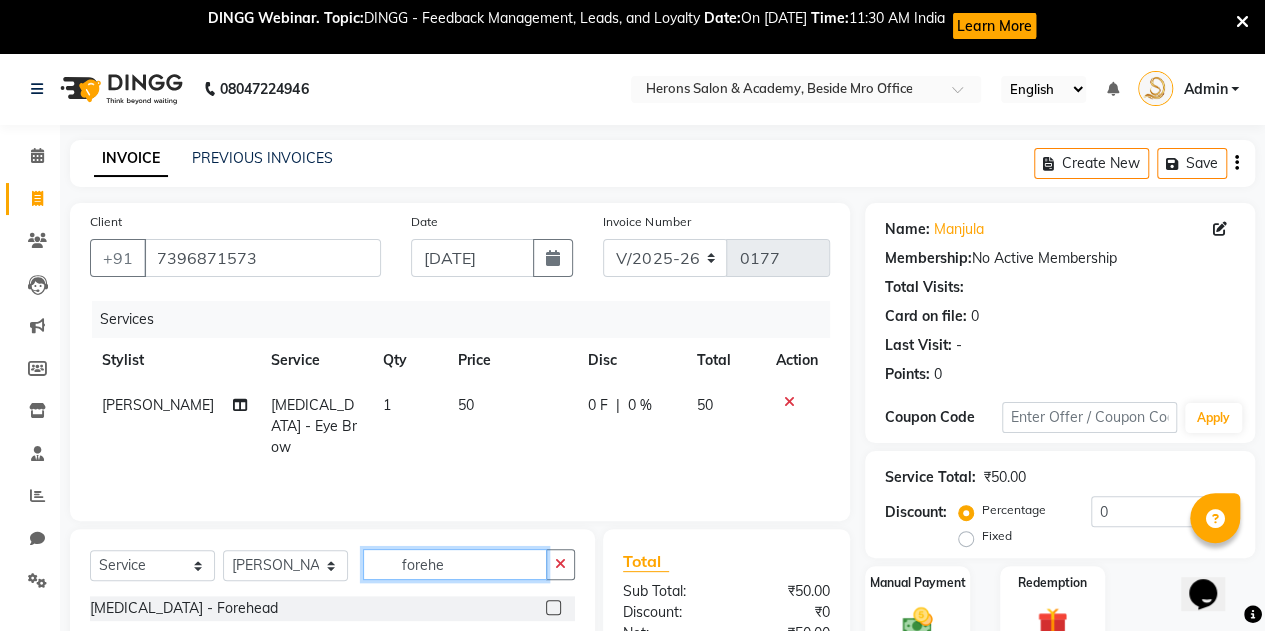 type on "forehe" 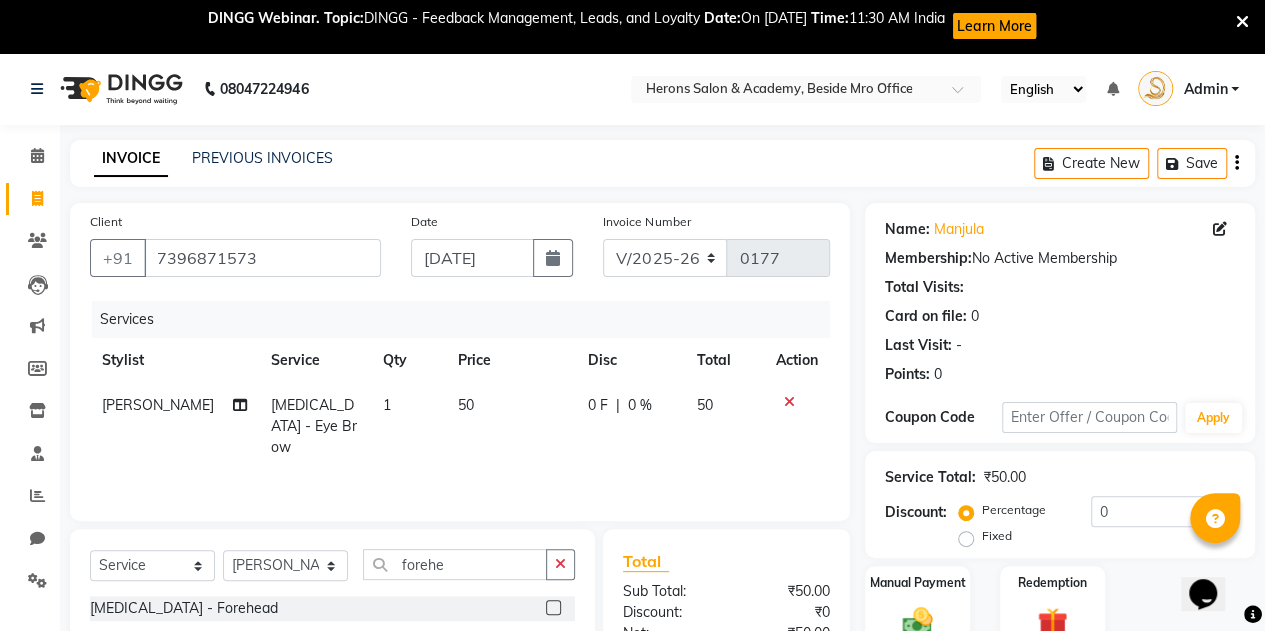 click 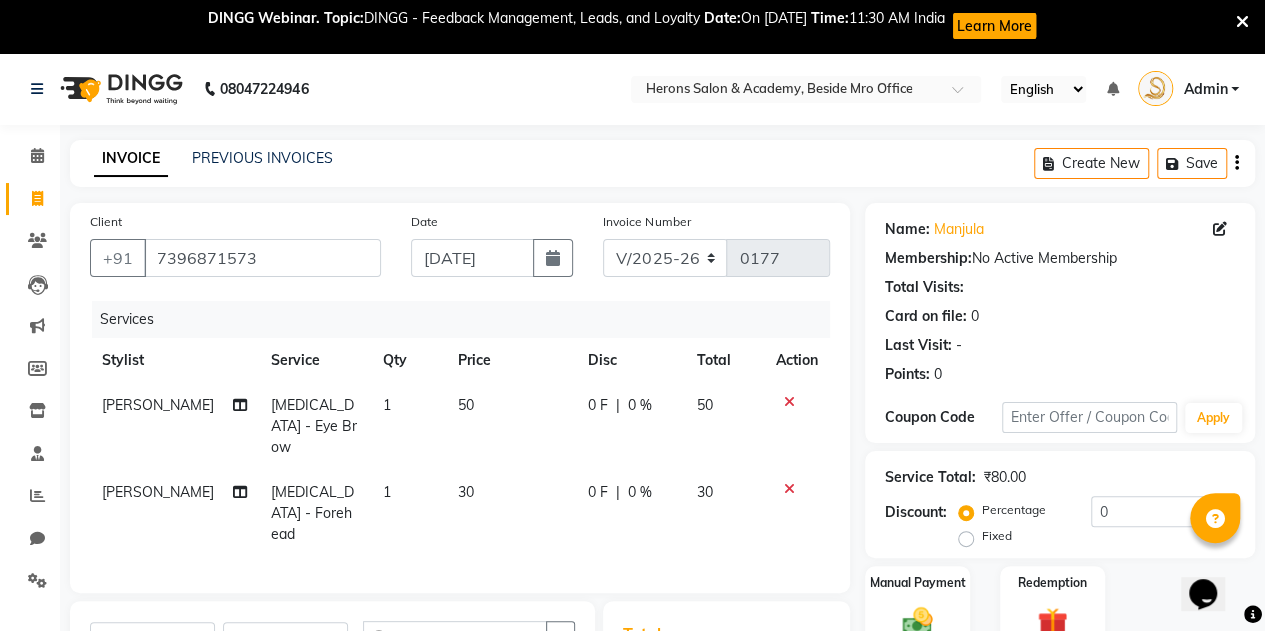 checkbox on "false" 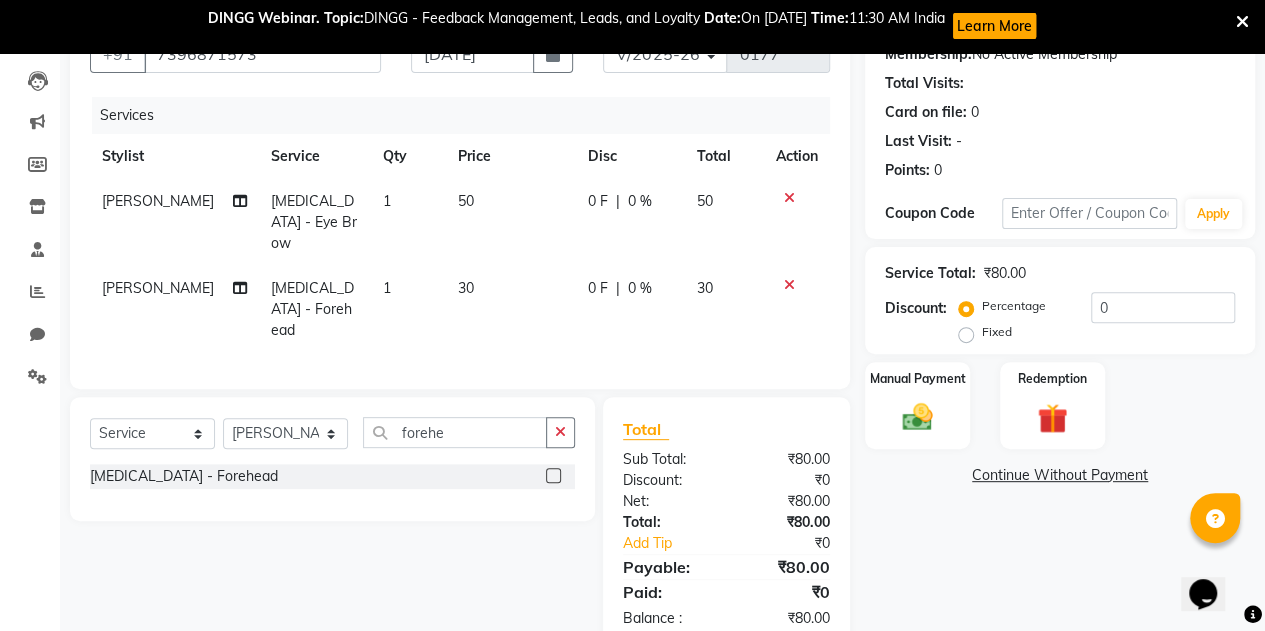 scroll, scrollTop: 224, scrollLeft: 0, axis: vertical 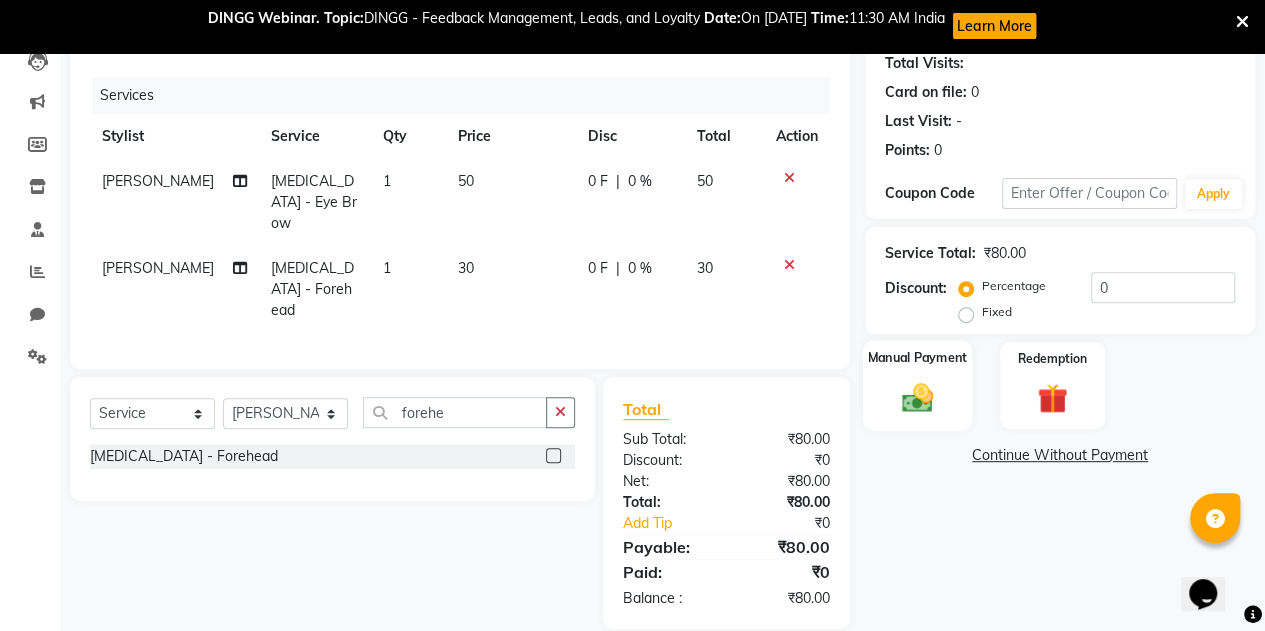 click 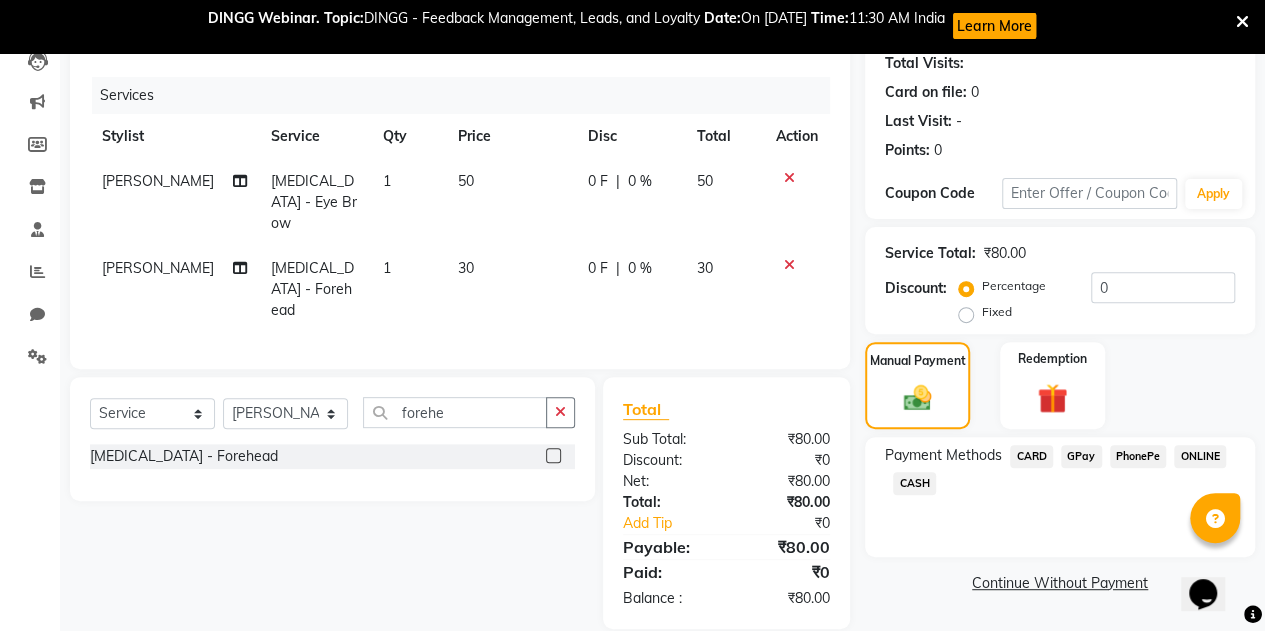 click on "CASH" 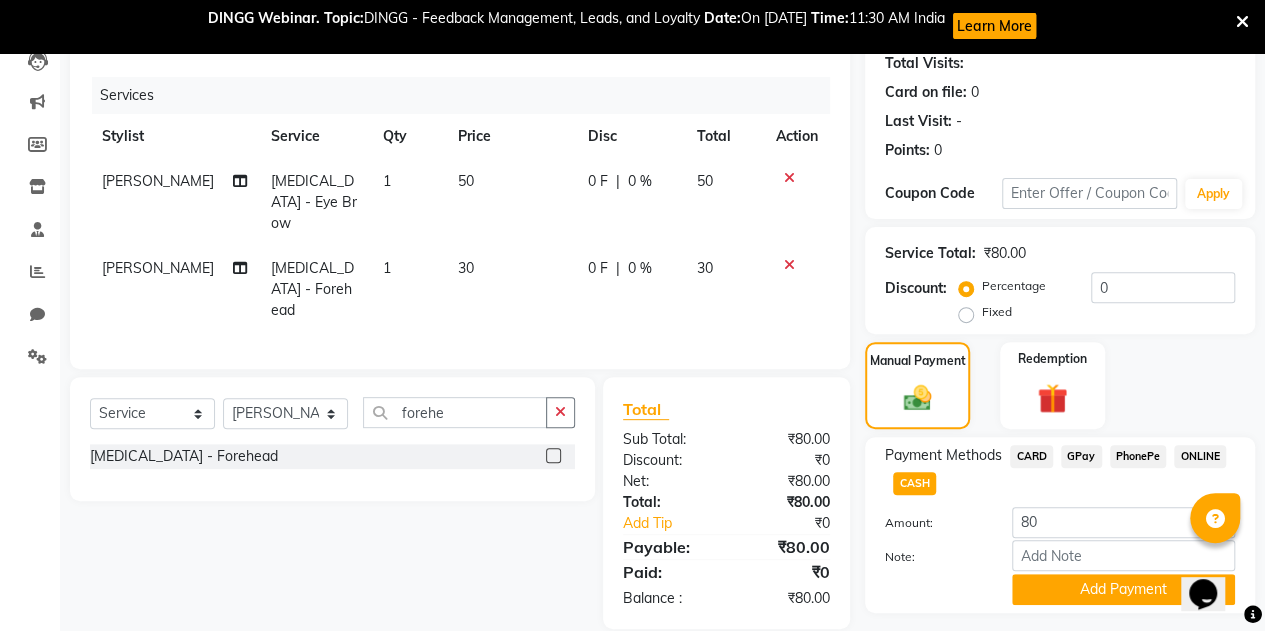 scroll, scrollTop: 276, scrollLeft: 0, axis: vertical 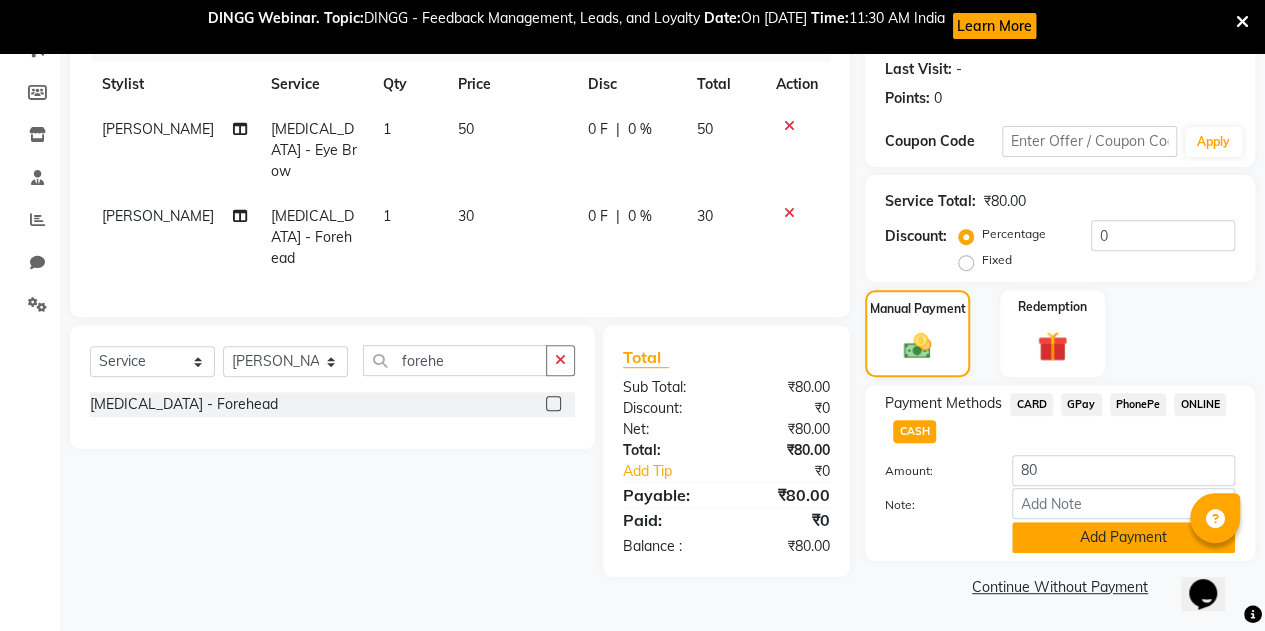 click on "Add Payment" 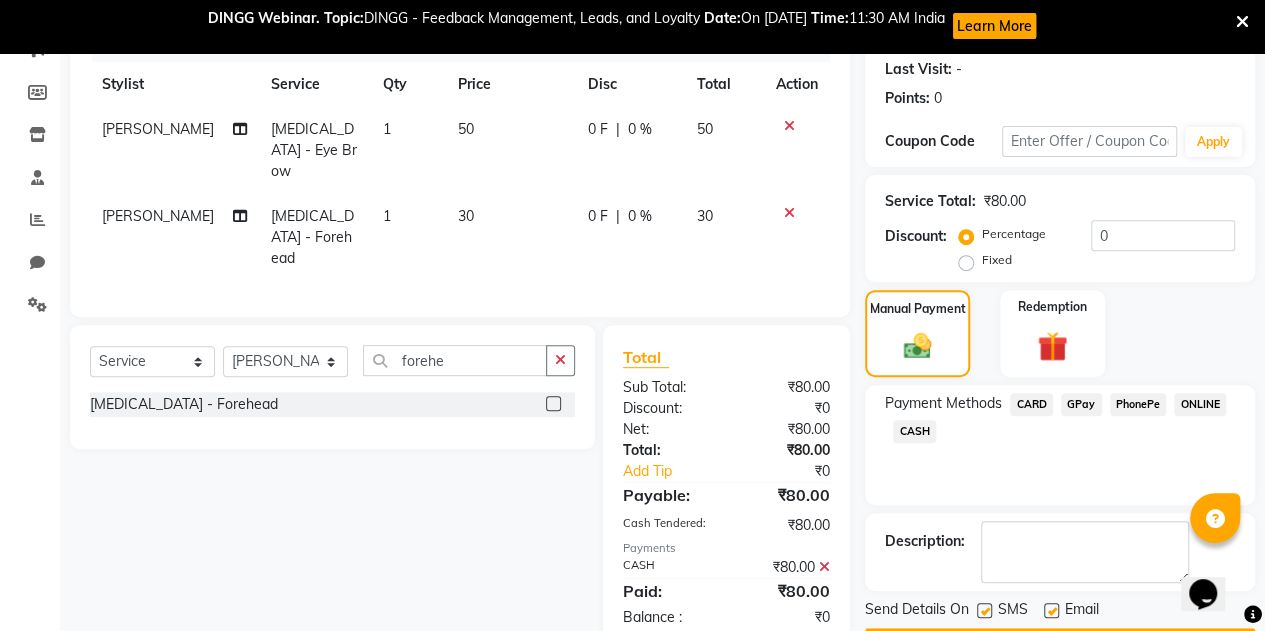 scroll, scrollTop: 332, scrollLeft: 0, axis: vertical 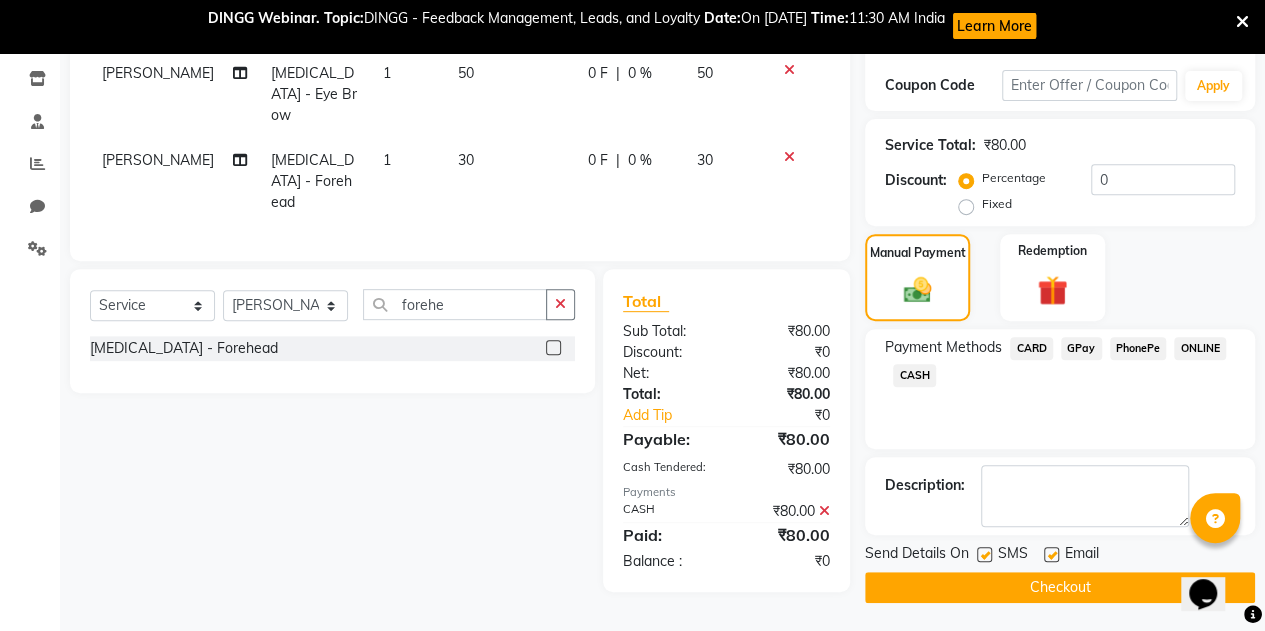 click 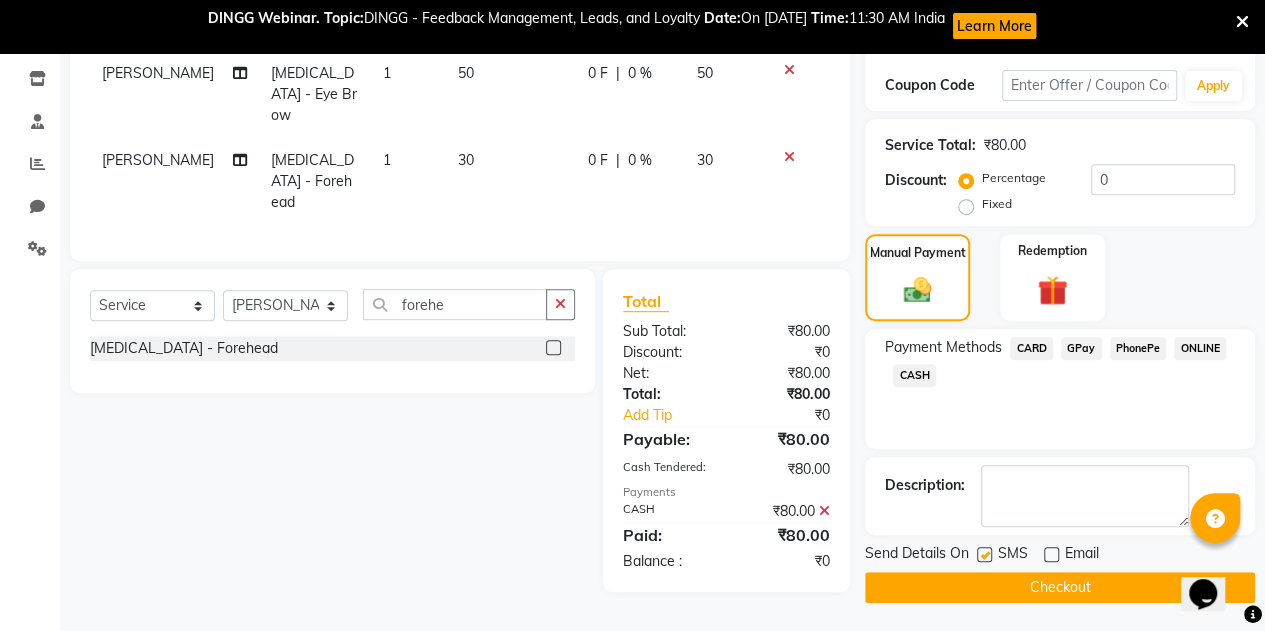 click 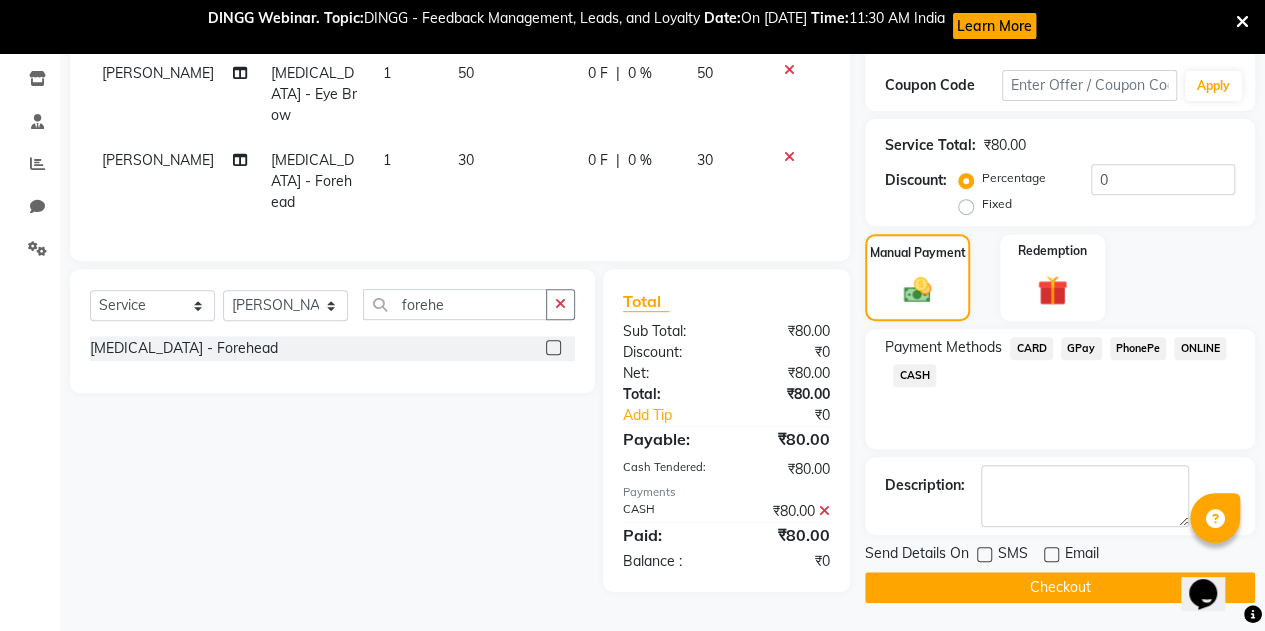 click on "Checkout" 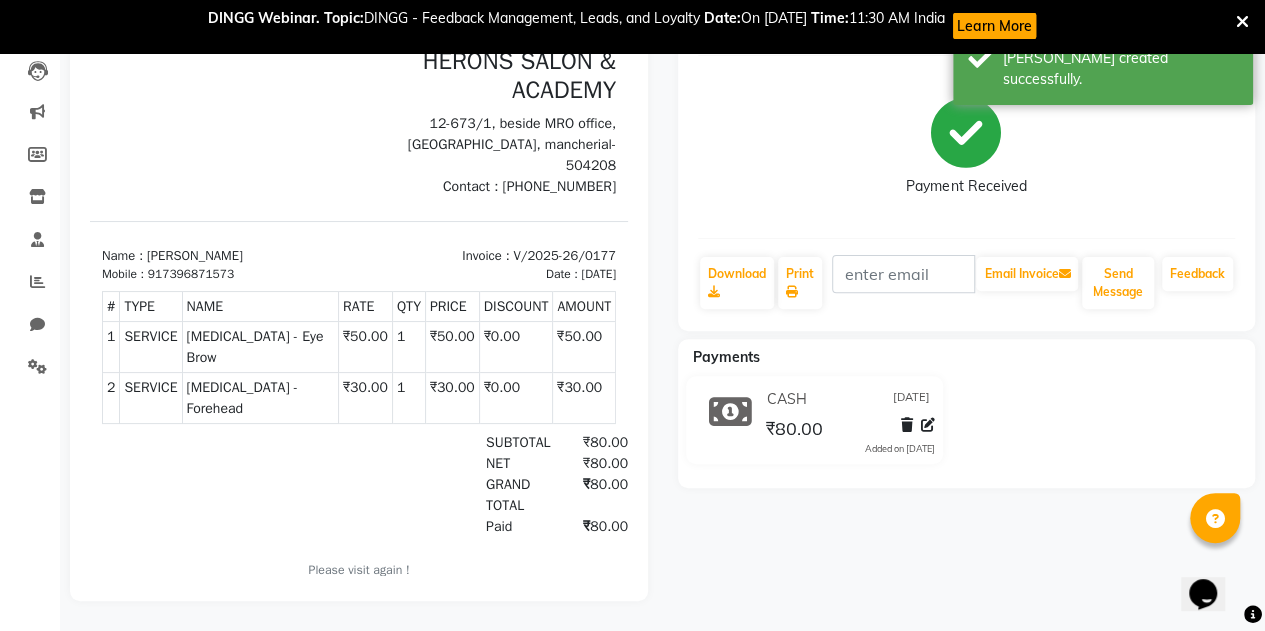 scroll, scrollTop: 0, scrollLeft: 0, axis: both 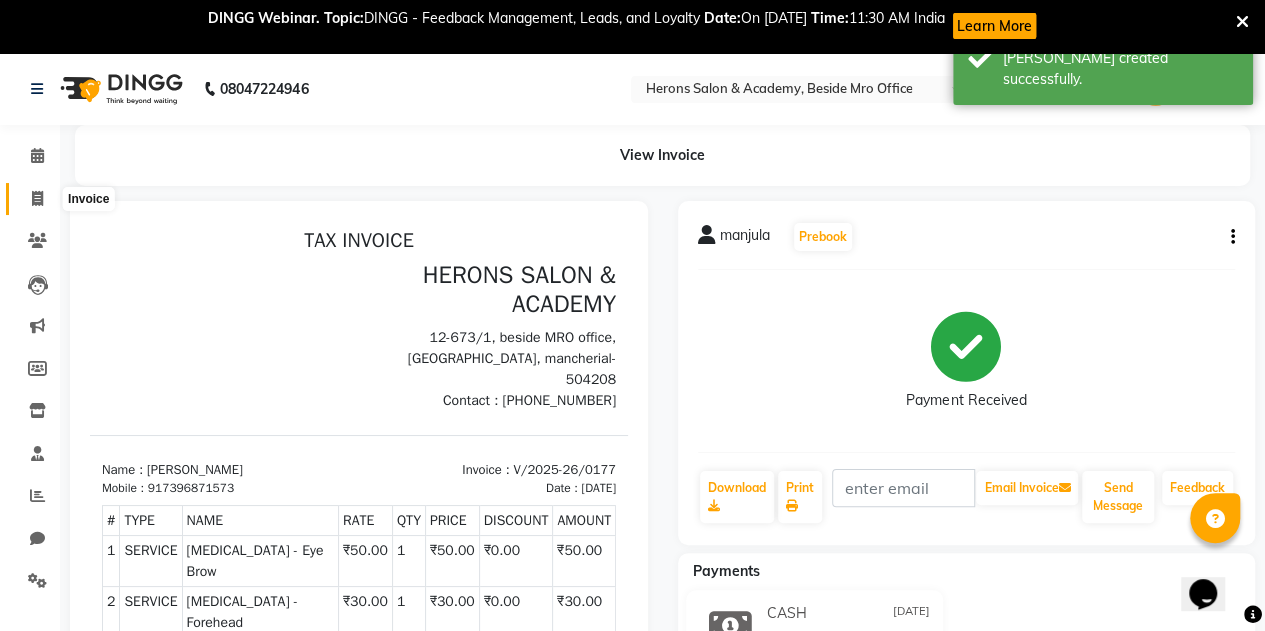 click 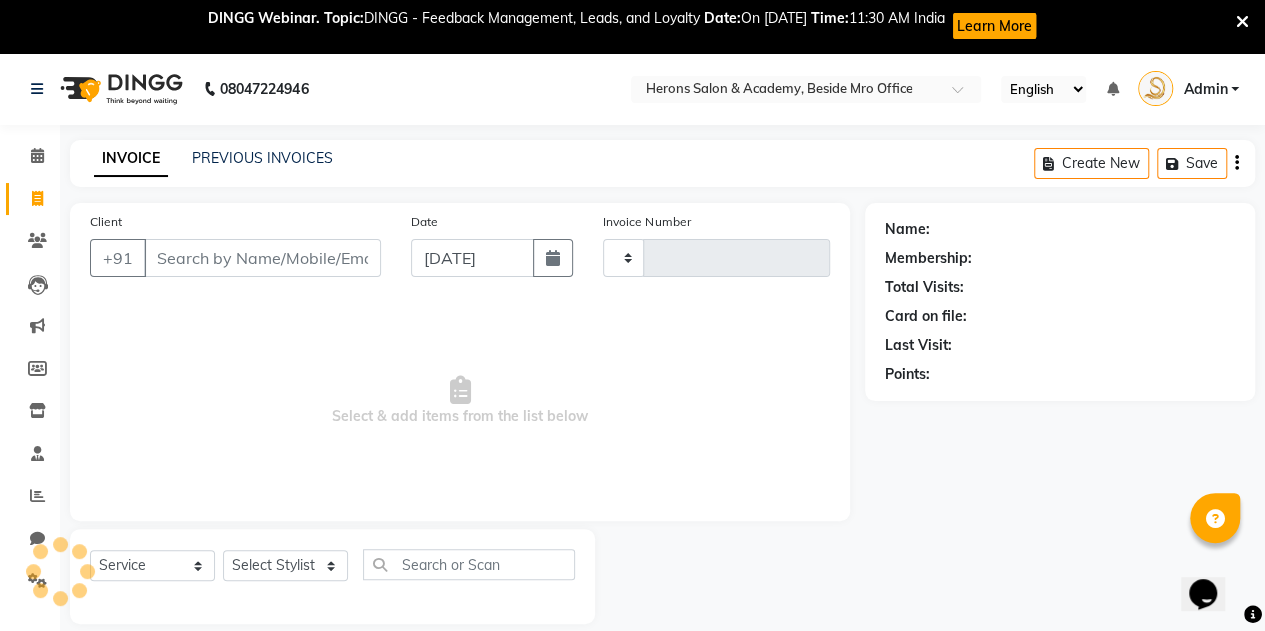 type on "0178" 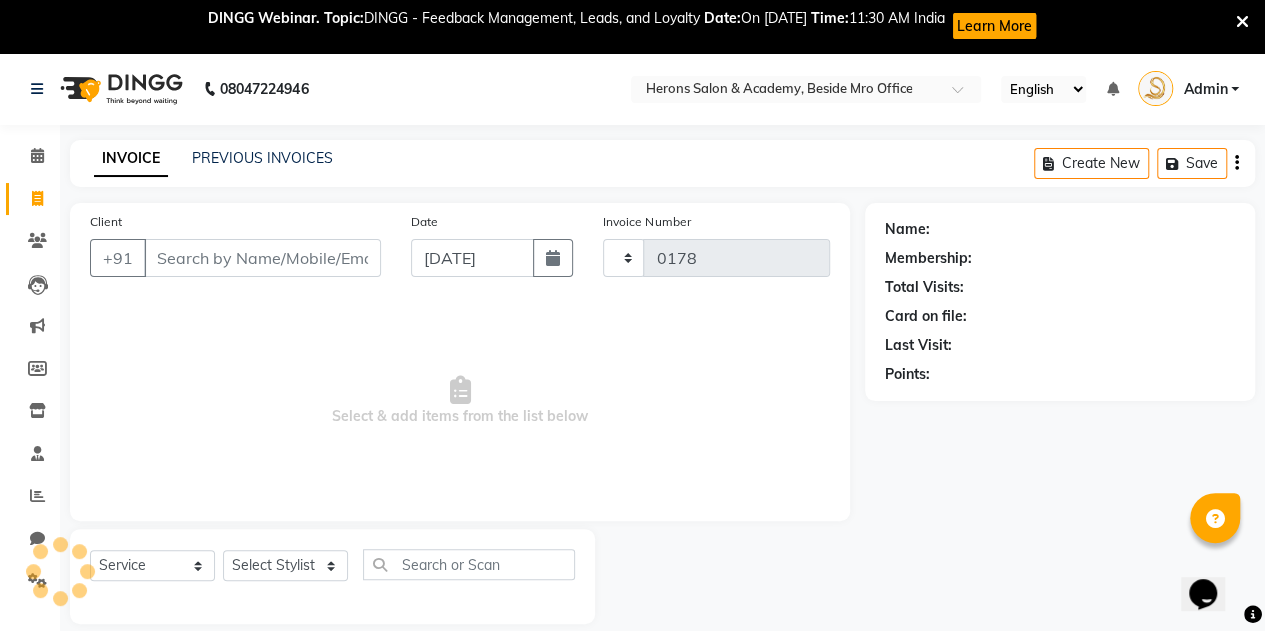 select on "7758" 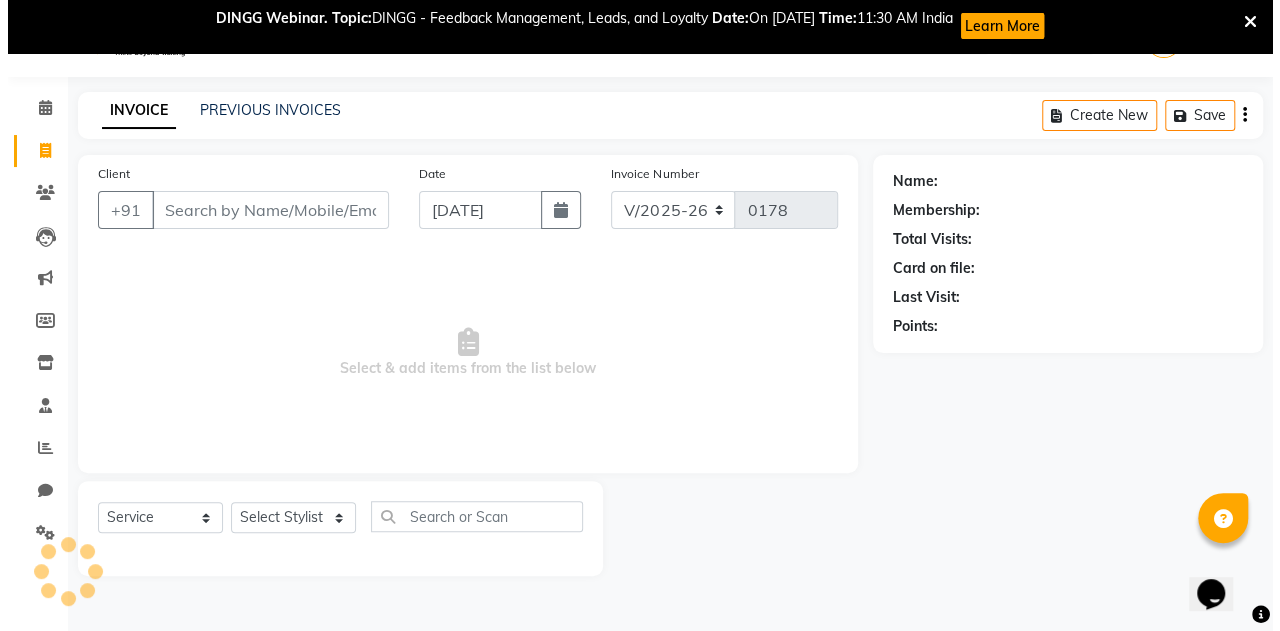 scroll, scrollTop: 53, scrollLeft: 0, axis: vertical 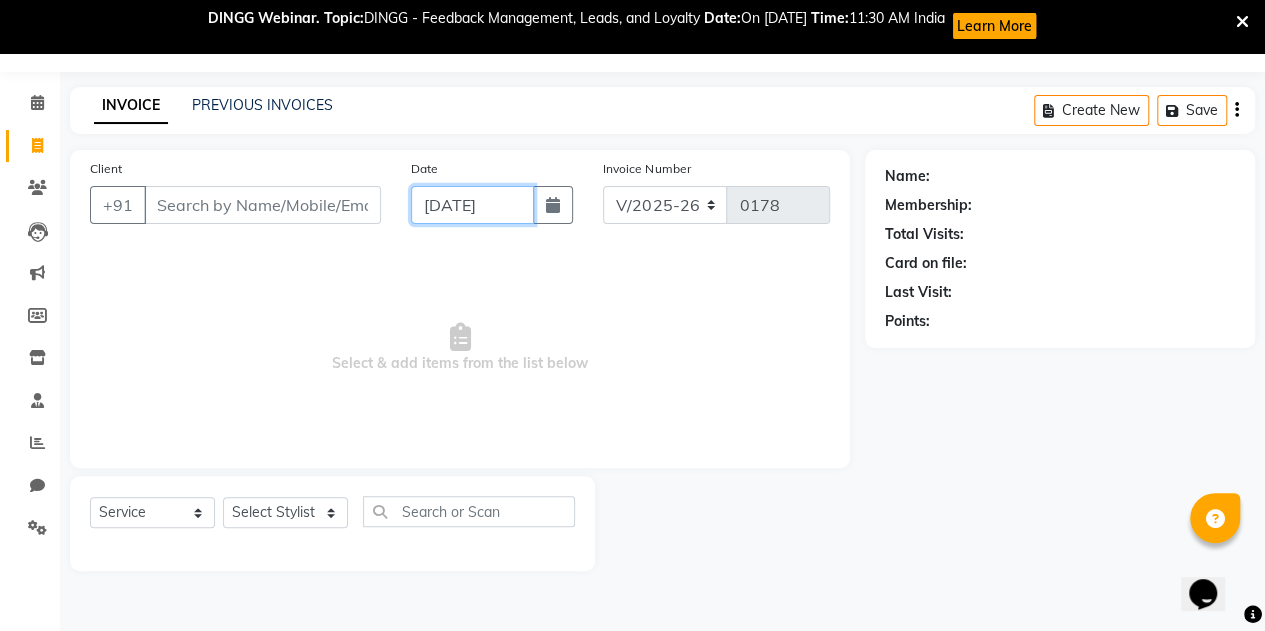 click on "[DATE]" 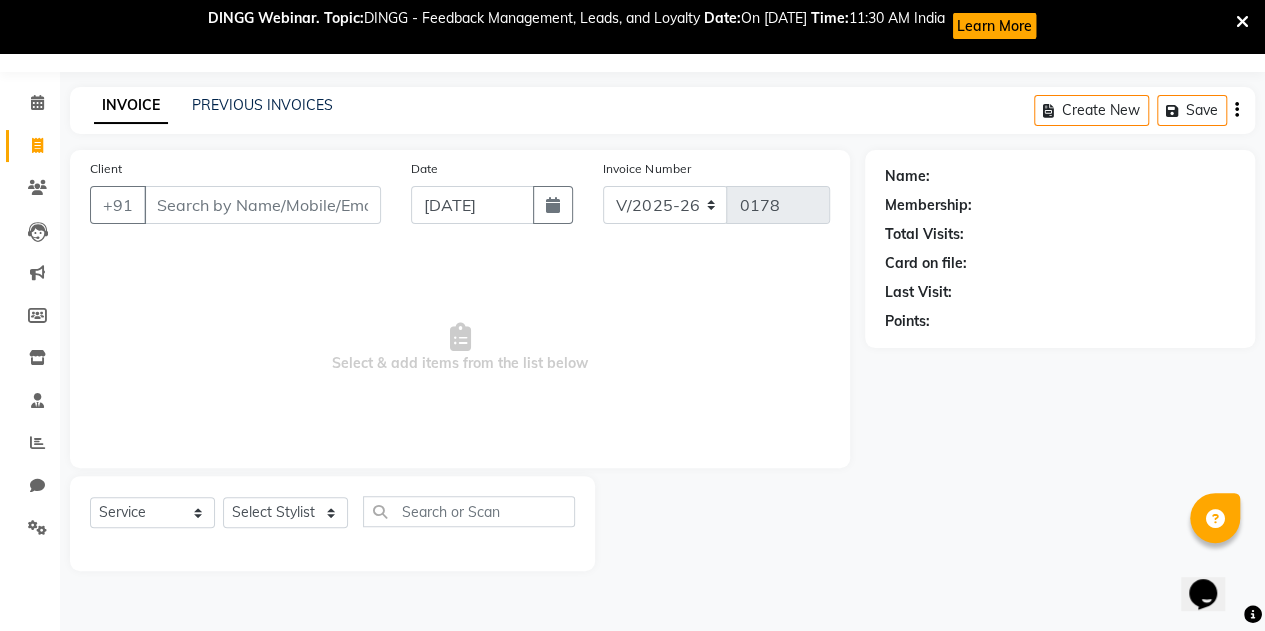 select on "7" 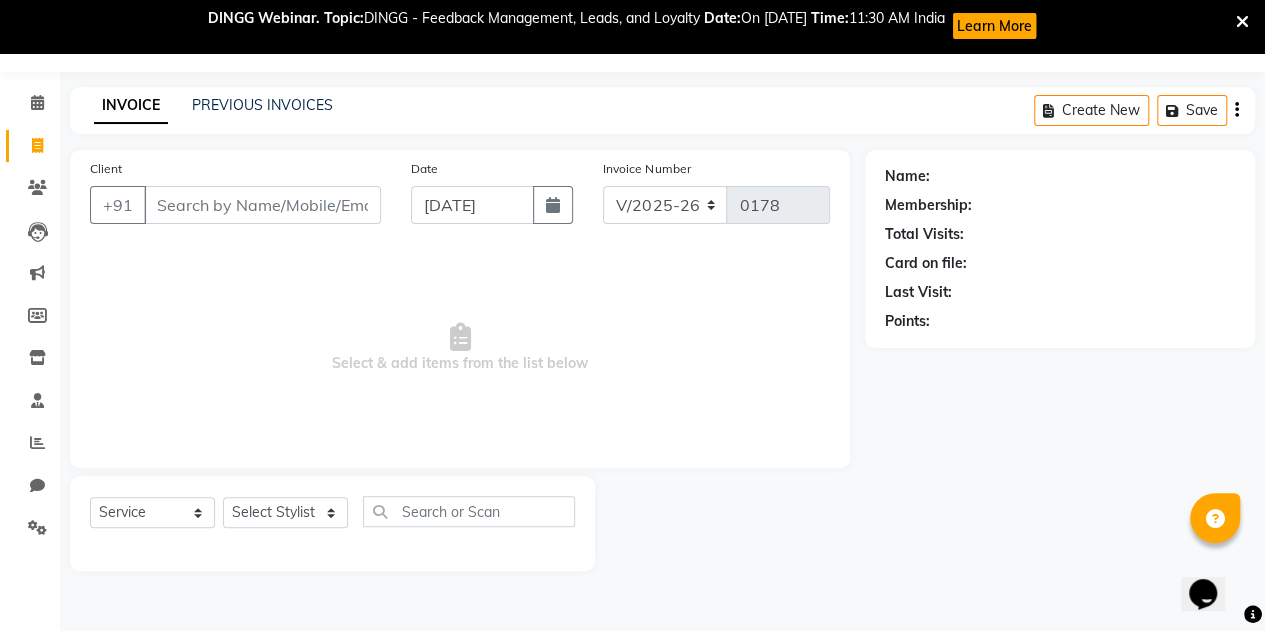 select on "2025" 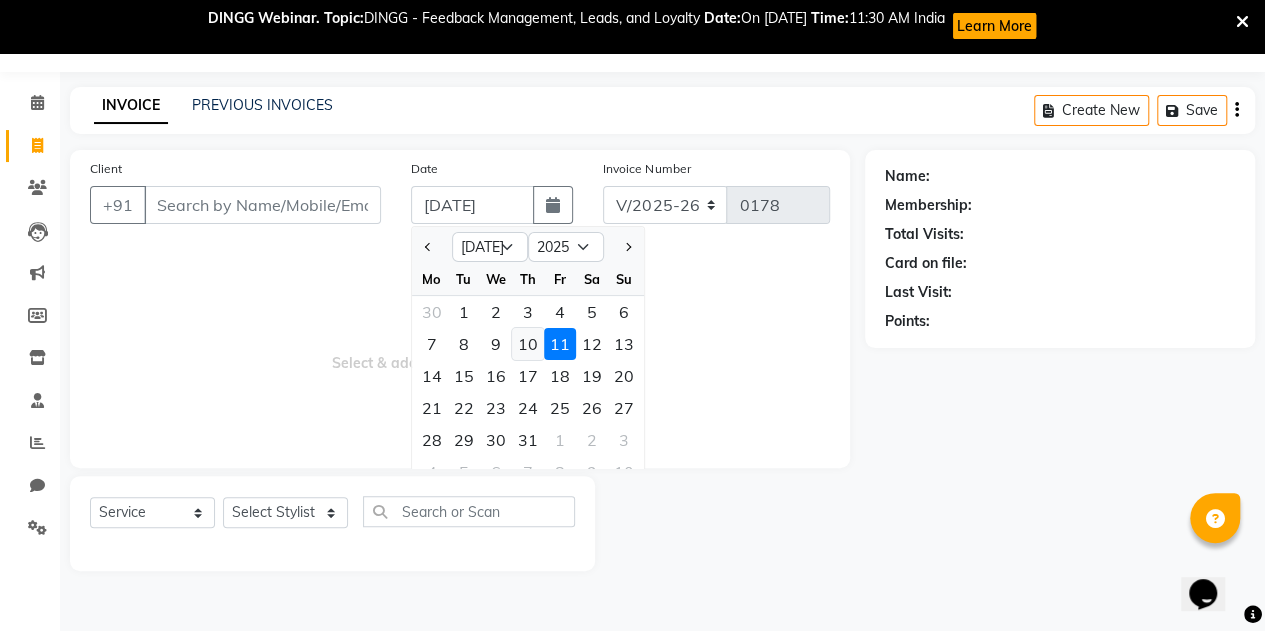 click on "10" 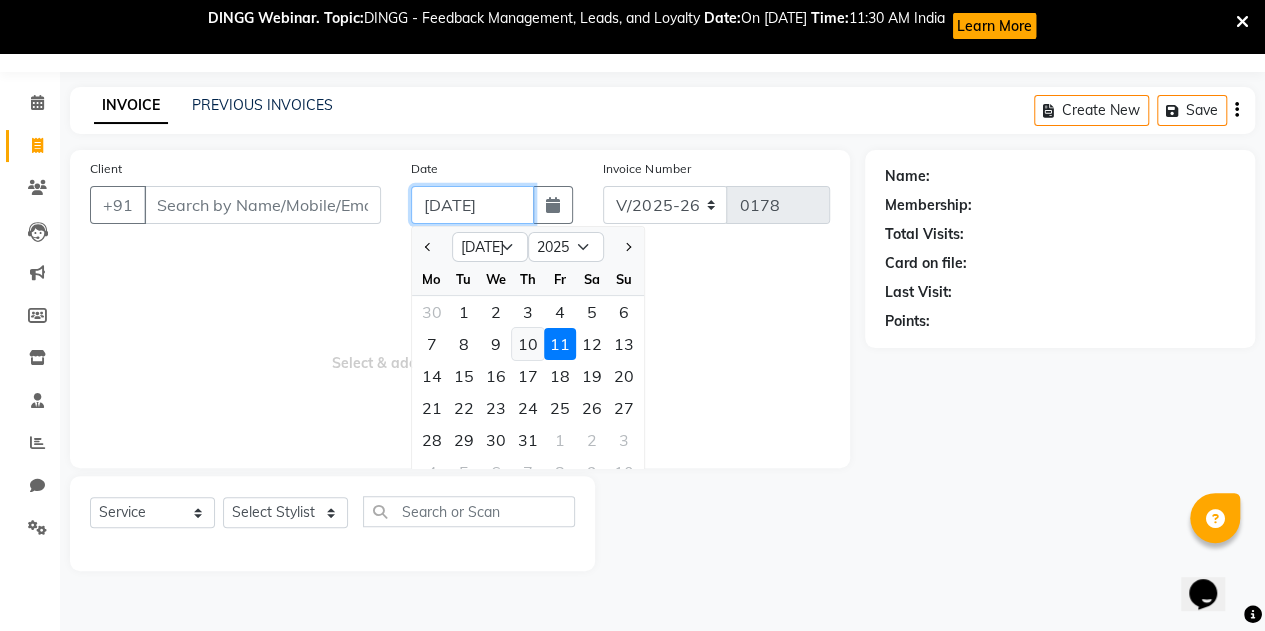 type on "[DATE]" 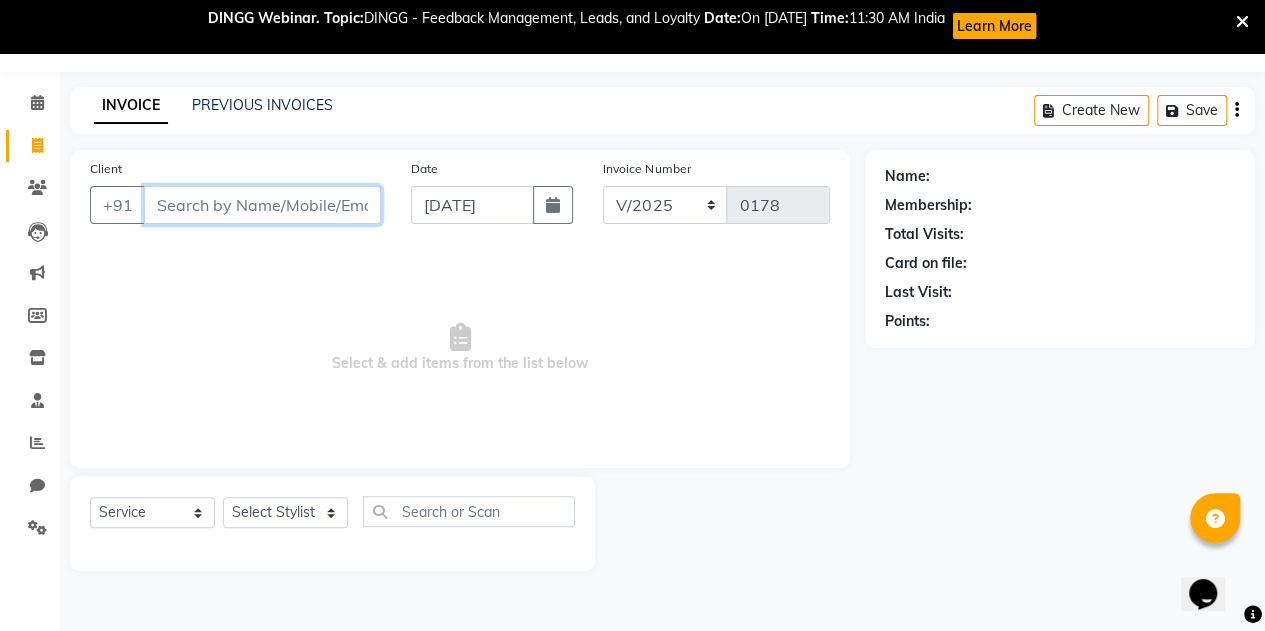 click on "Client" at bounding box center [262, 205] 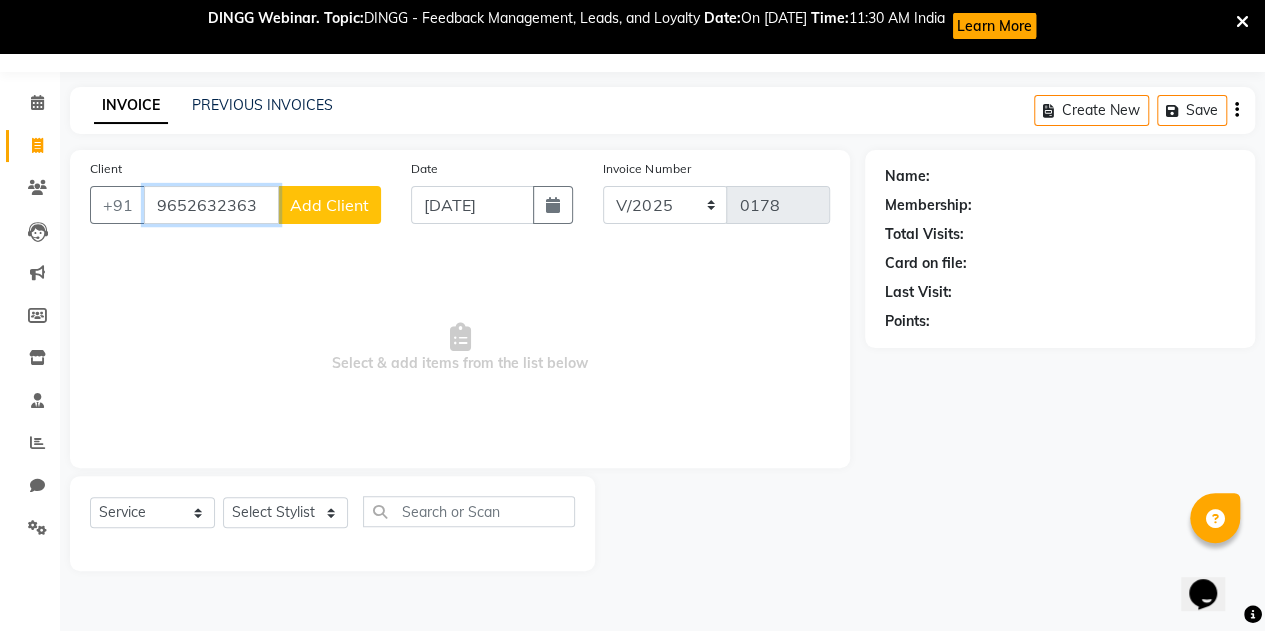 type on "9652632363" 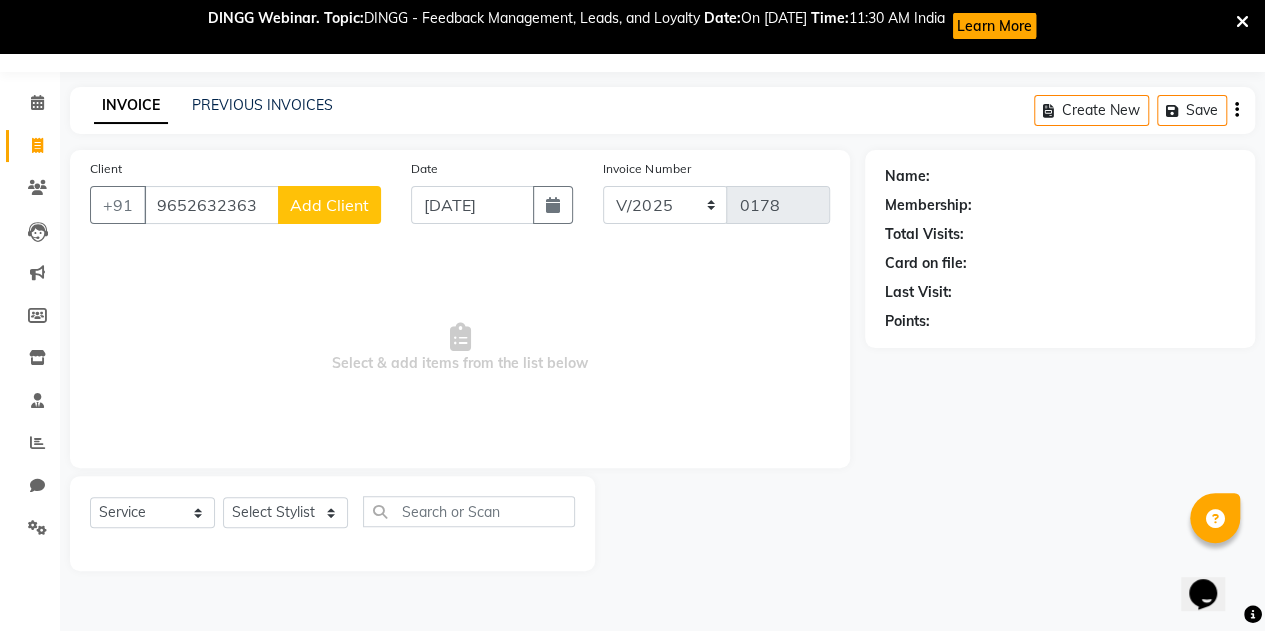 click on "Add Client" 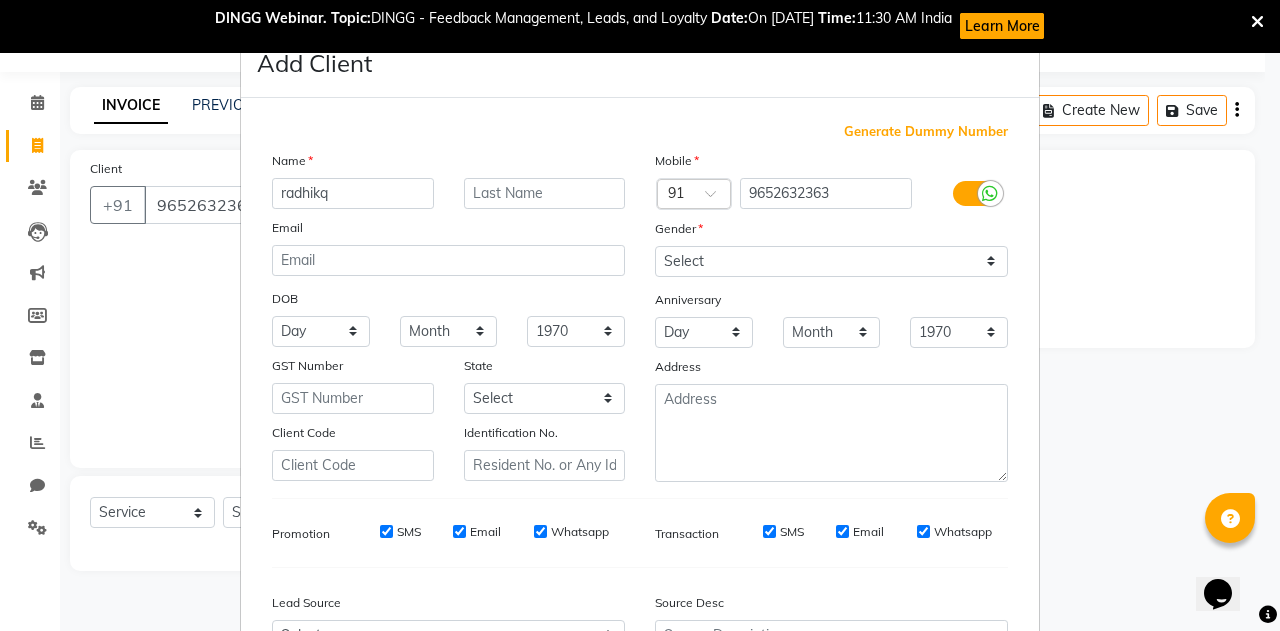 type on "radhikq" 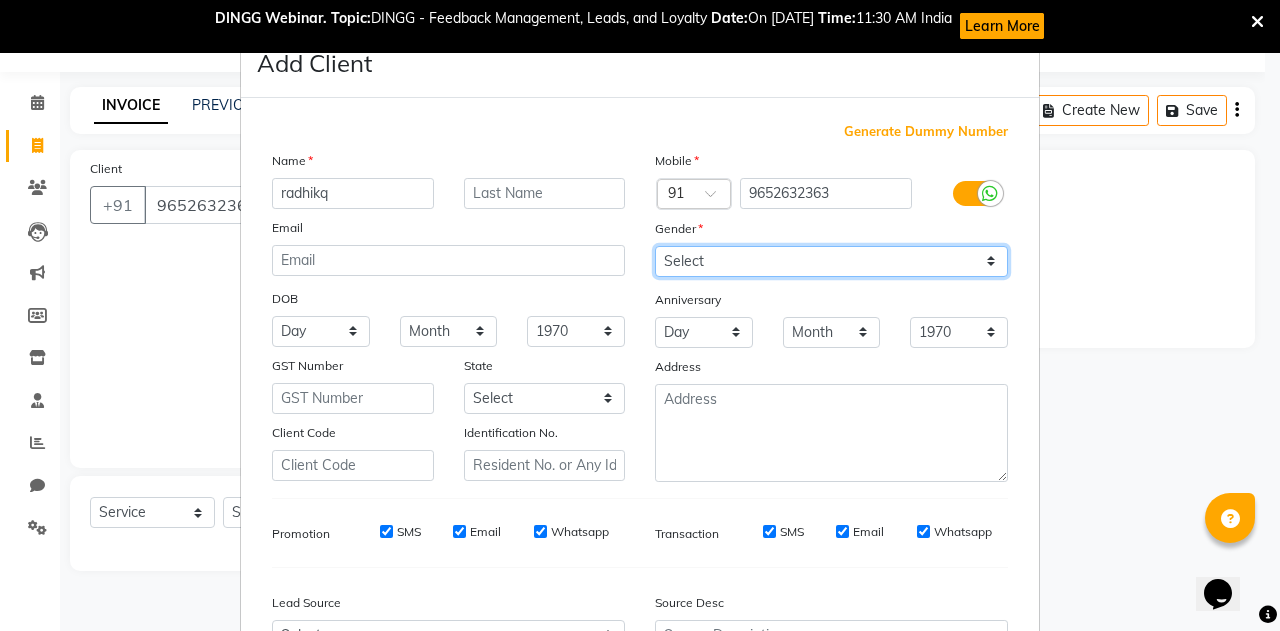 click on "Select [DEMOGRAPHIC_DATA] [DEMOGRAPHIC_DATA] Other Prefer Not To Say" at bounding box center (831, 261) 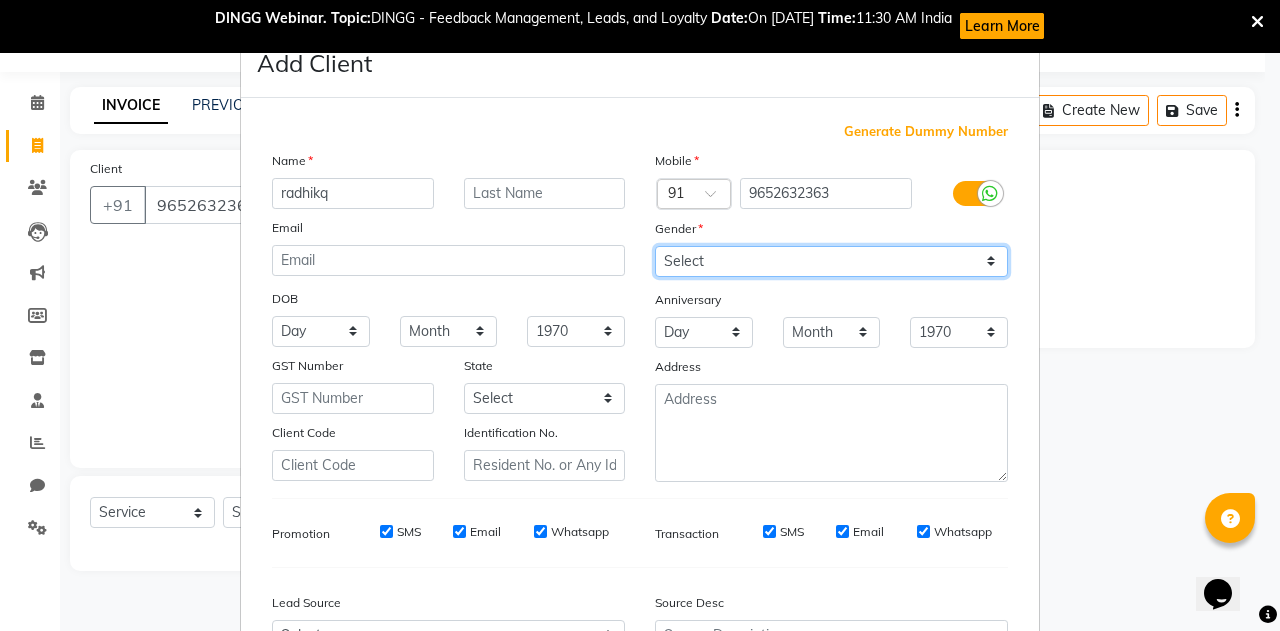 select on "[DEMOGRAPHIC_DATA]" 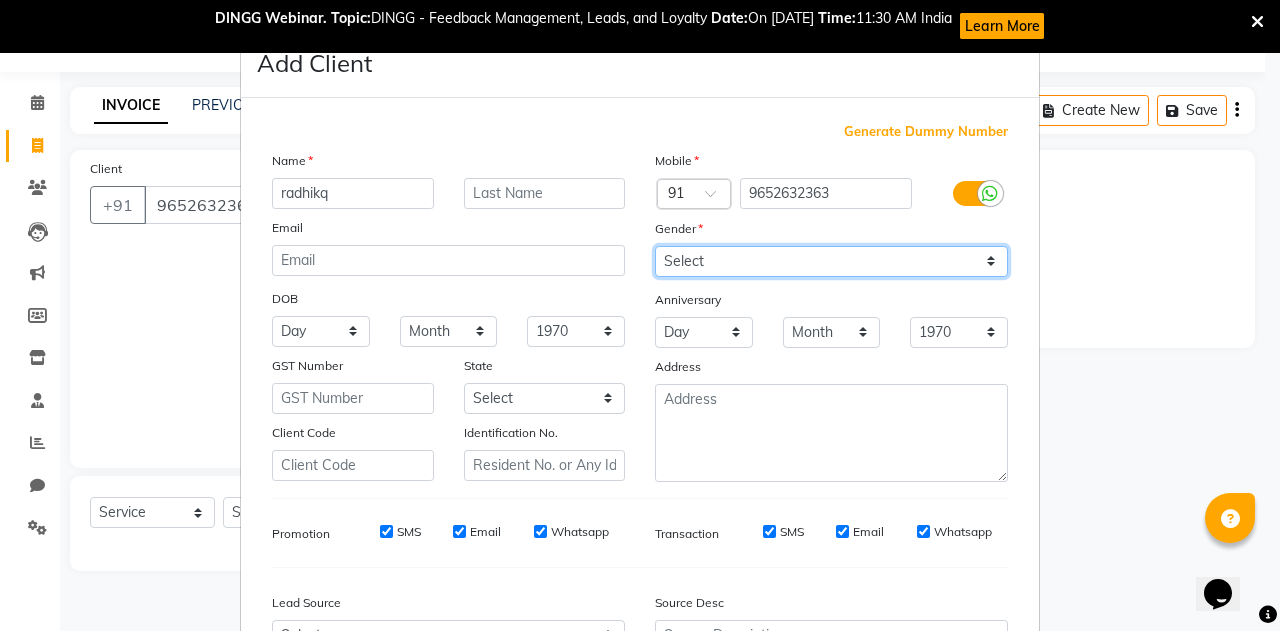 click on "Select [DEMOGRAPHIC_DATA] [DEMOGRAPHIC_DATA] Other Prefer Not To Say" at bounding box center (831, 261) 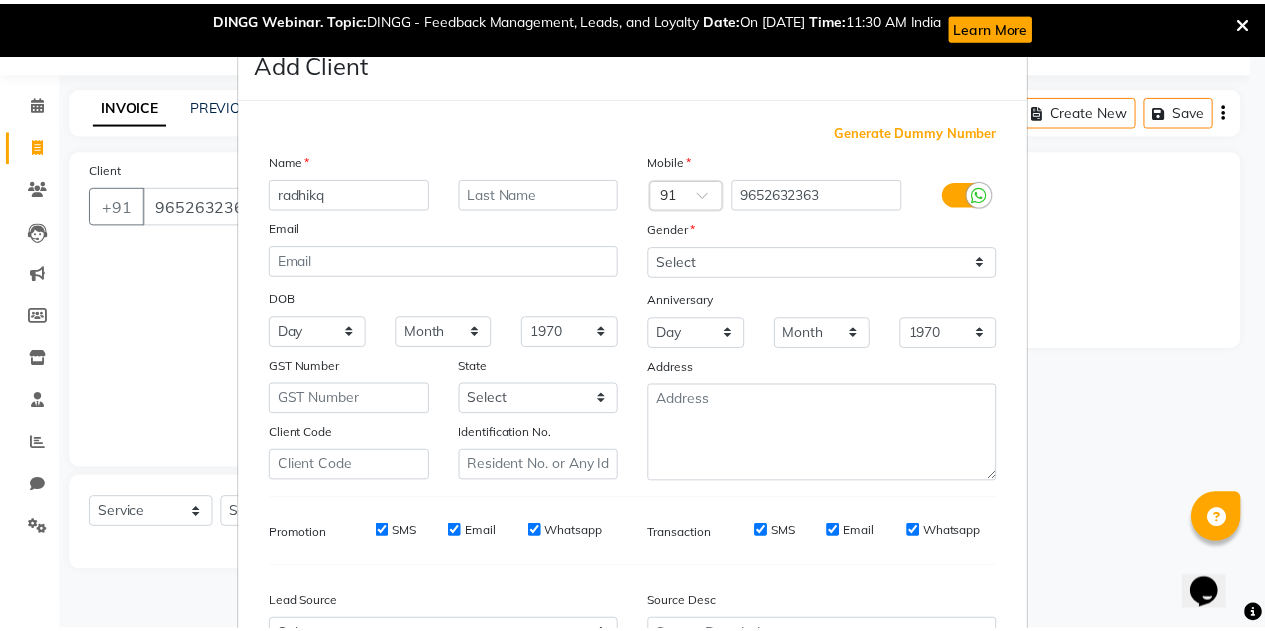 scroll, scrollTop: 214, scrollLeft: 0, axis: vertical 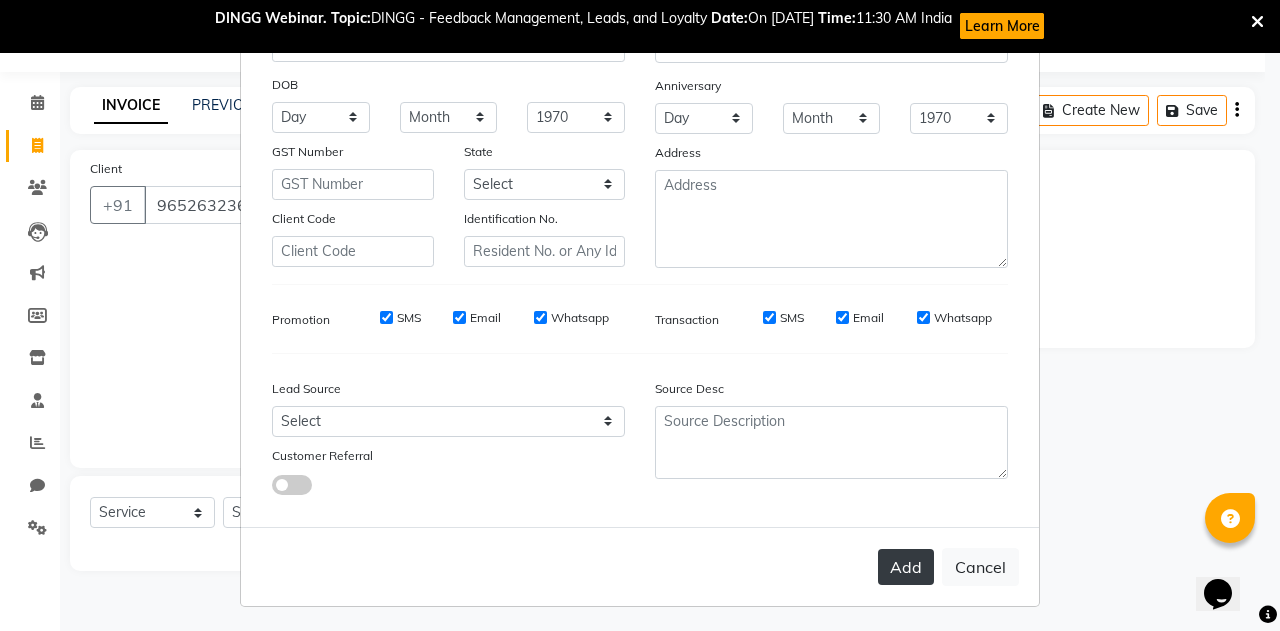 click on "Add" at bounding box center [906, 567] 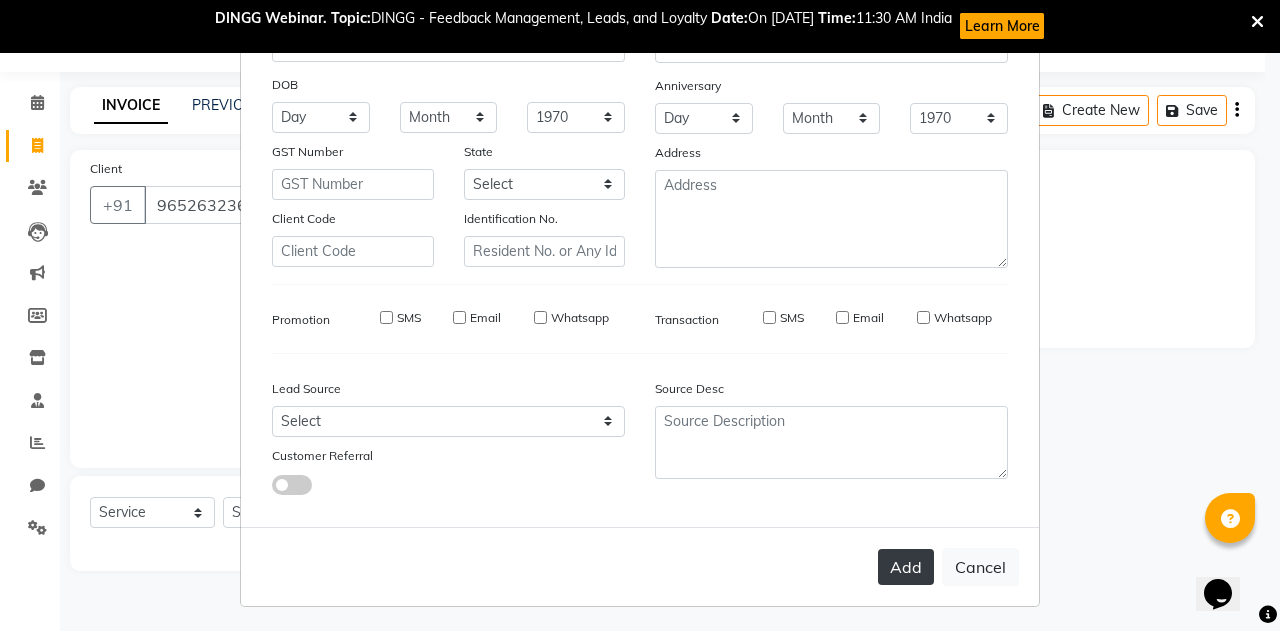 type 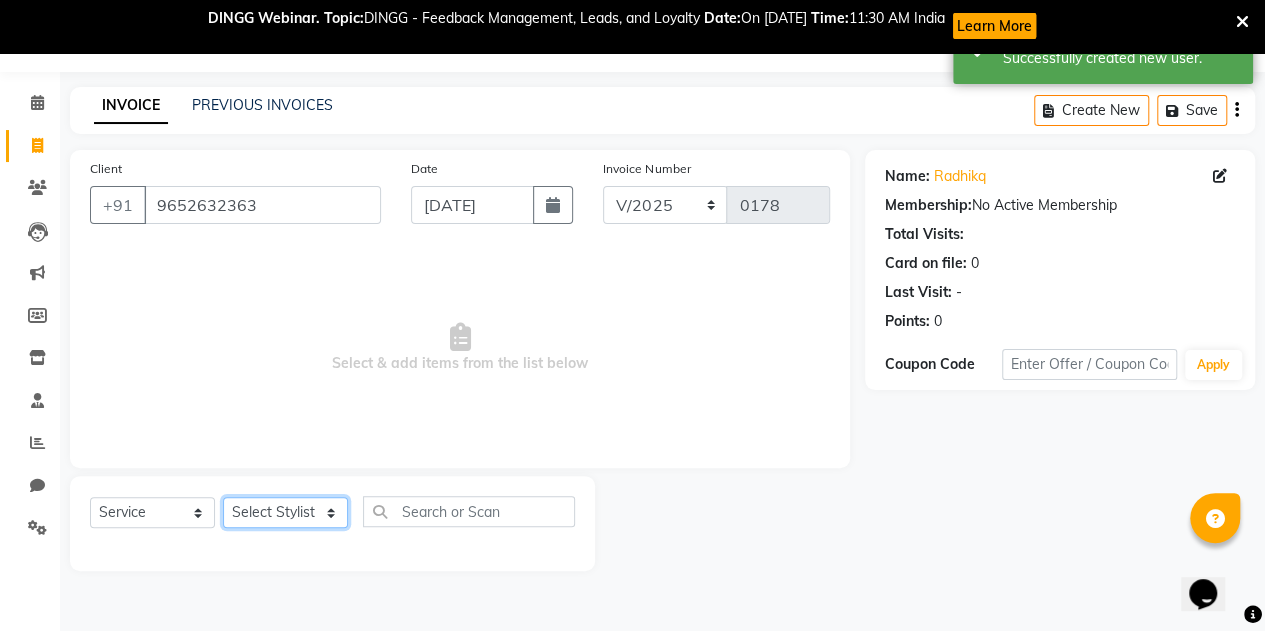 click on "Select Stylist [PERSON_NAME] [PERSON_NAME]" 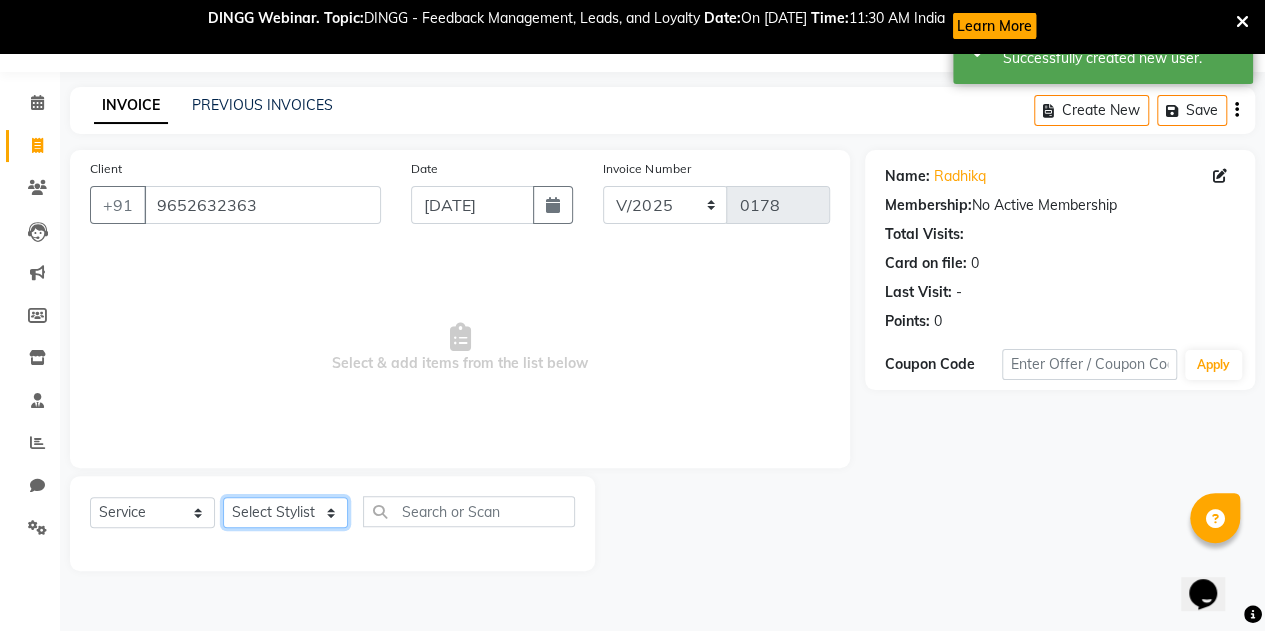 select on "69272" 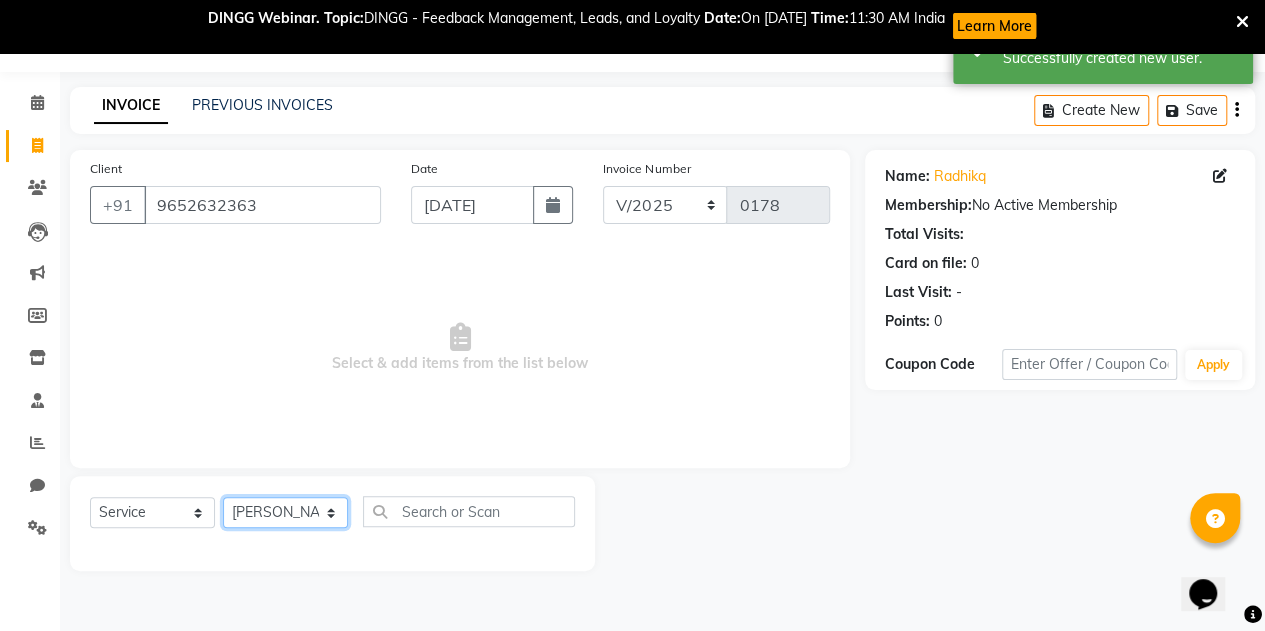 click on "Select Stylist [PERSON_NAME] [PERSON_NAME]" 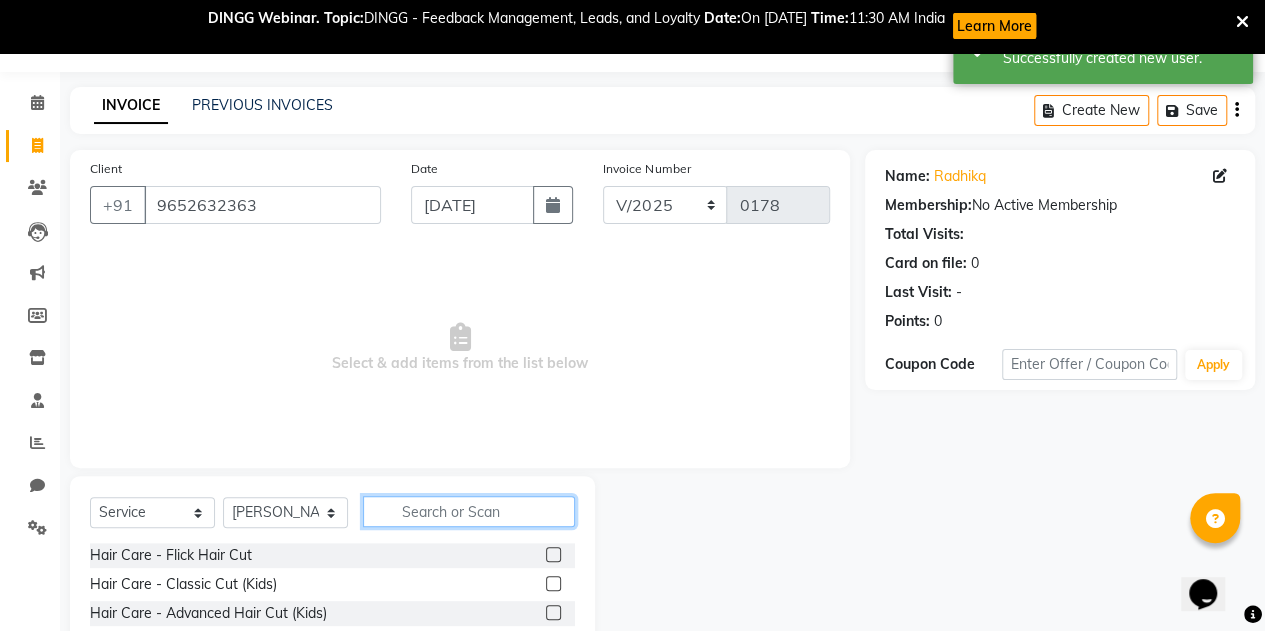 click 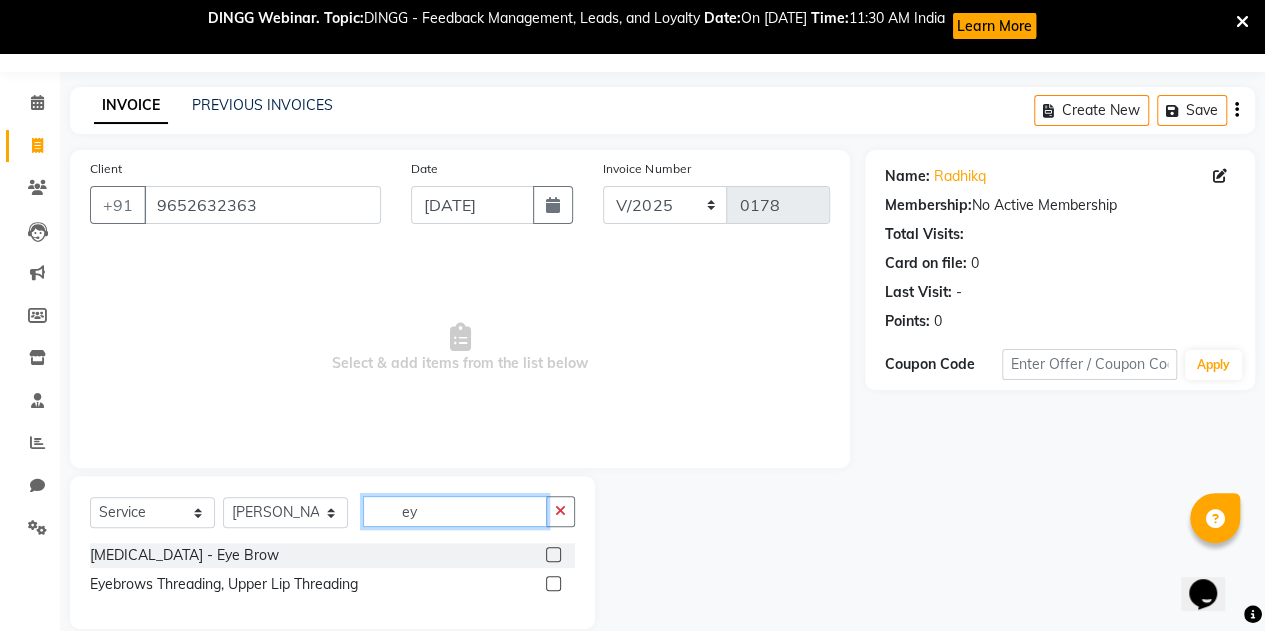 type on "ey" 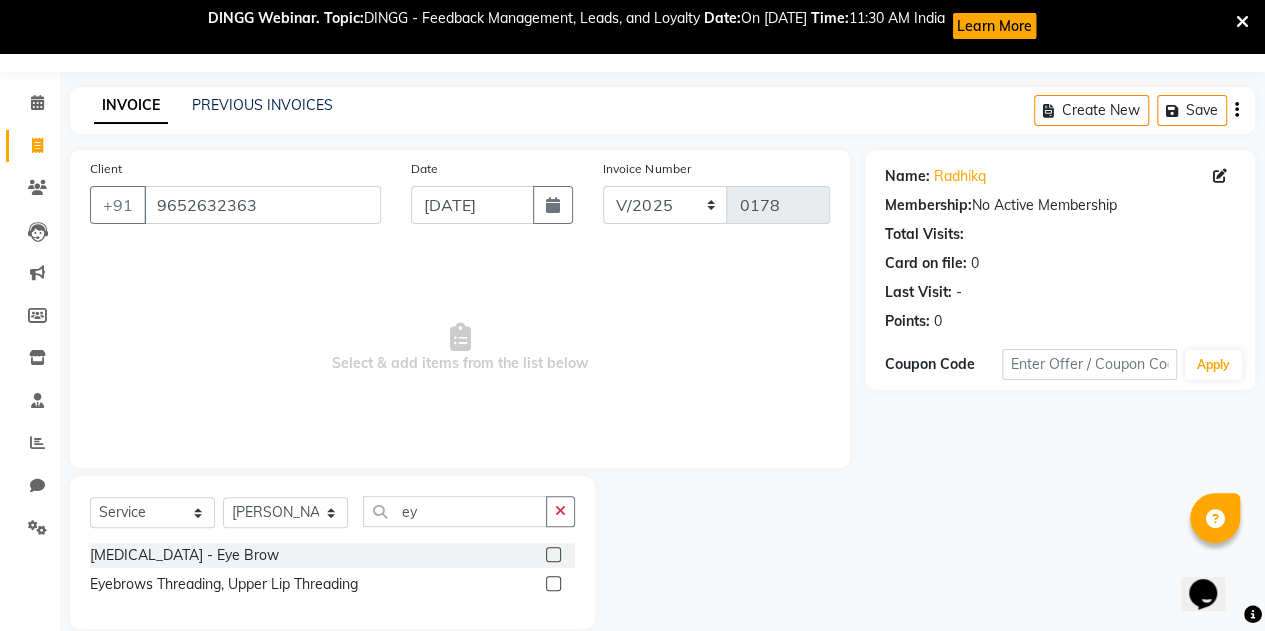 click 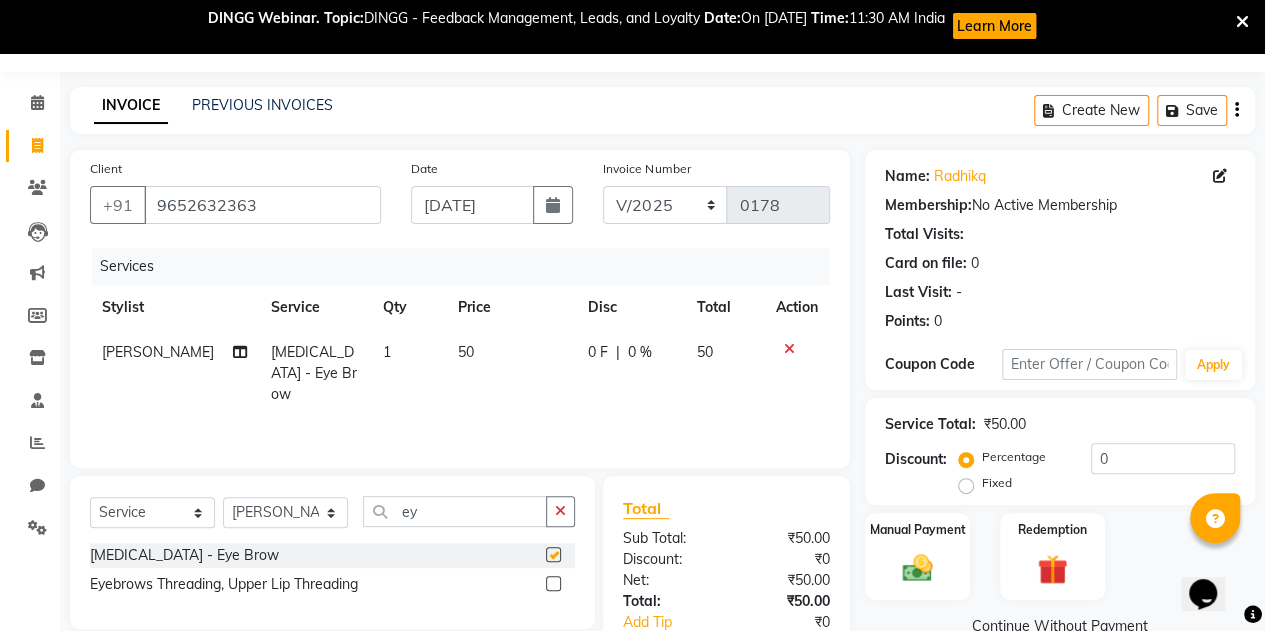 checkbox on "false" 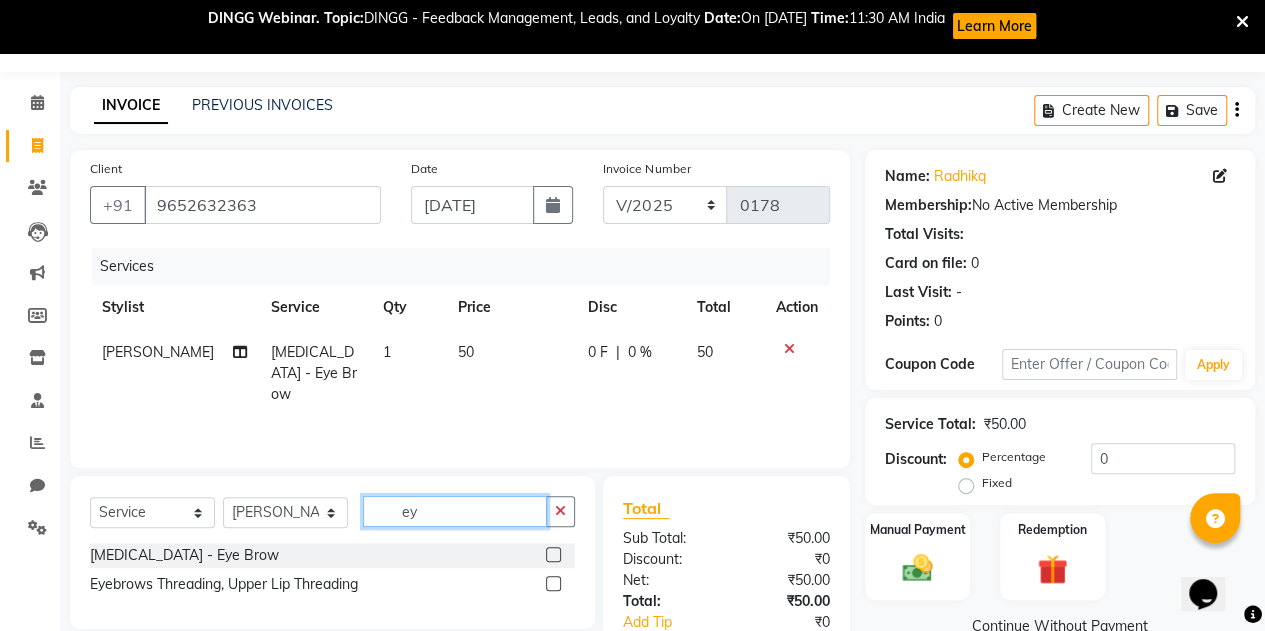 click on "ey" 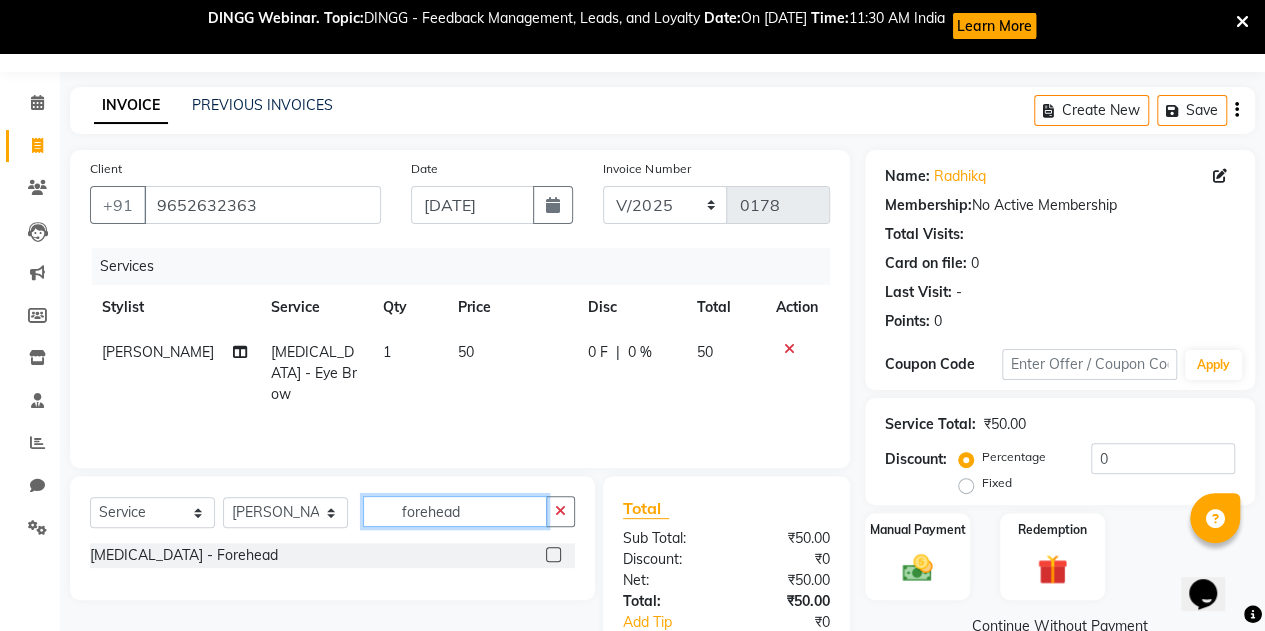 type on "forehead" 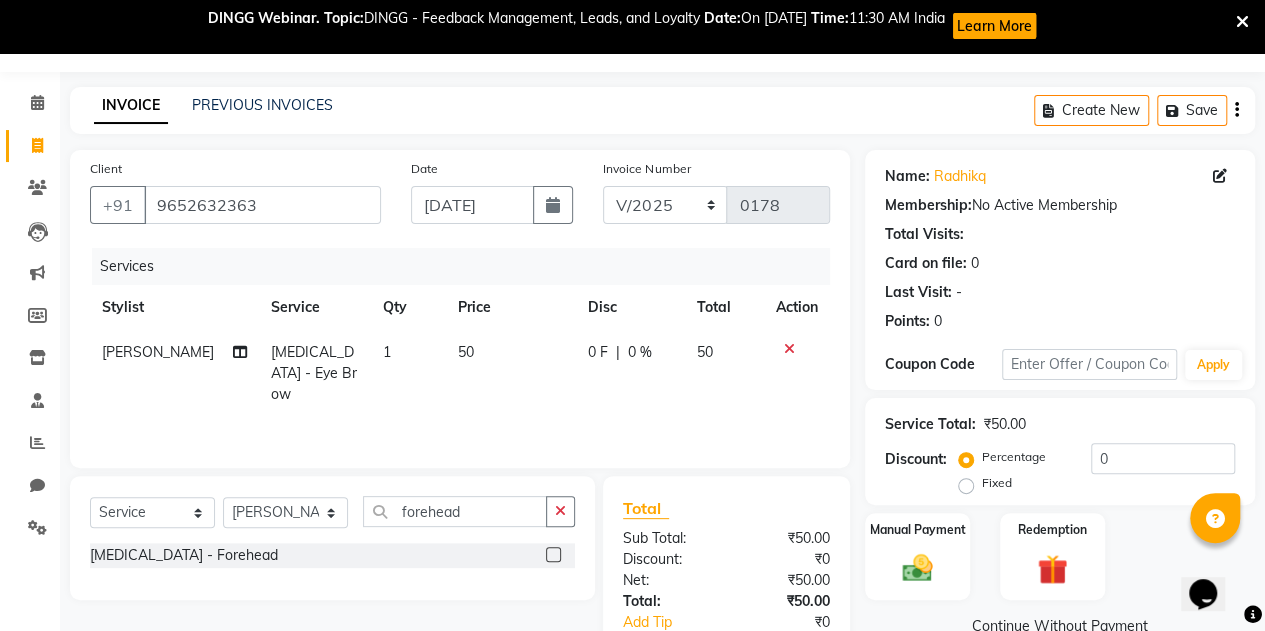 click 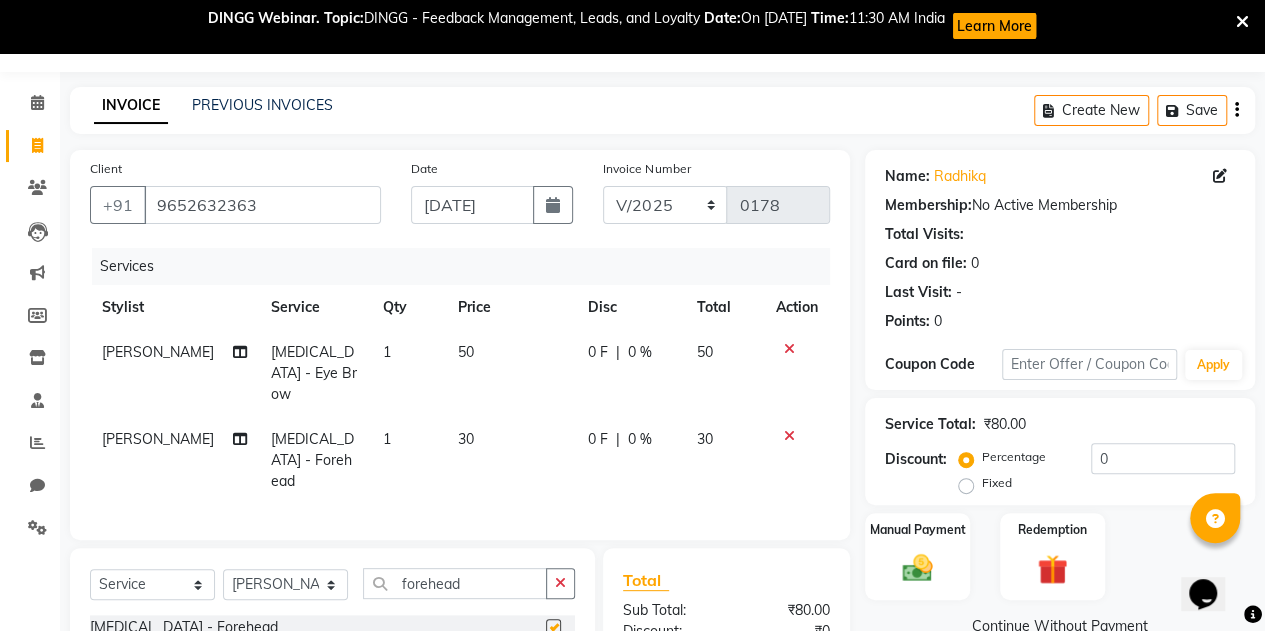 checkbox on "false" 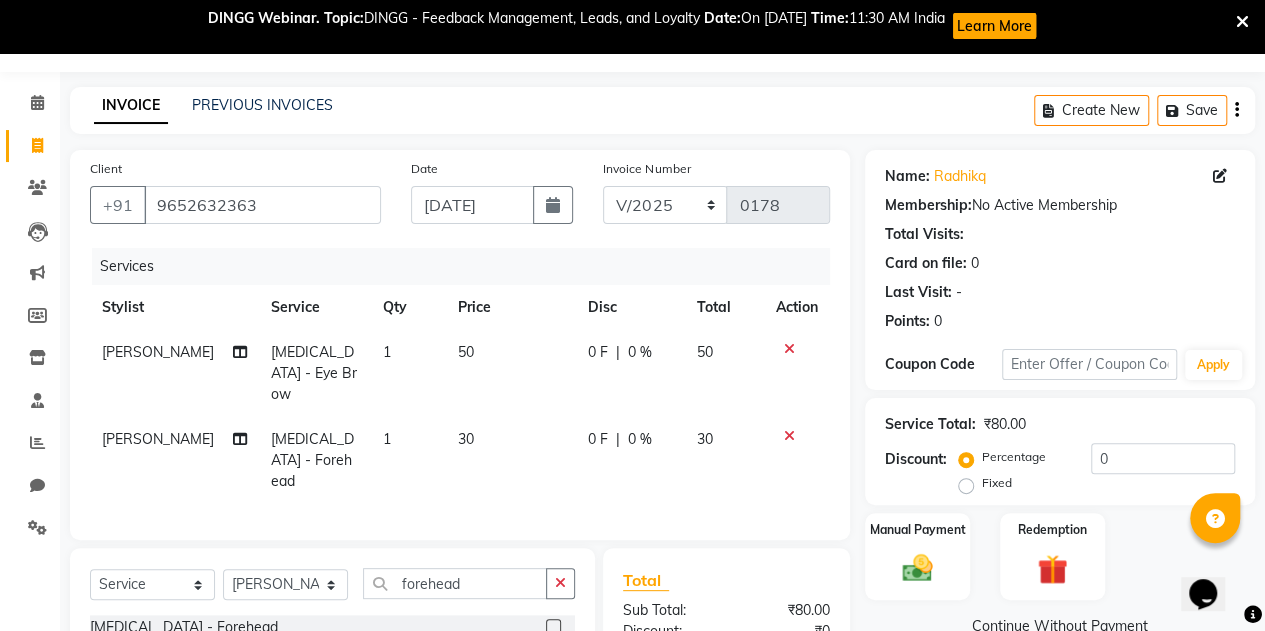 scroll, scrollTop: 224, scrollLeft: 0, axis: vertical 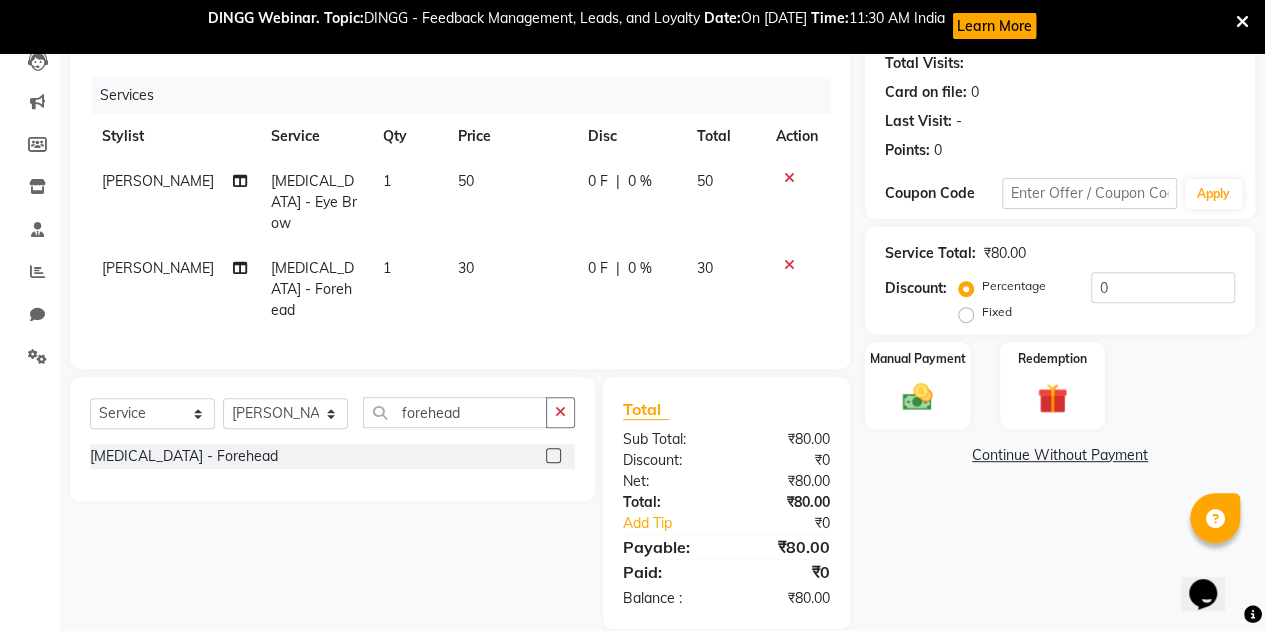 click 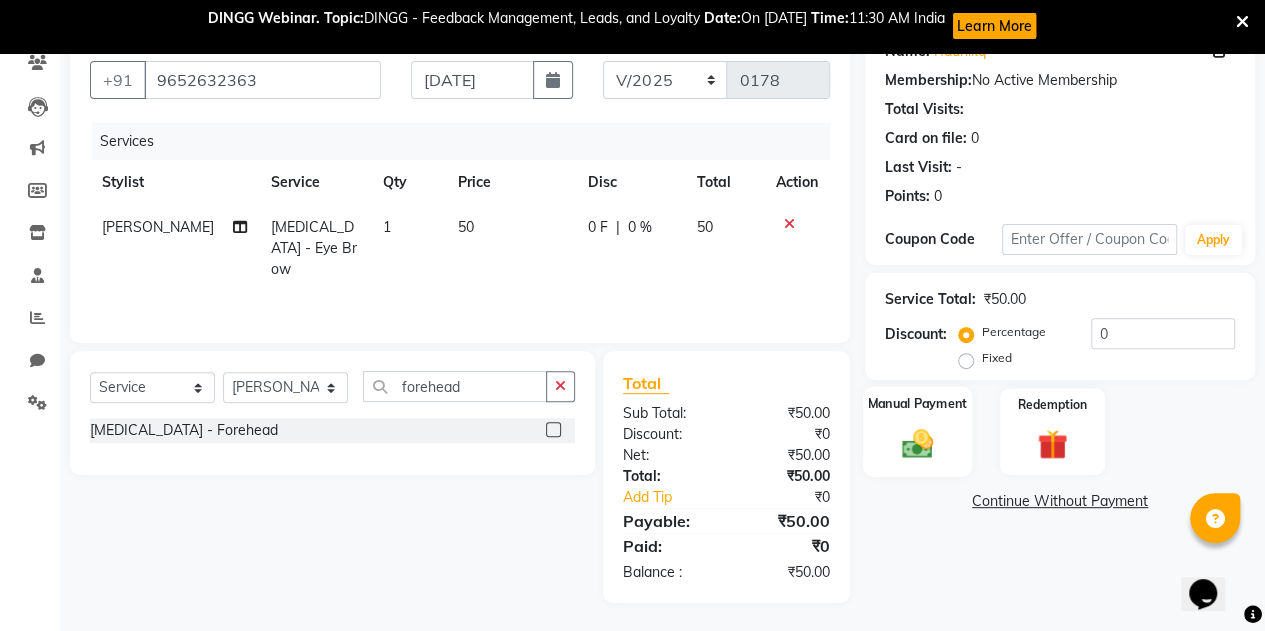 click 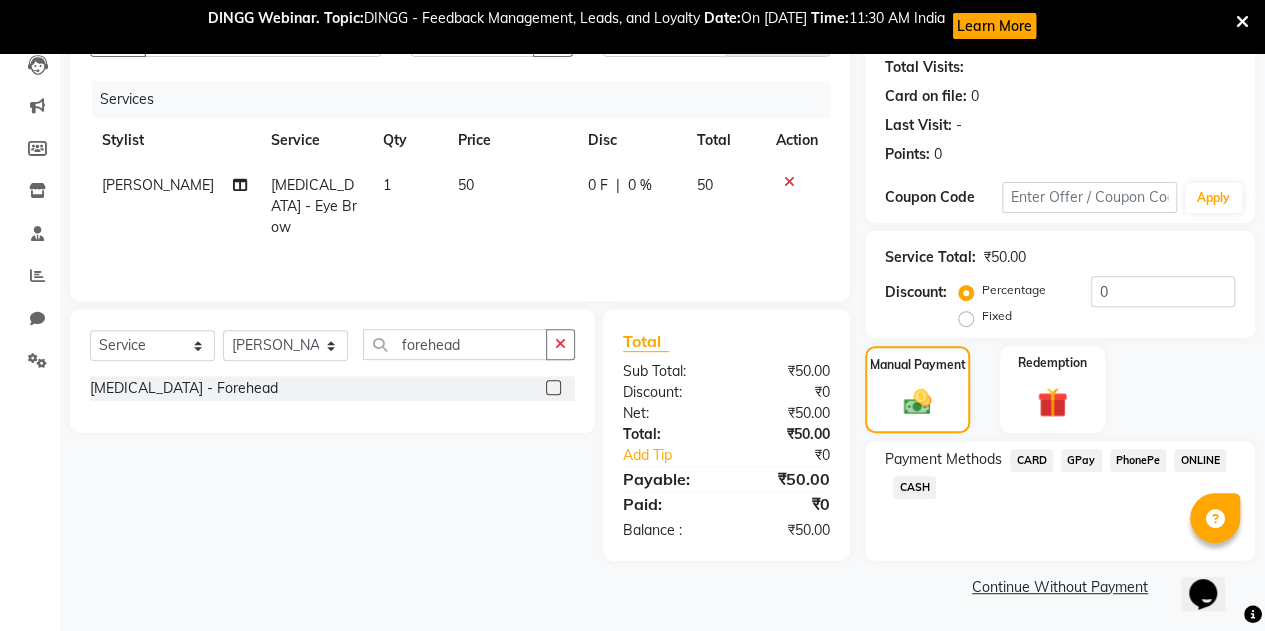 click on "PhonePe" 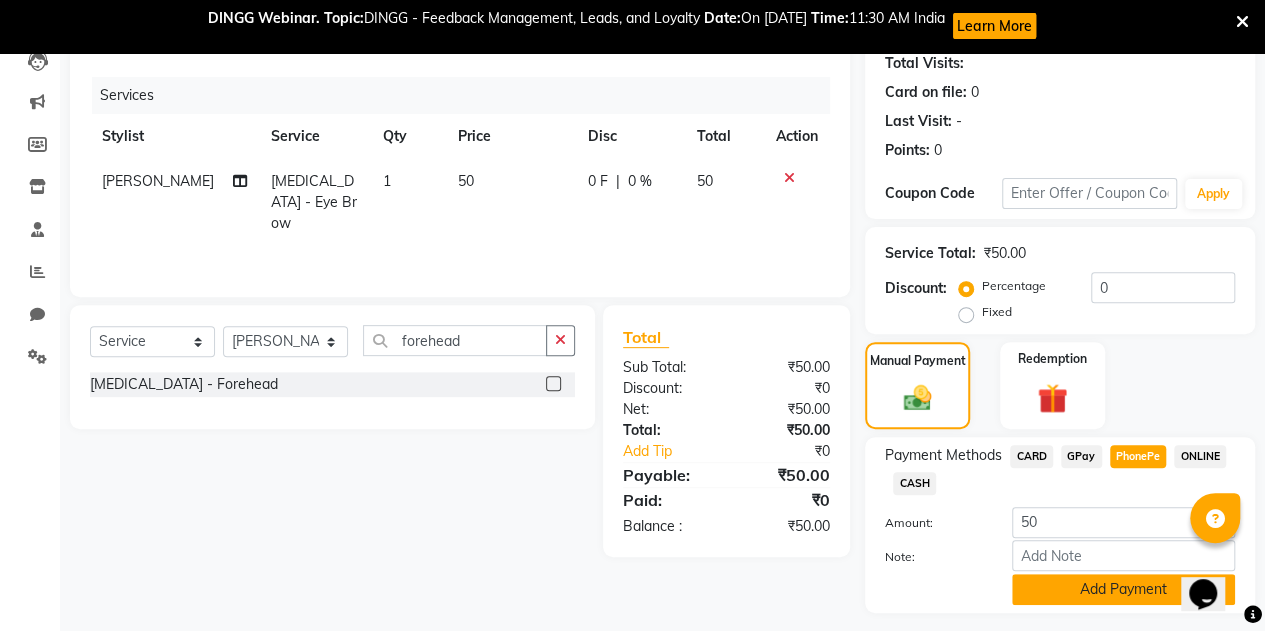 click on "Add Payment" 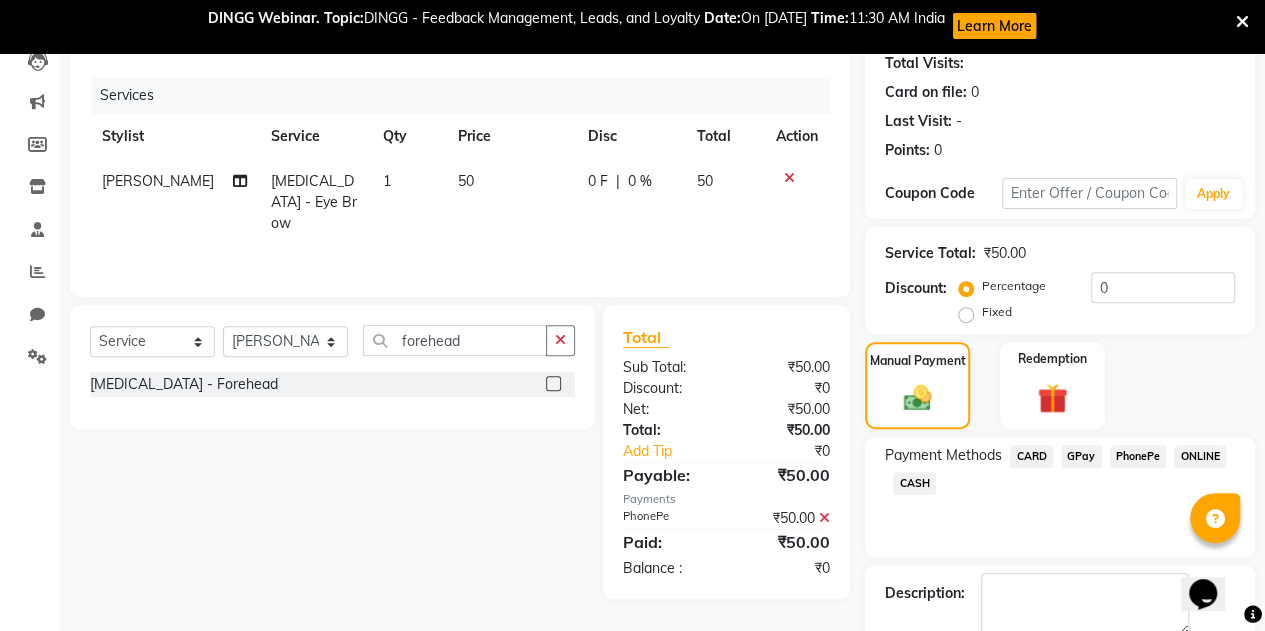 scroll, scrollTop: 332, scrollLeft: 0, axis: vertical 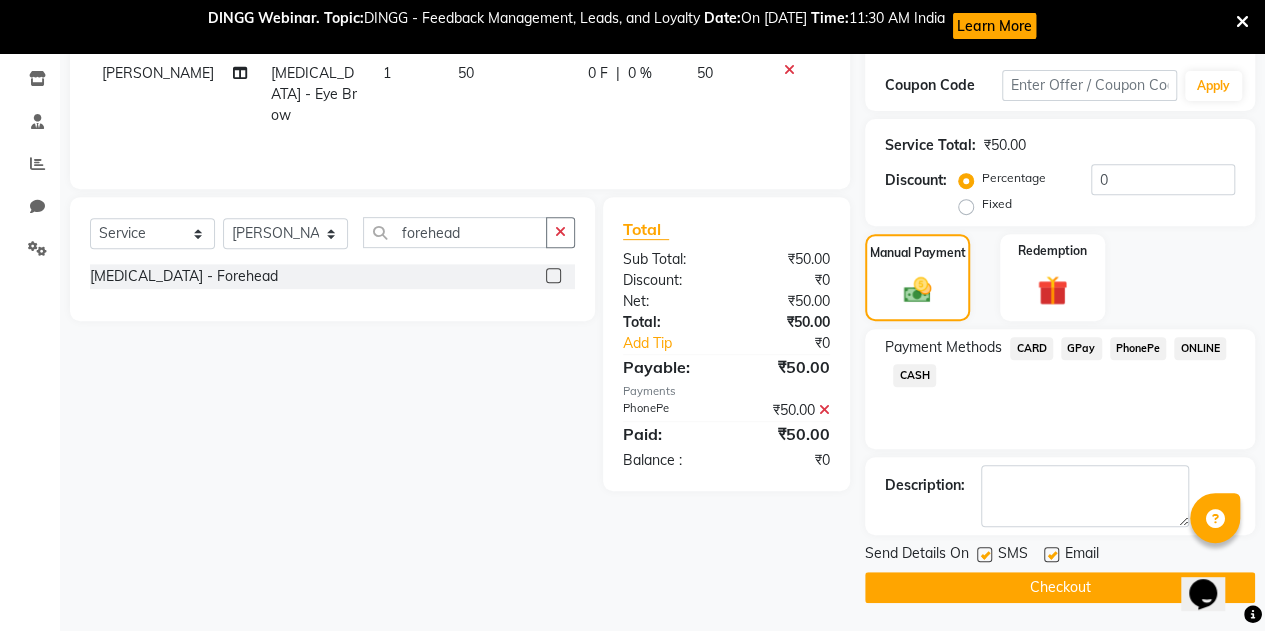 click 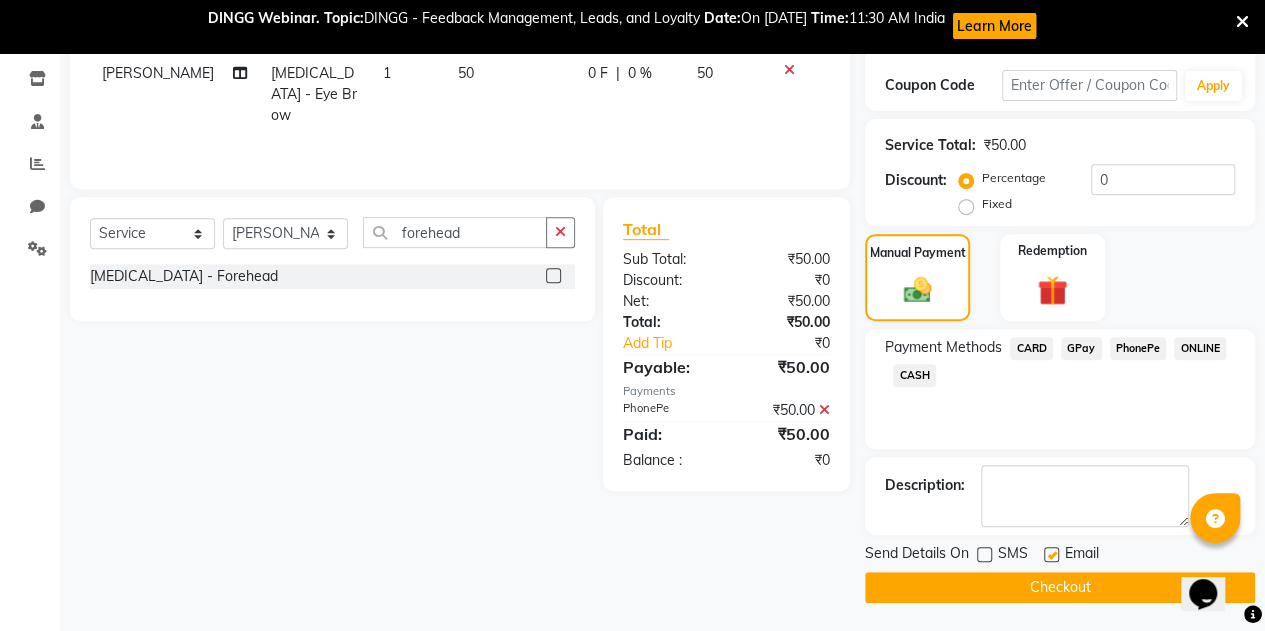 click 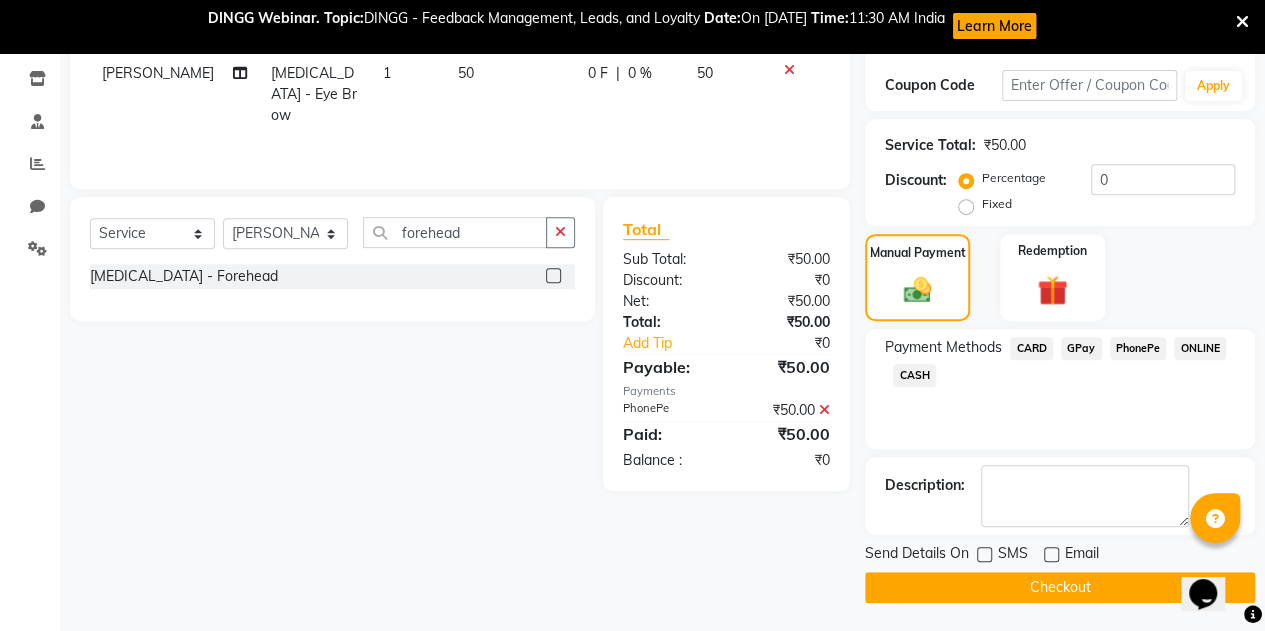 click on "Checkout" 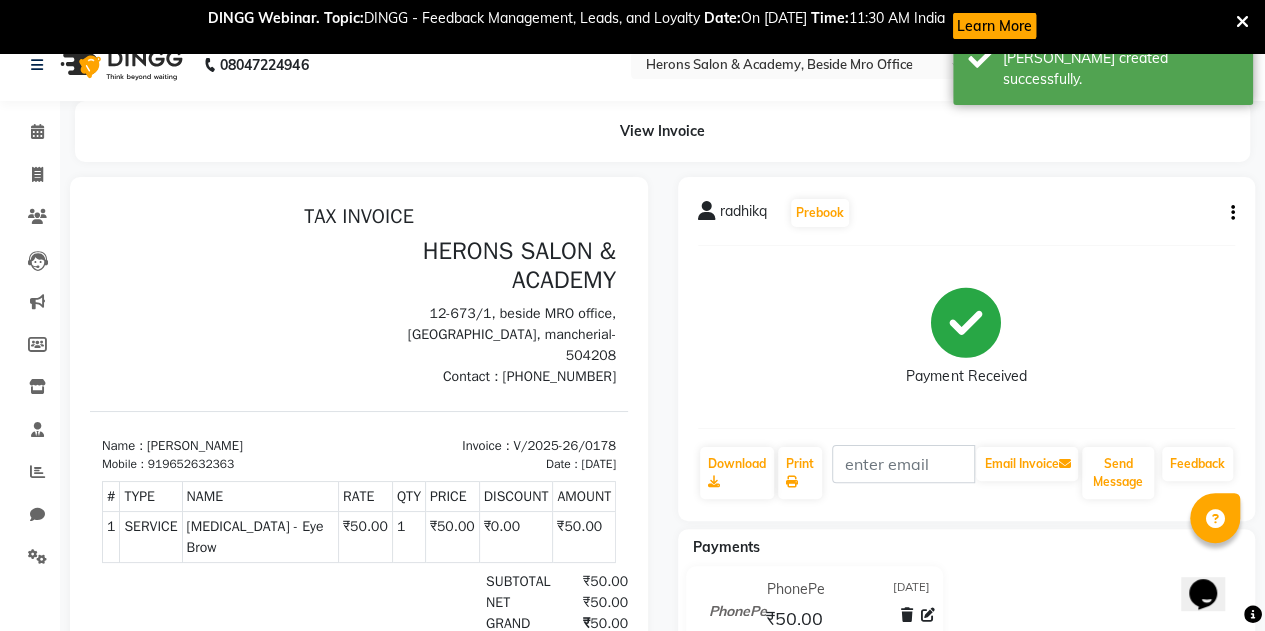 scroll, scrollTop: 0, scrollLeft: 0, axis: both 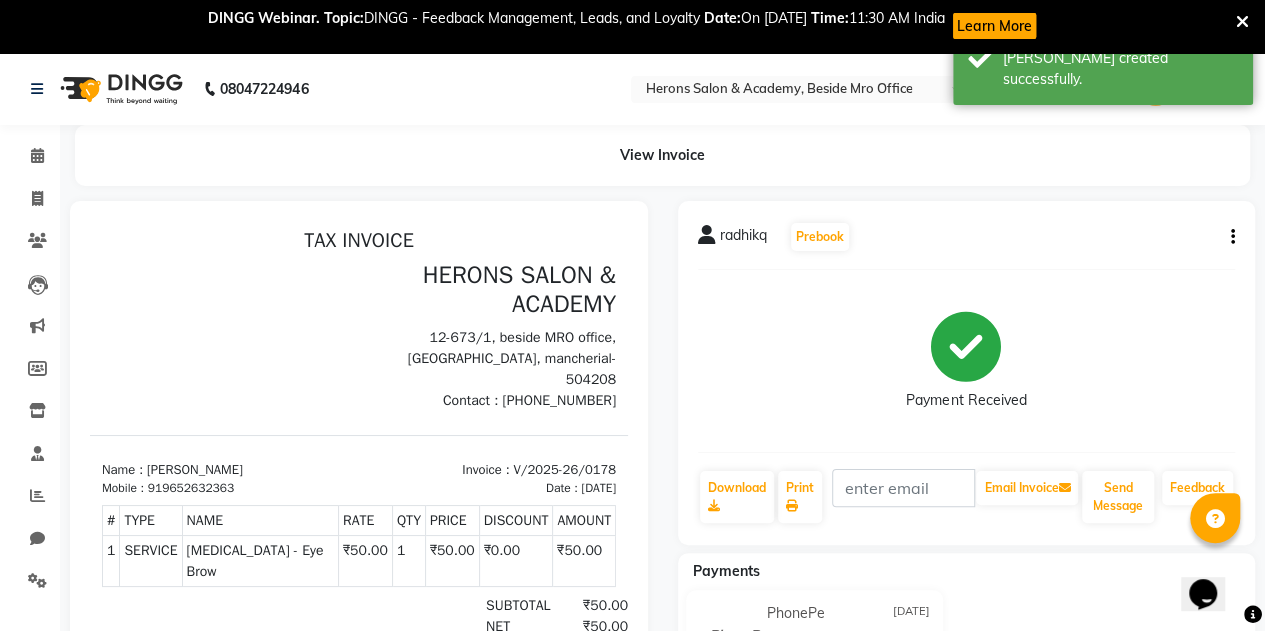 select on "service" 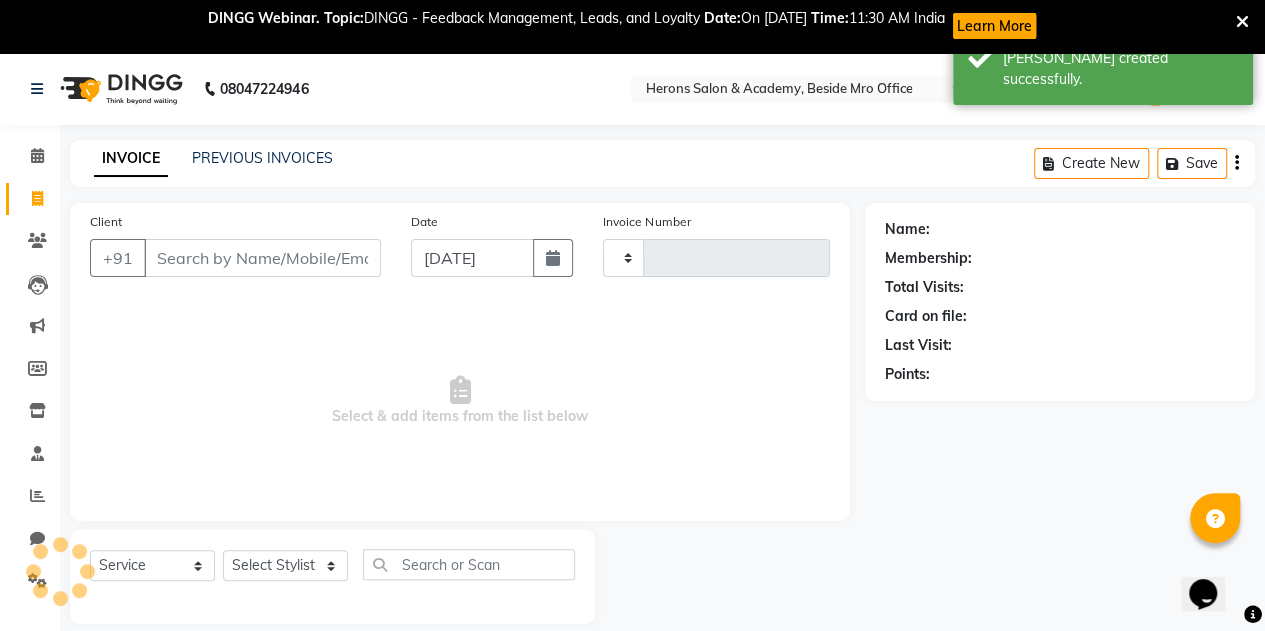 type on "0179" 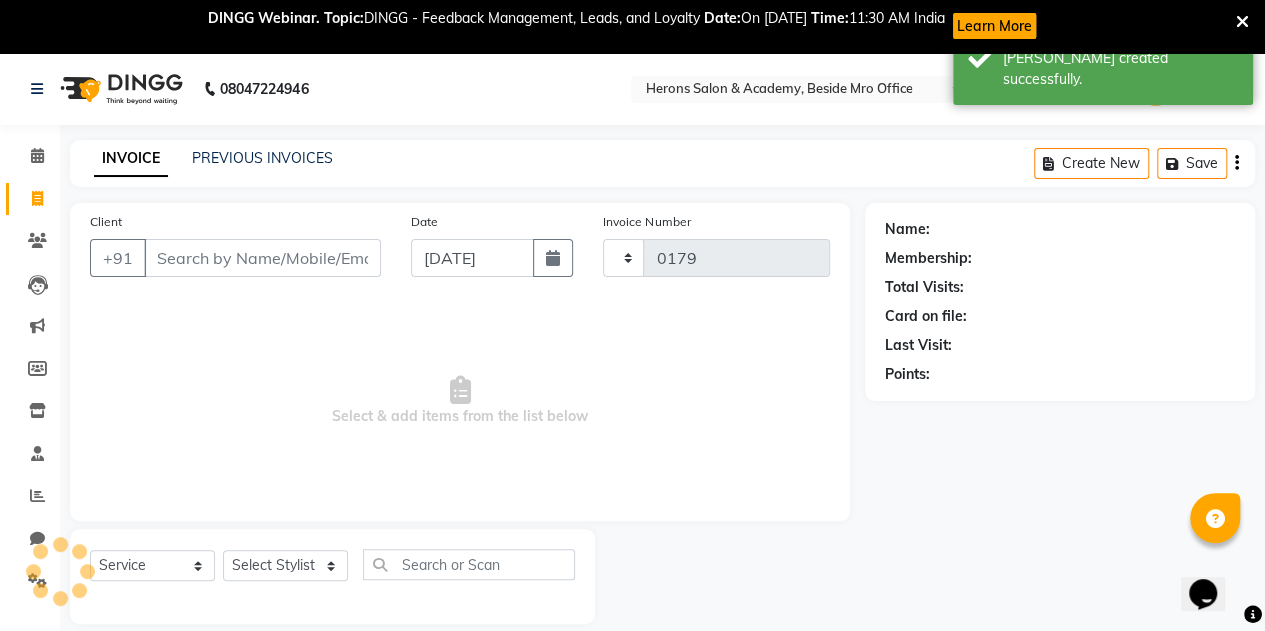 scroll, scrollTop: 53, scrollLeft: 0, axis: vertical 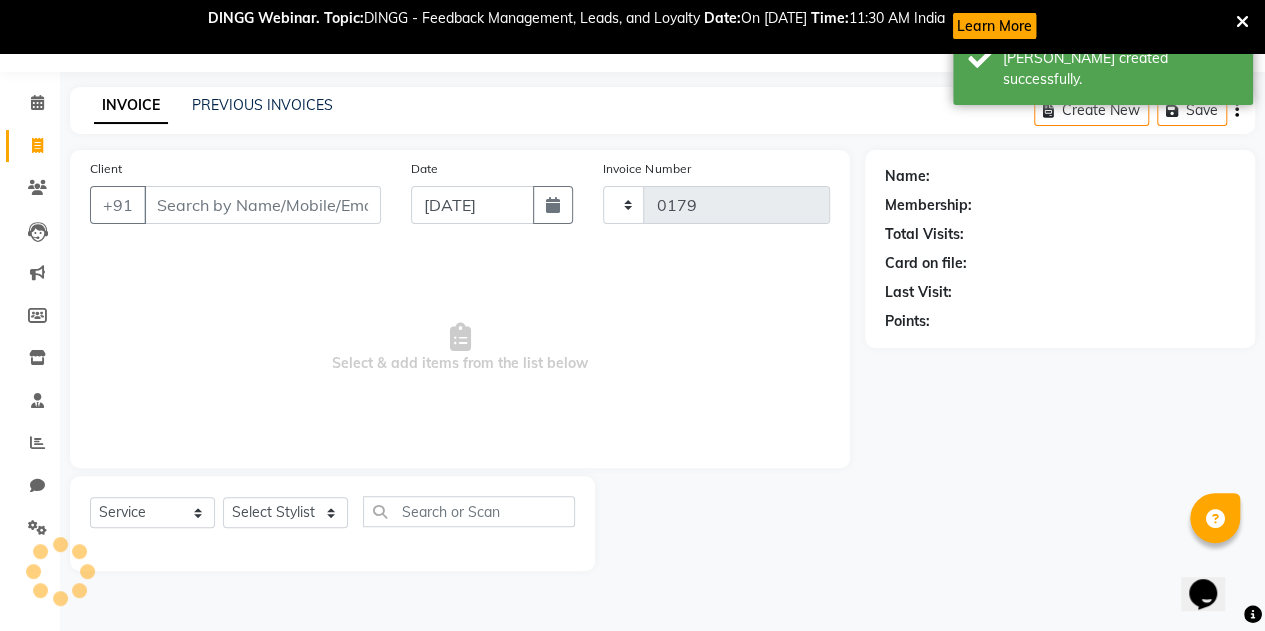 select on "7758" 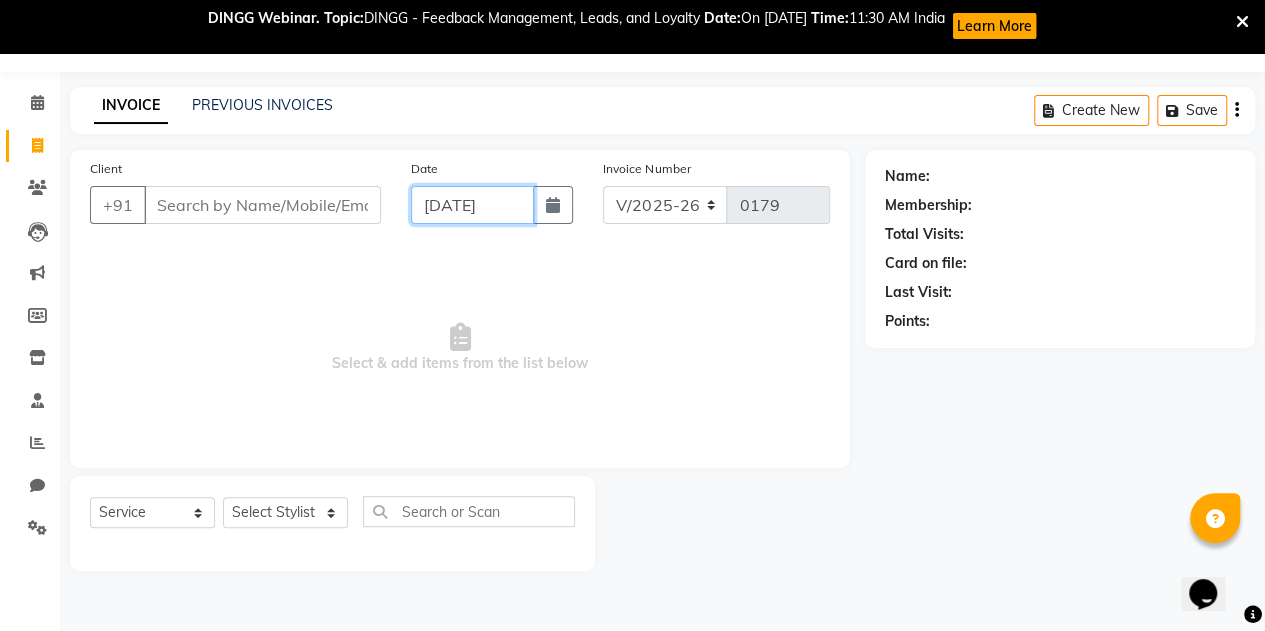 click on "[DATE]" 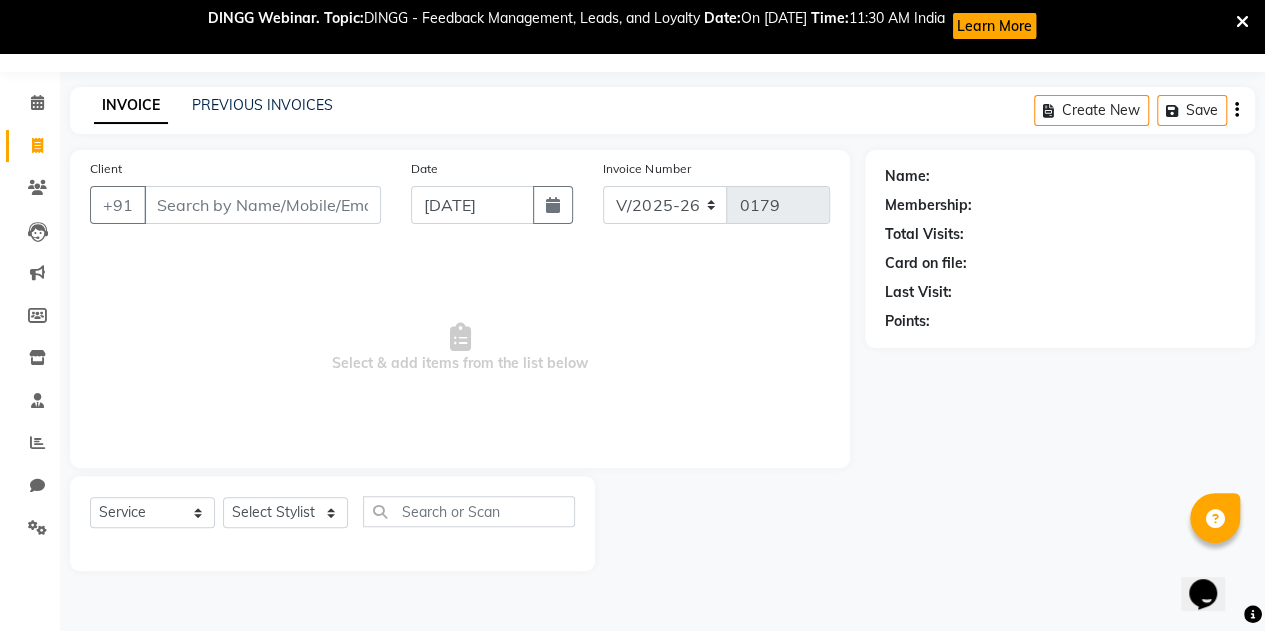select on "7" 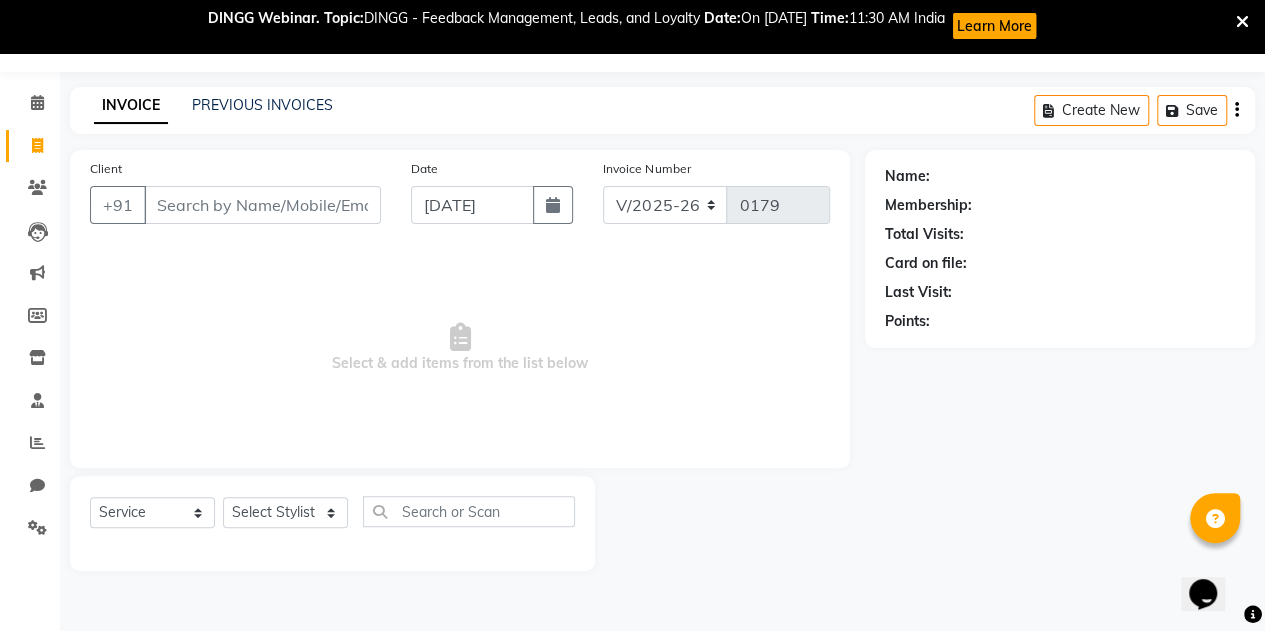 select on "2025" 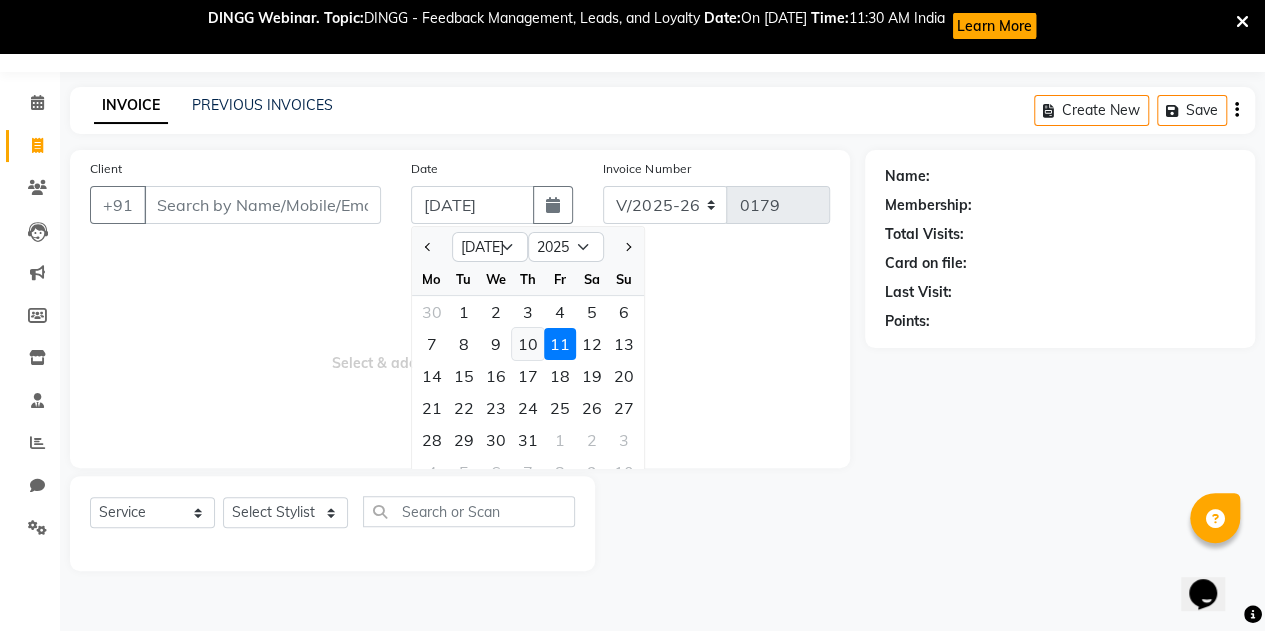 click on "10" 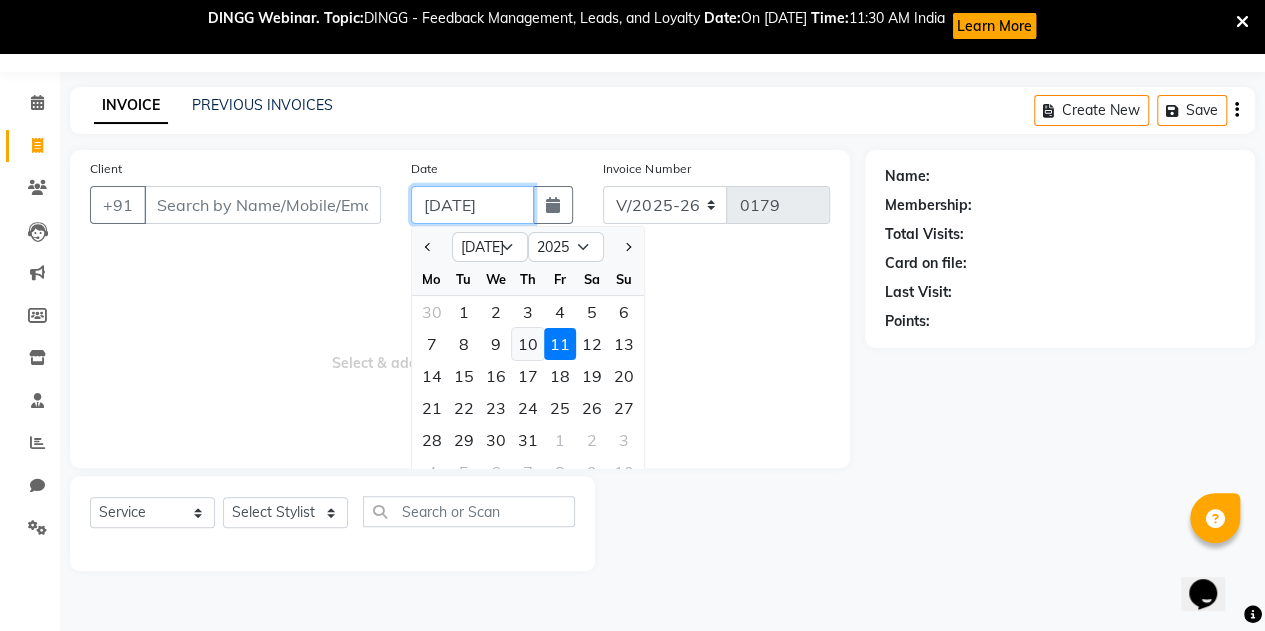 type on "[DATE]" 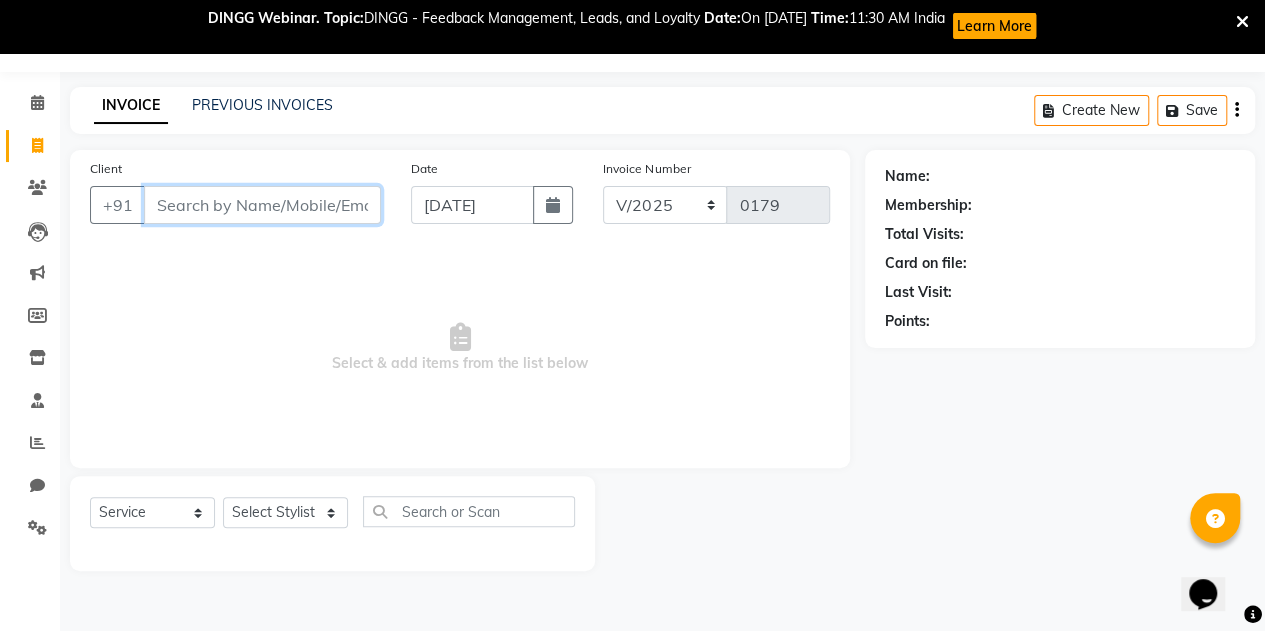 click on "Client" at bounding box center [262, 205] 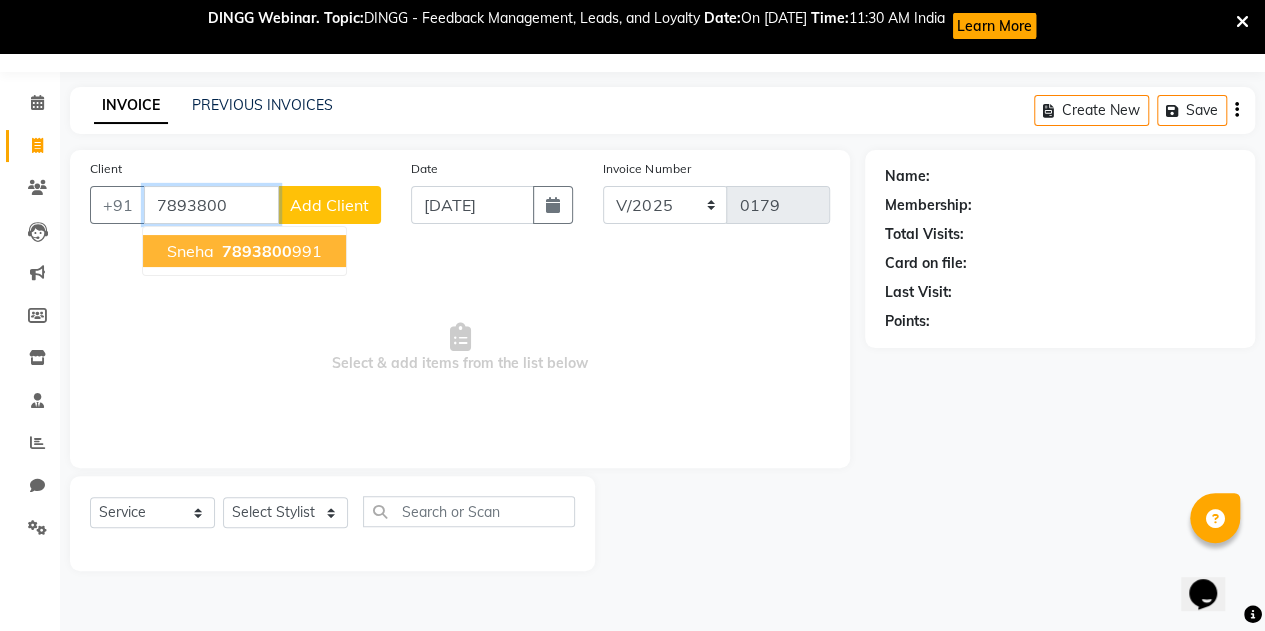 click on "7893800 991" at bounding box center [270, 251] 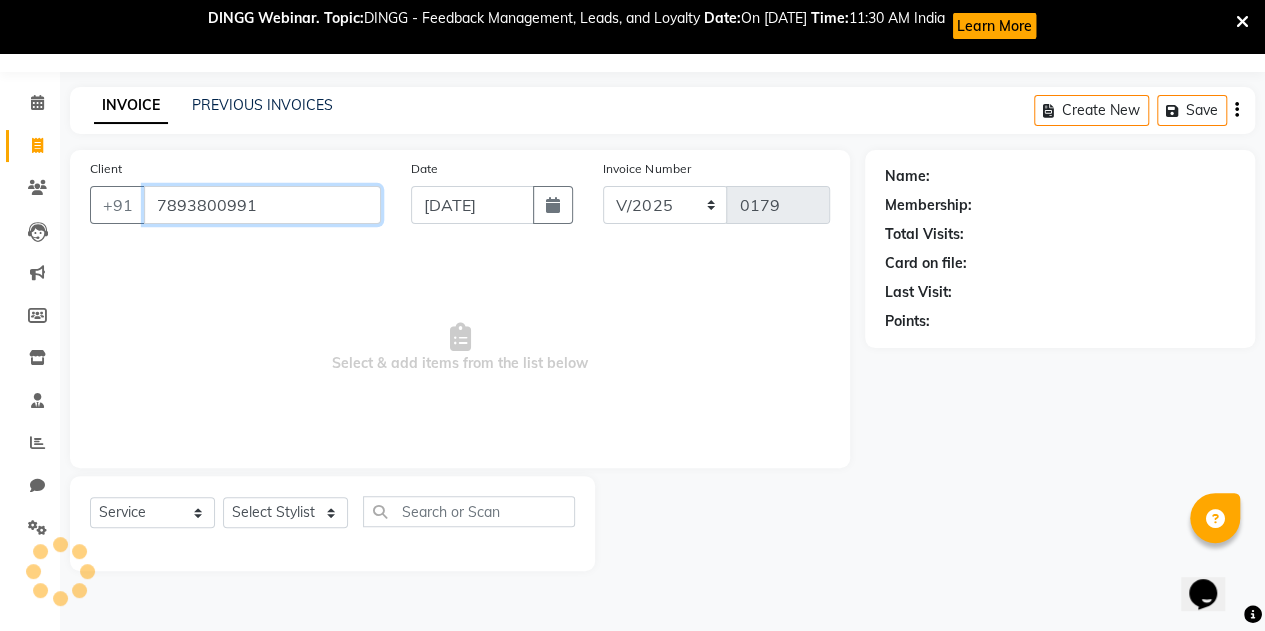 type on "7893800991" 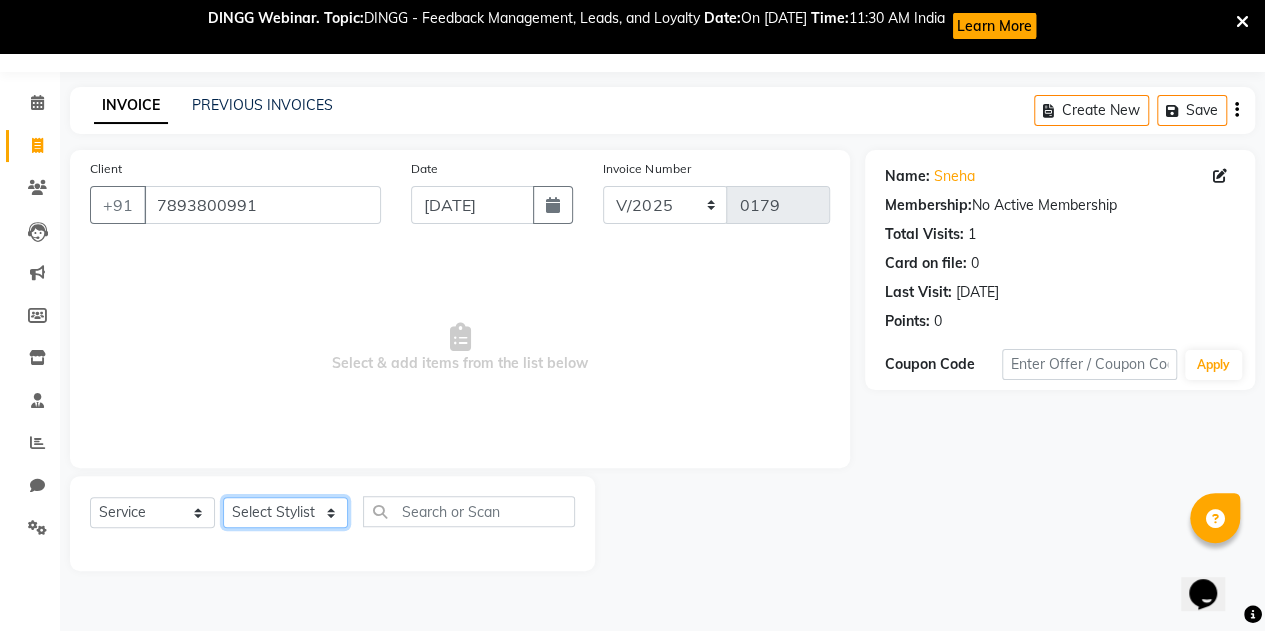 click on "Select Stylist [PERSON_NAME] [PERSON_NAME]" 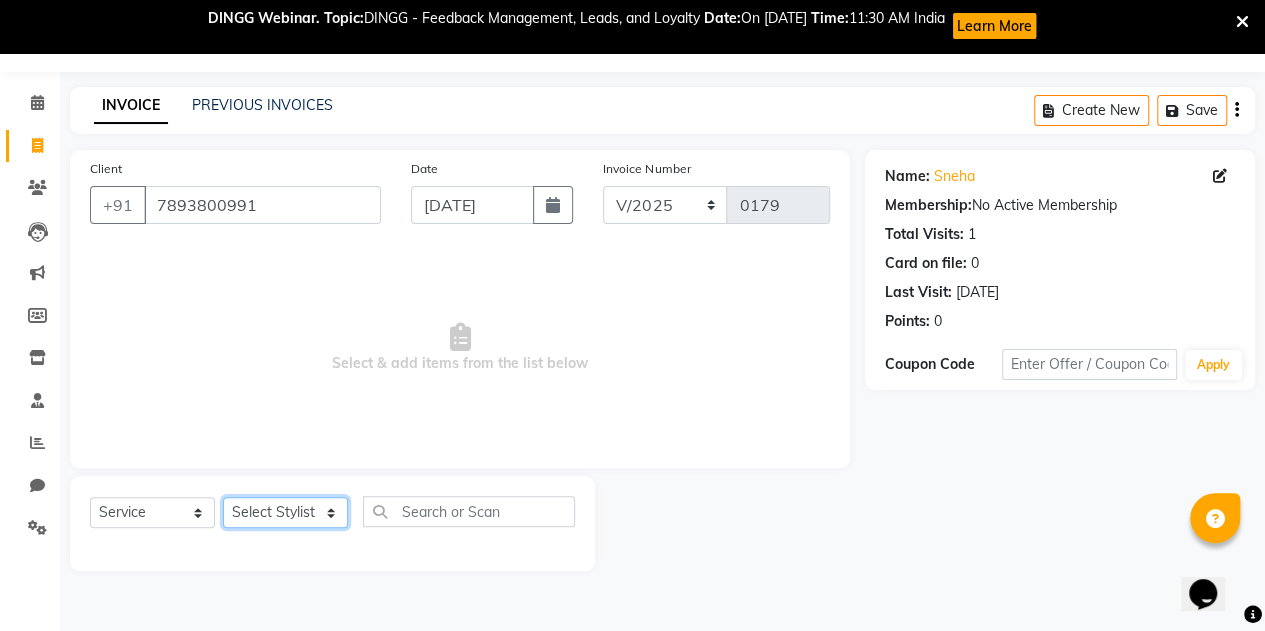 select on "69272" 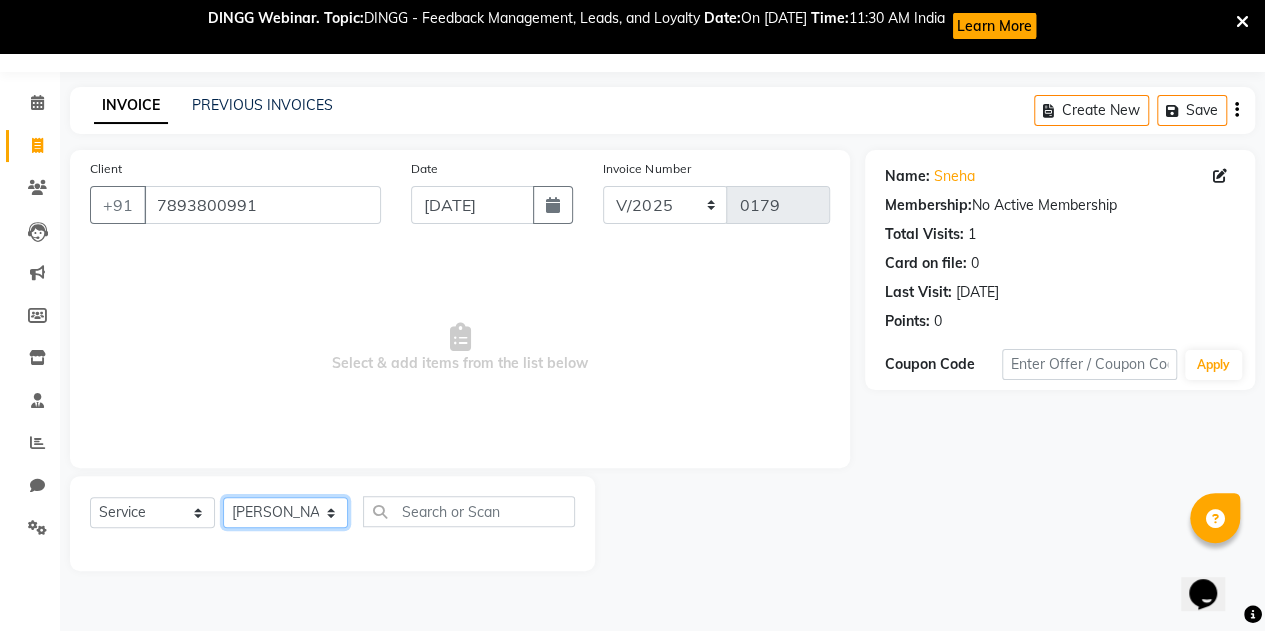 click on "Select Stylist [PERSON_NAME] [PERSON_NAME]" 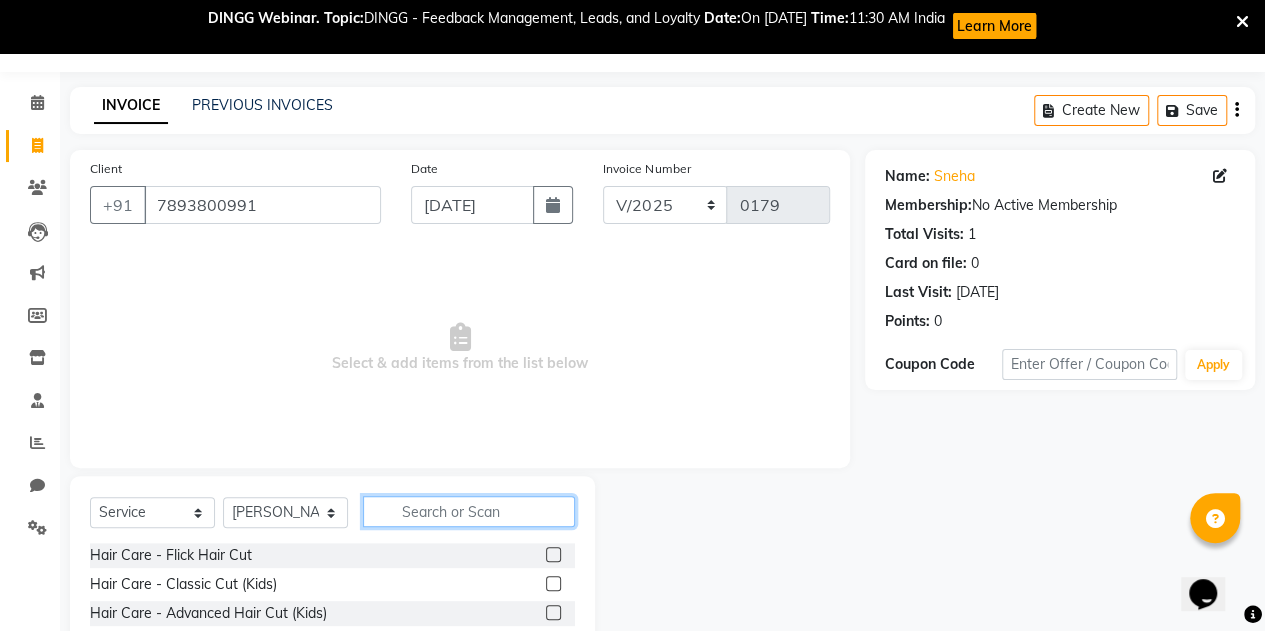 click 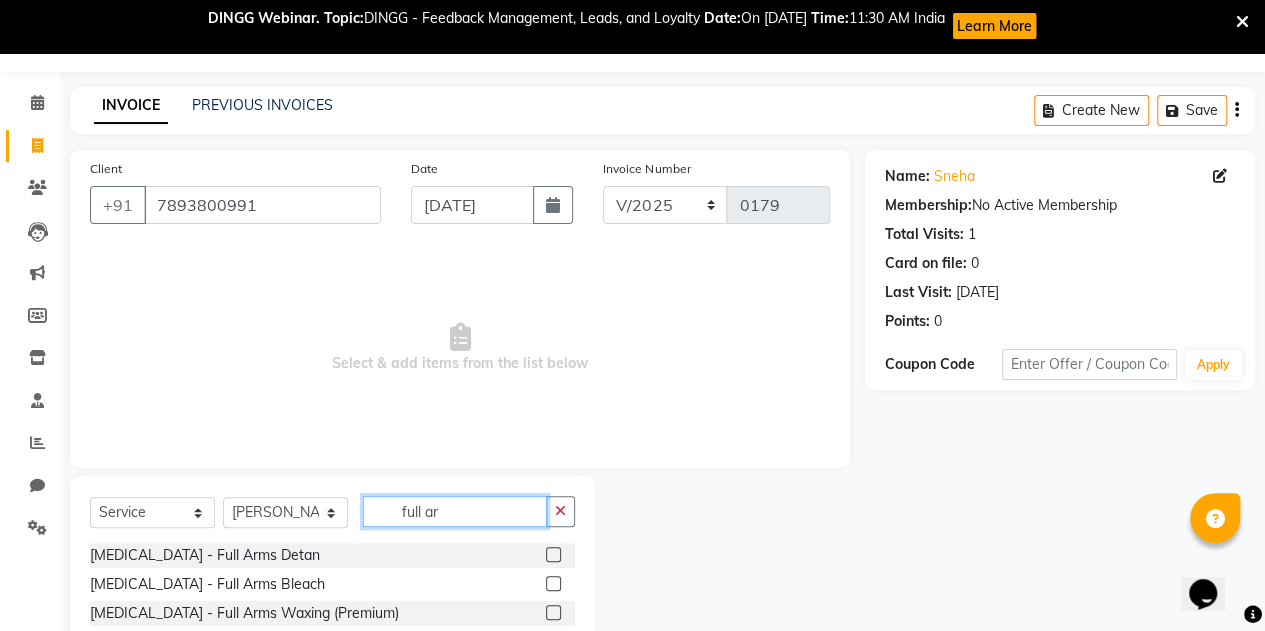 type on "full ar" 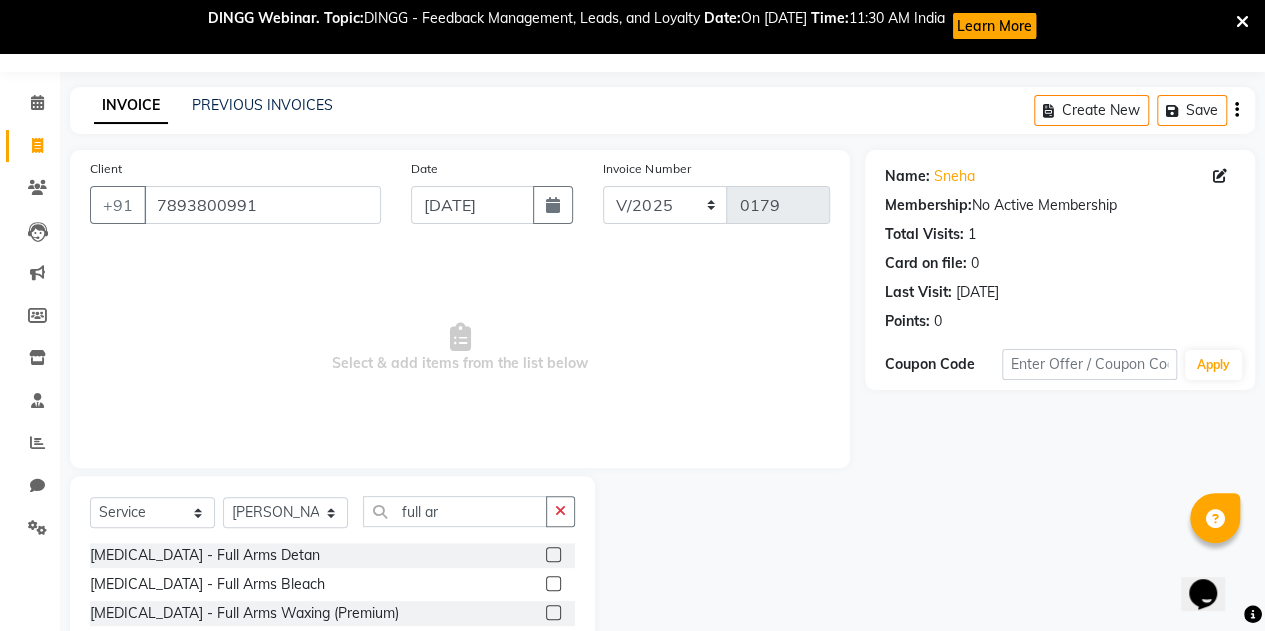 click 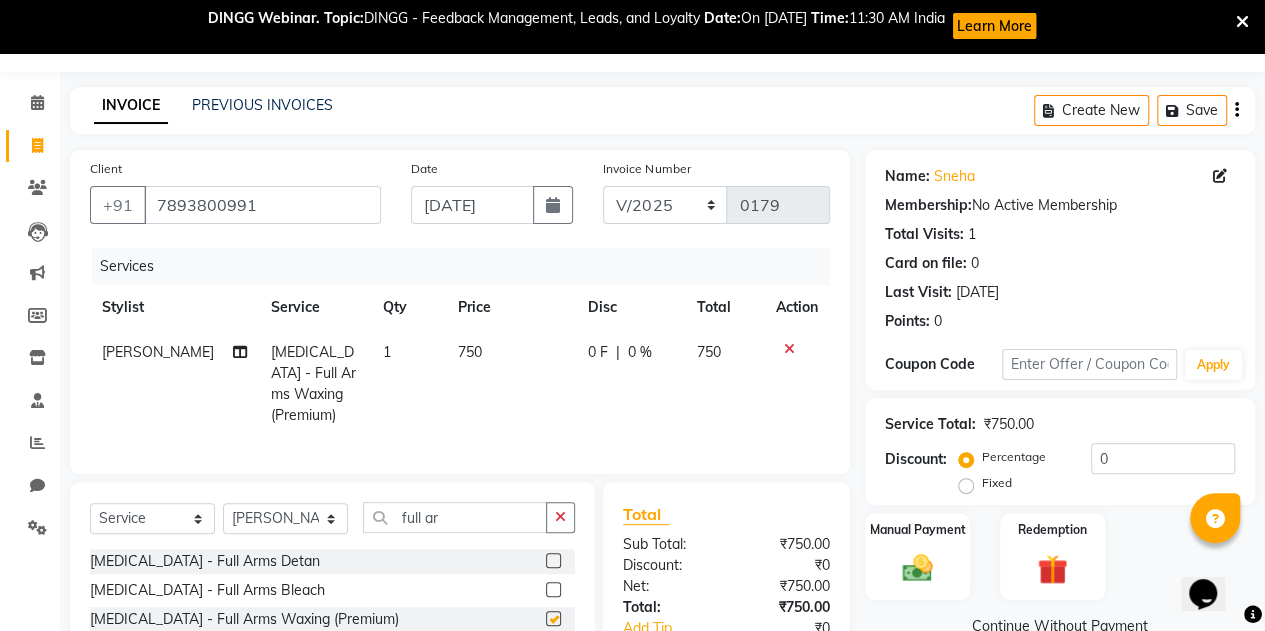 checkbox on "false" 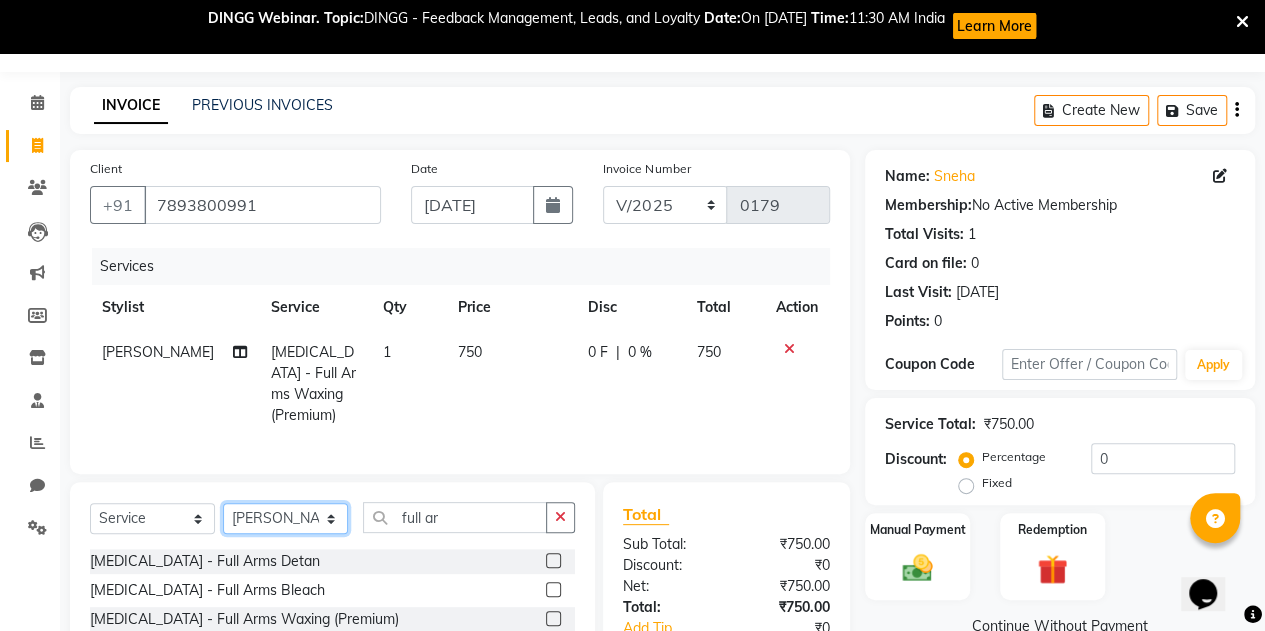 click on "Select Stylist [PERSON_NAME] [PERSON_NAME]" 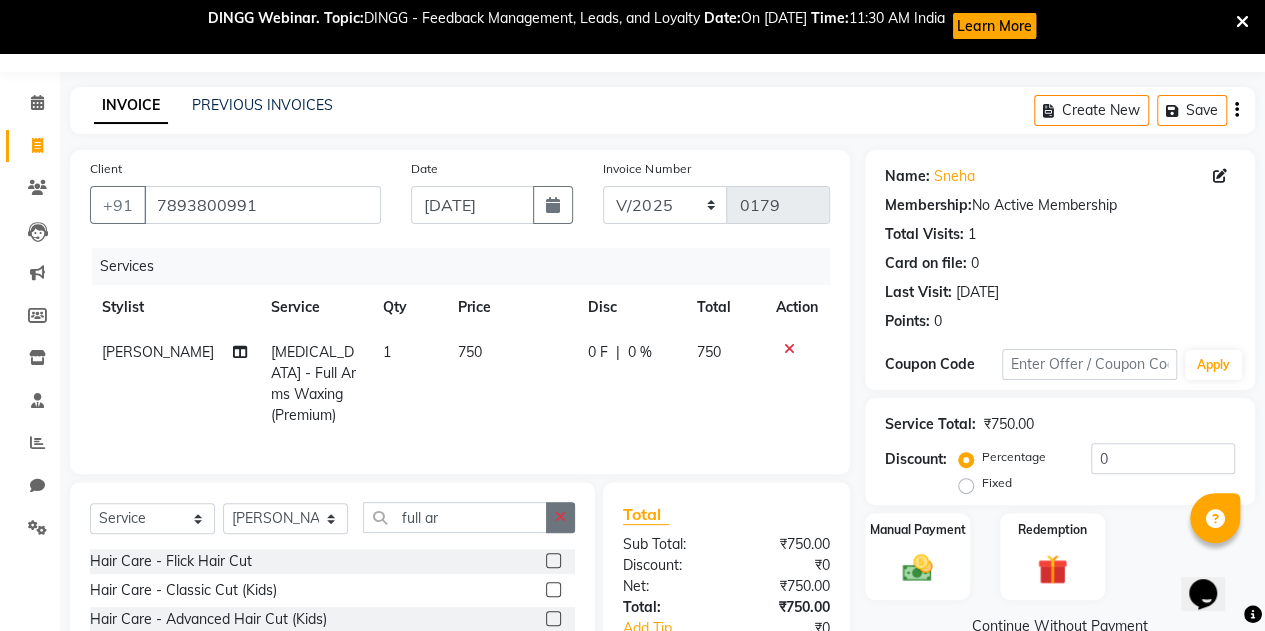 click 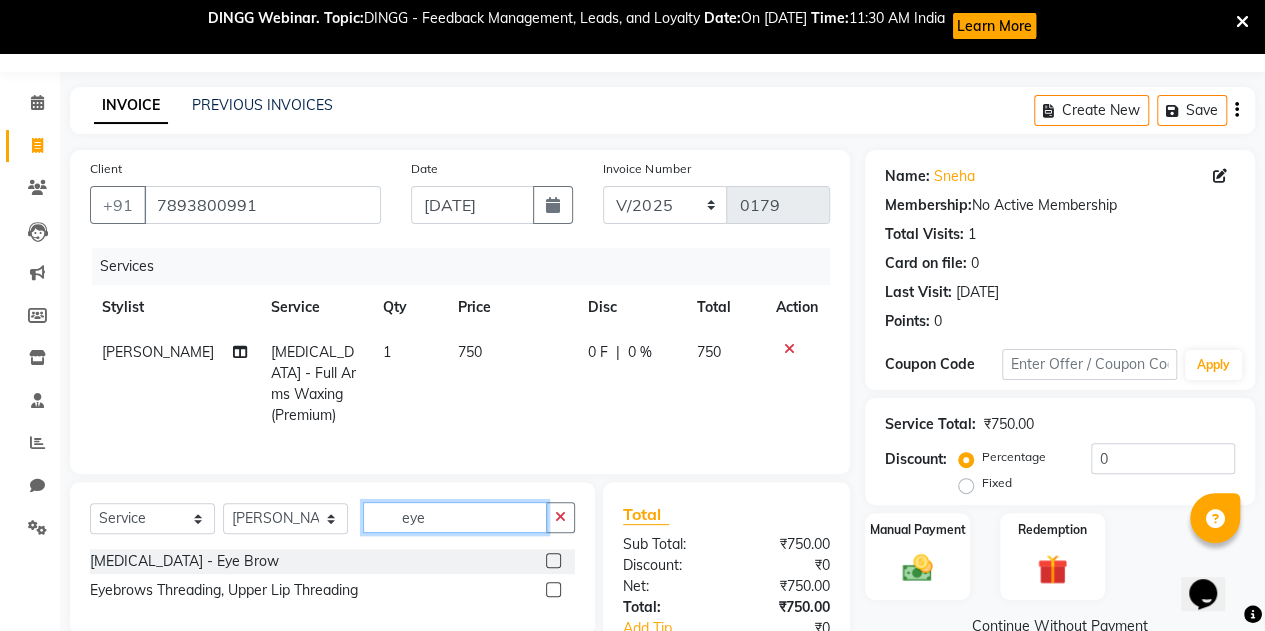 type on "eye" 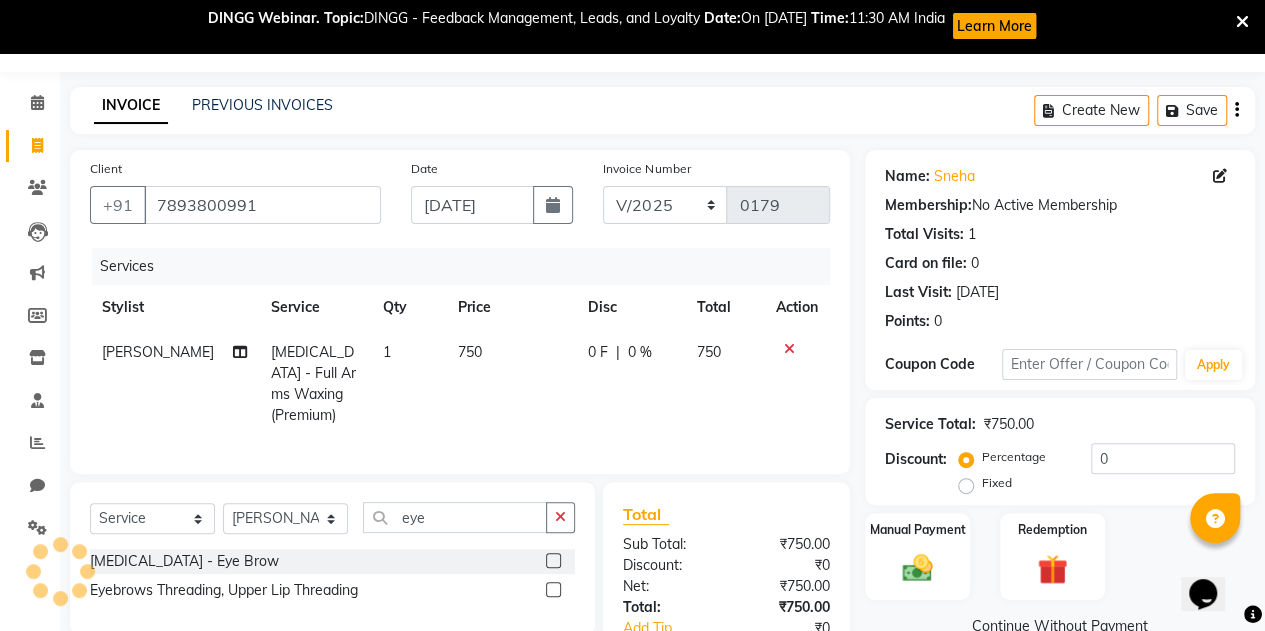 click 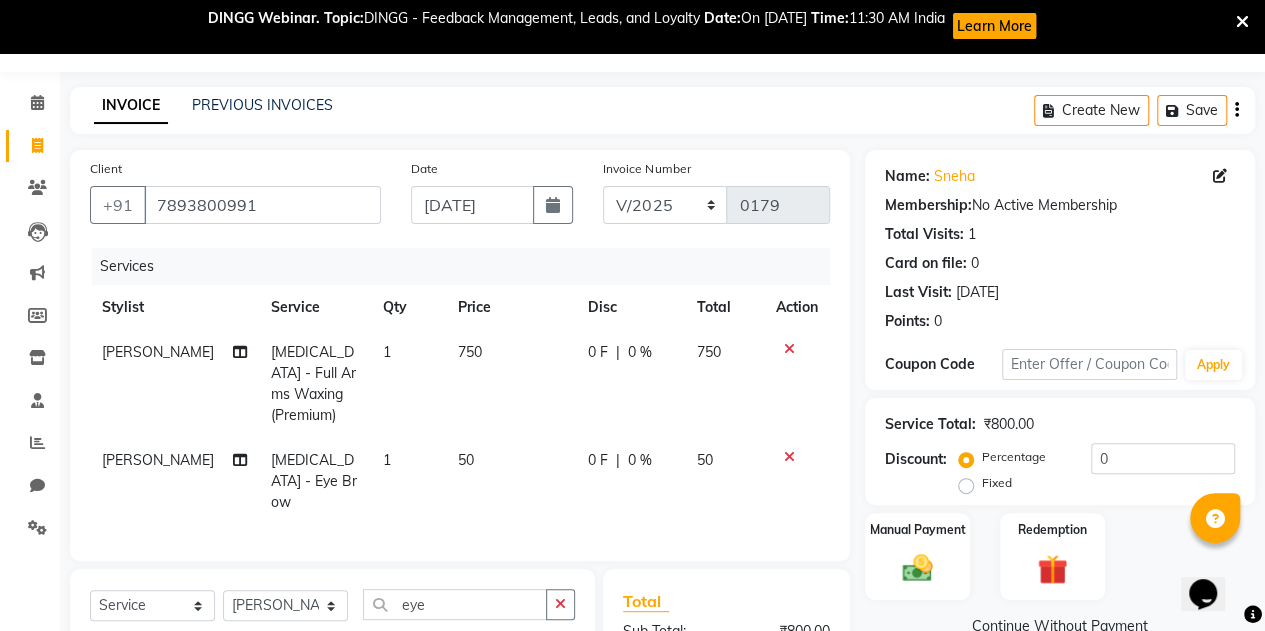 checkbox on "false" 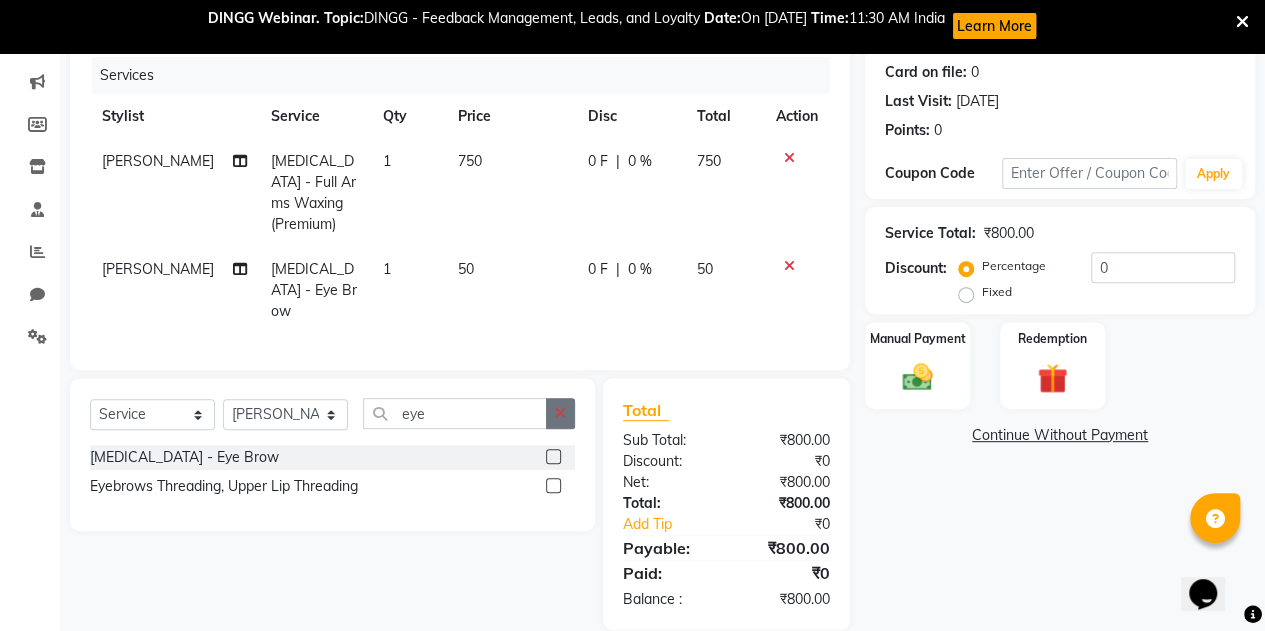 click 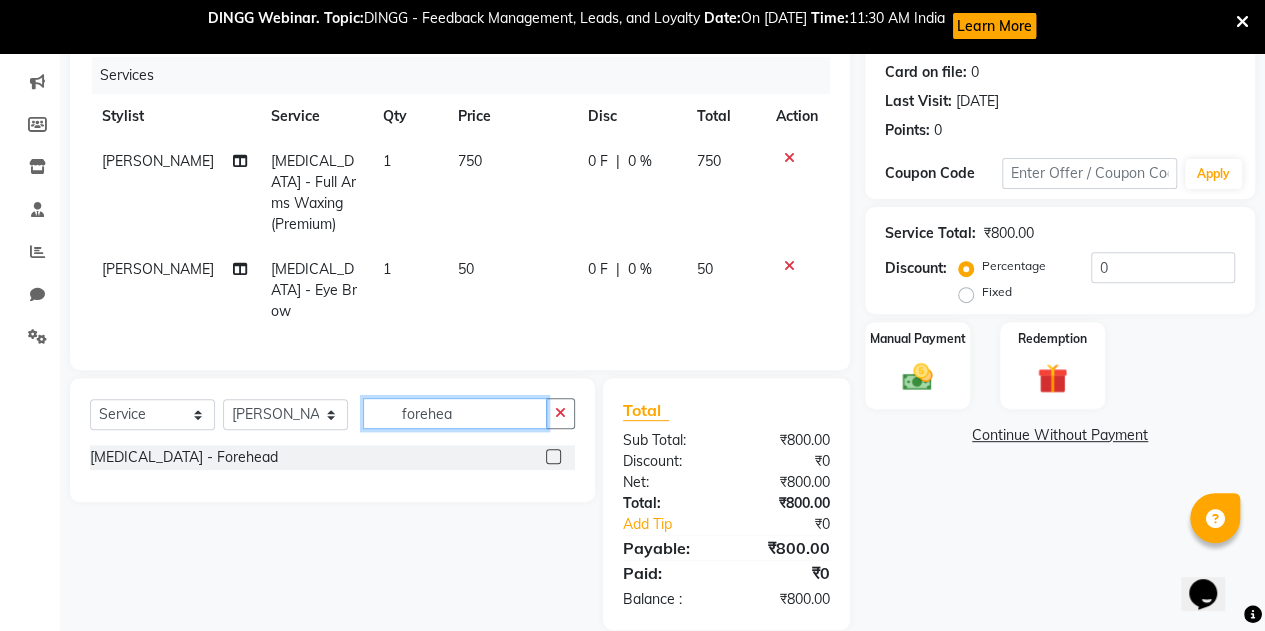 type on "forehea" 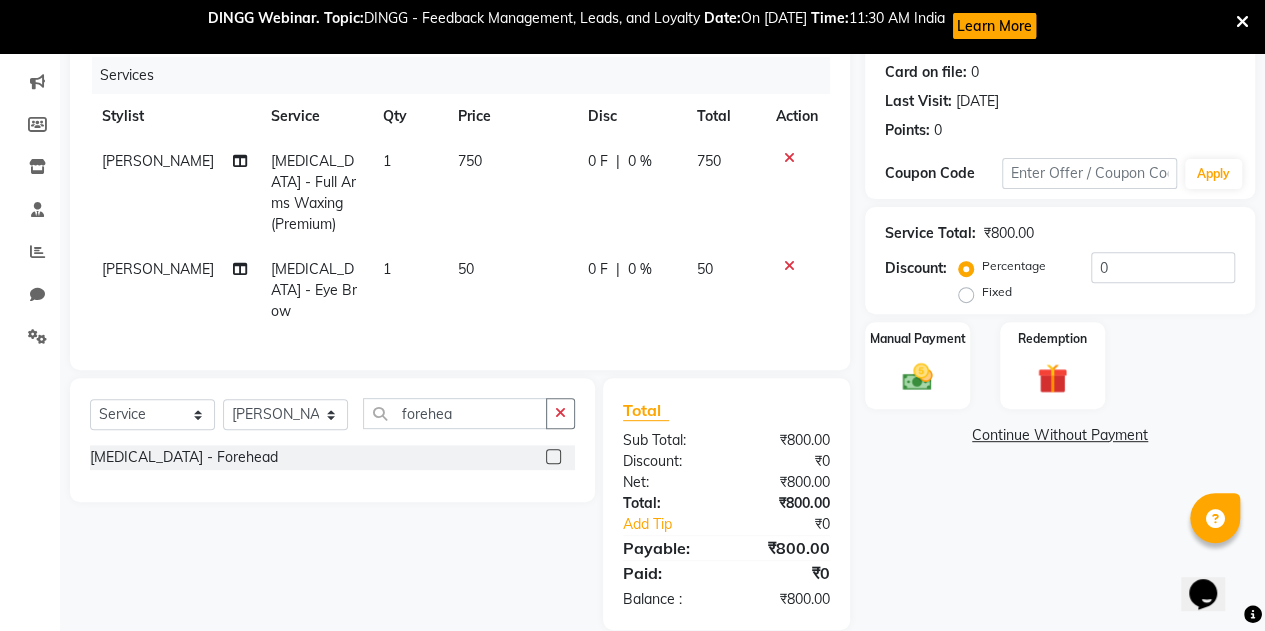 click 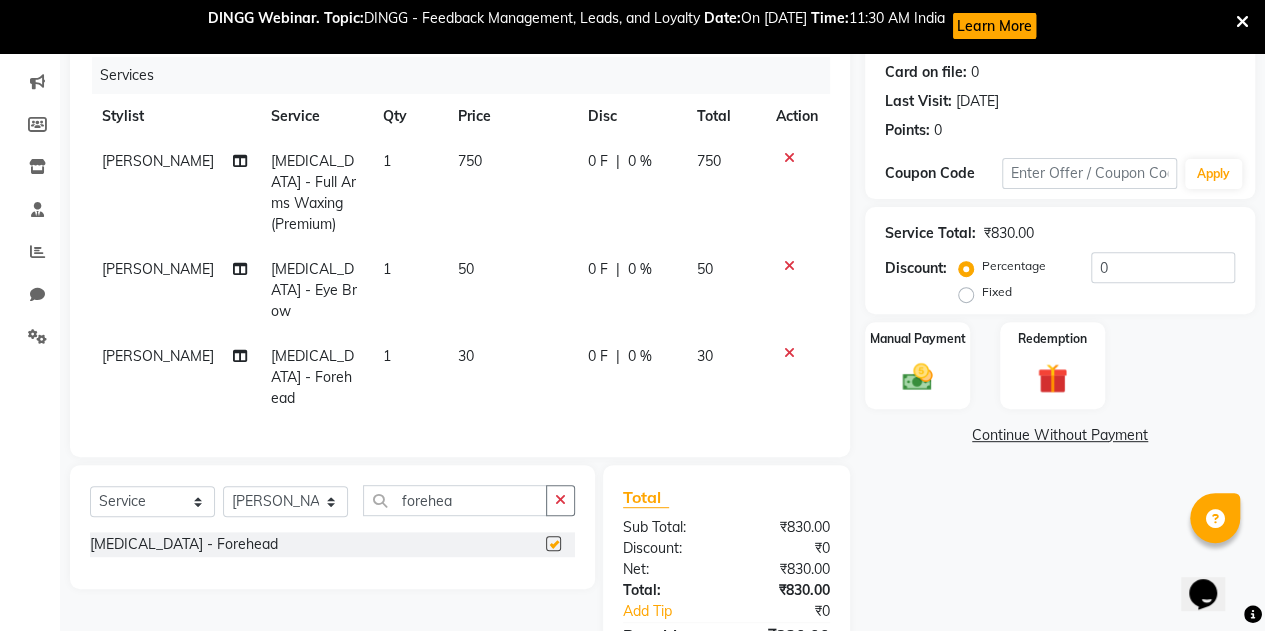 checkbox on "false" 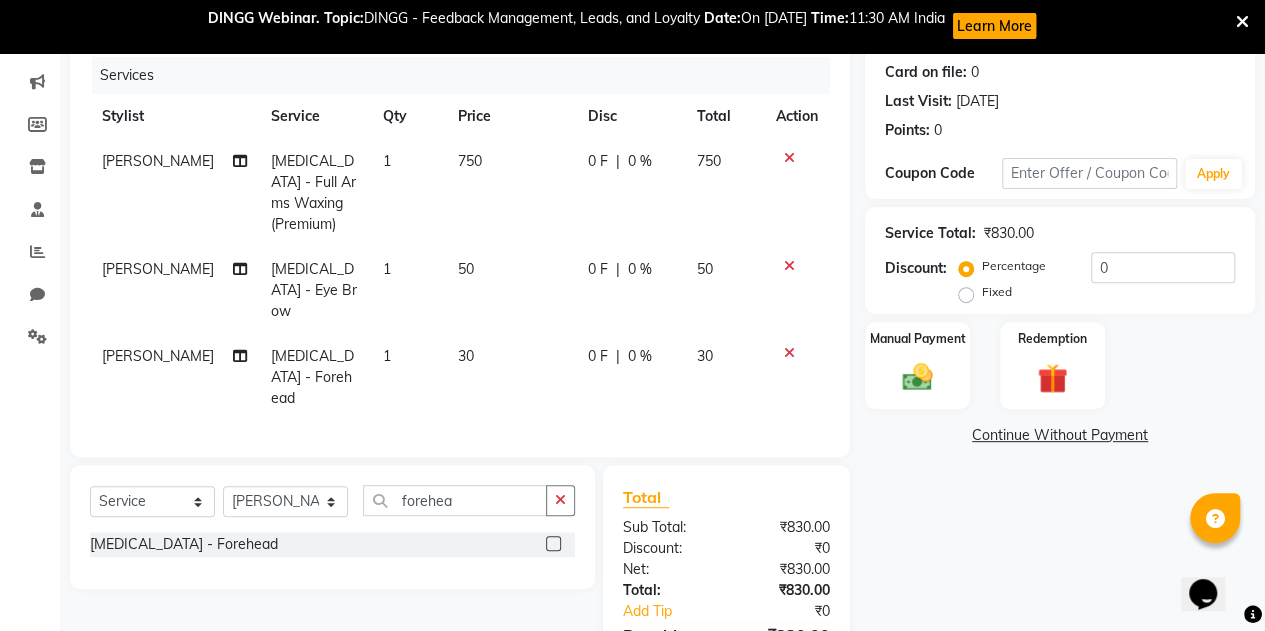 click 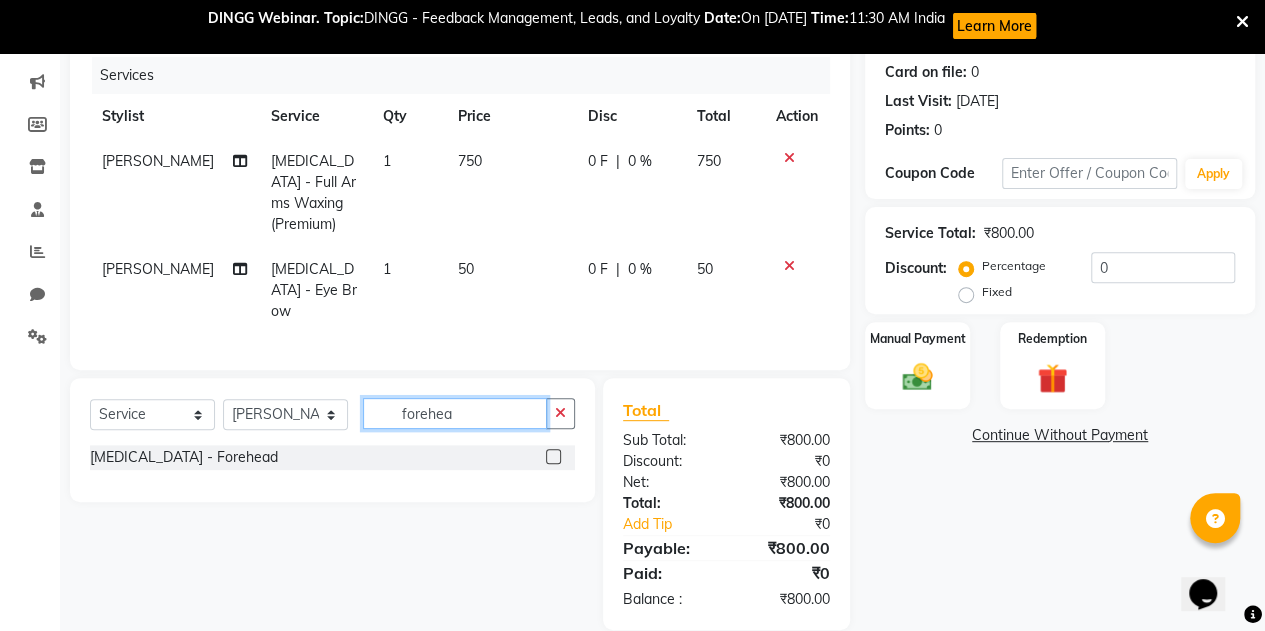 click on "forehea" 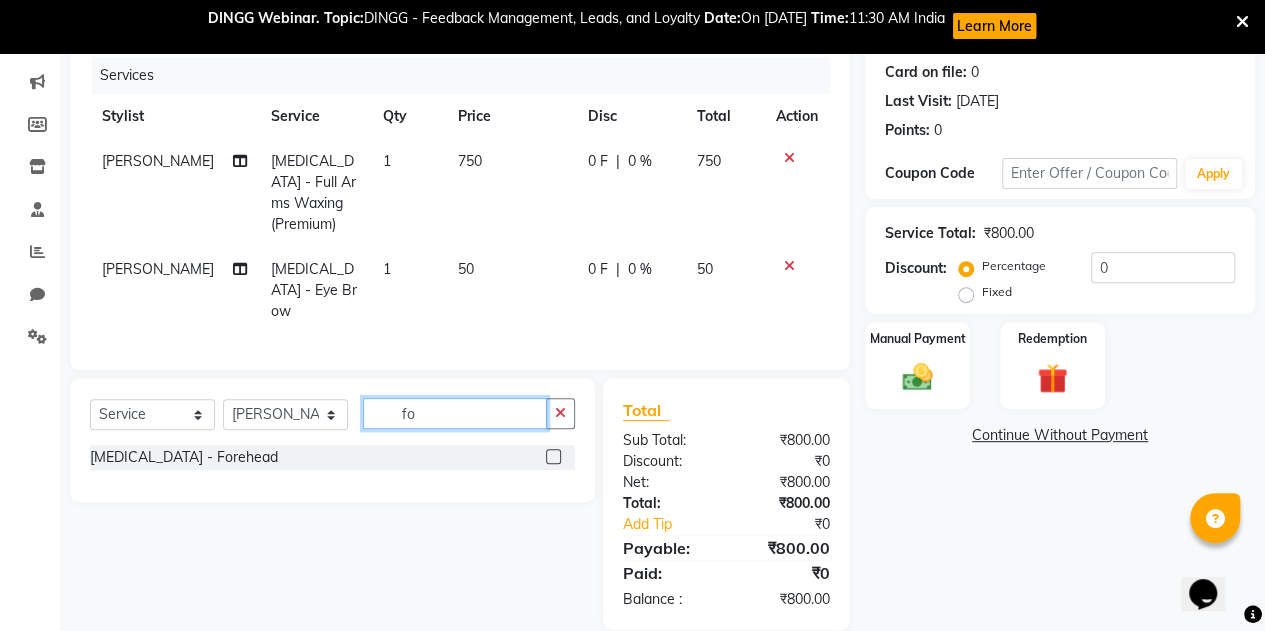 type on "f" 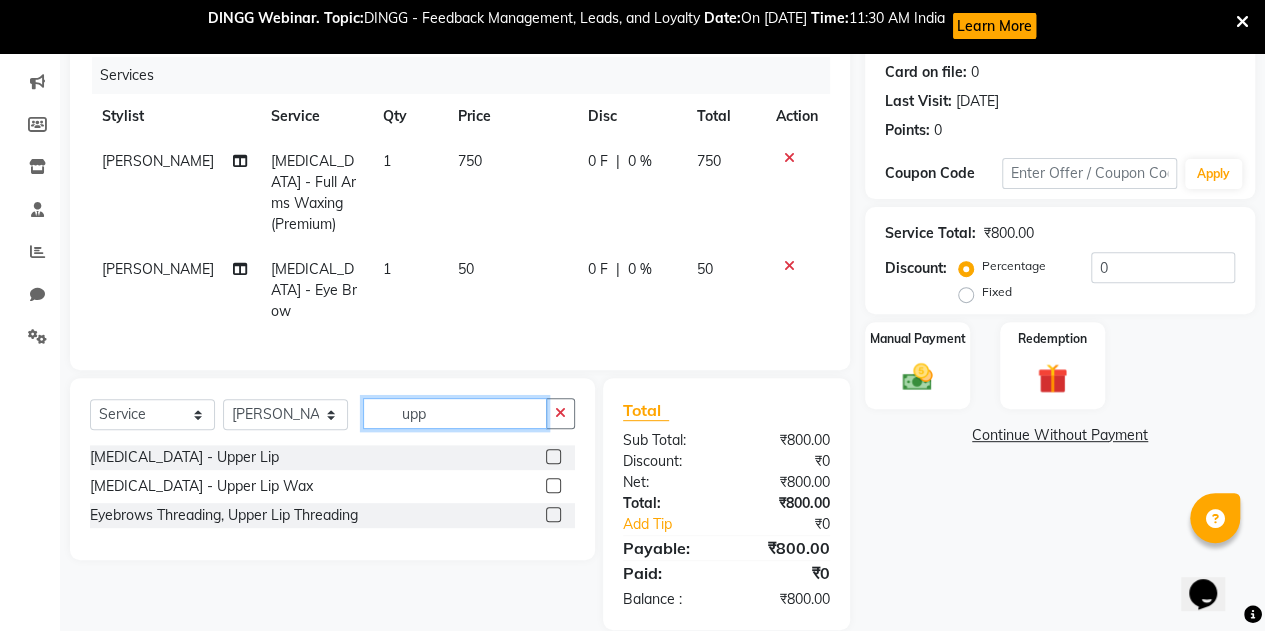 type on "upp" 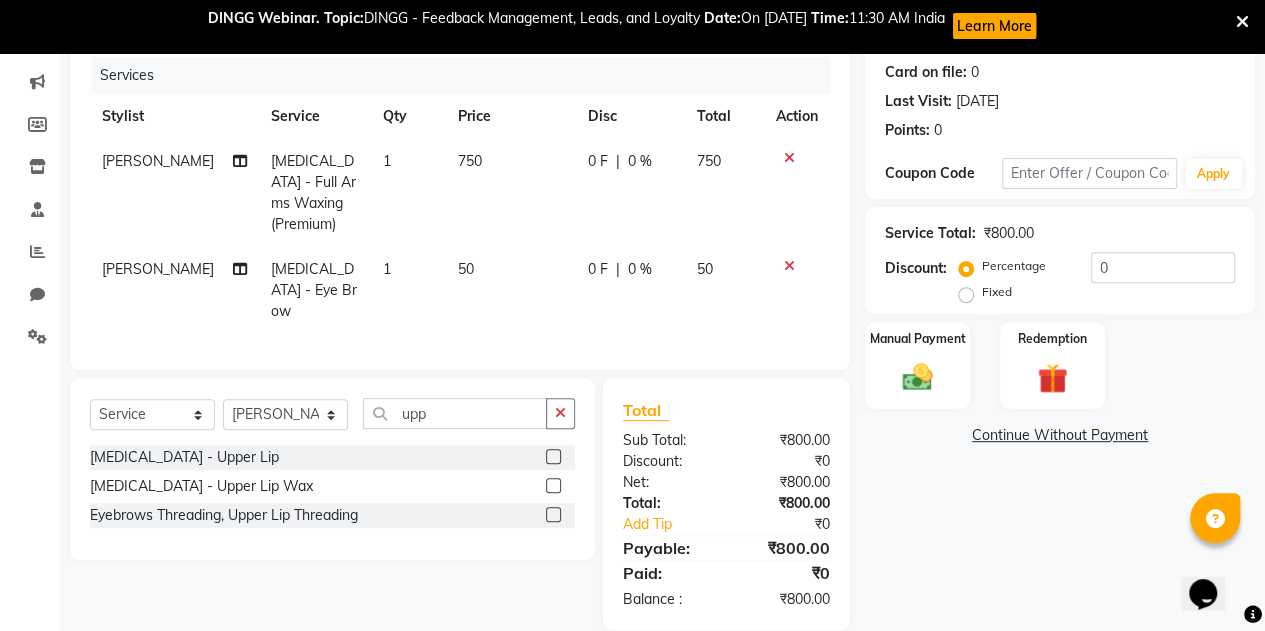 click 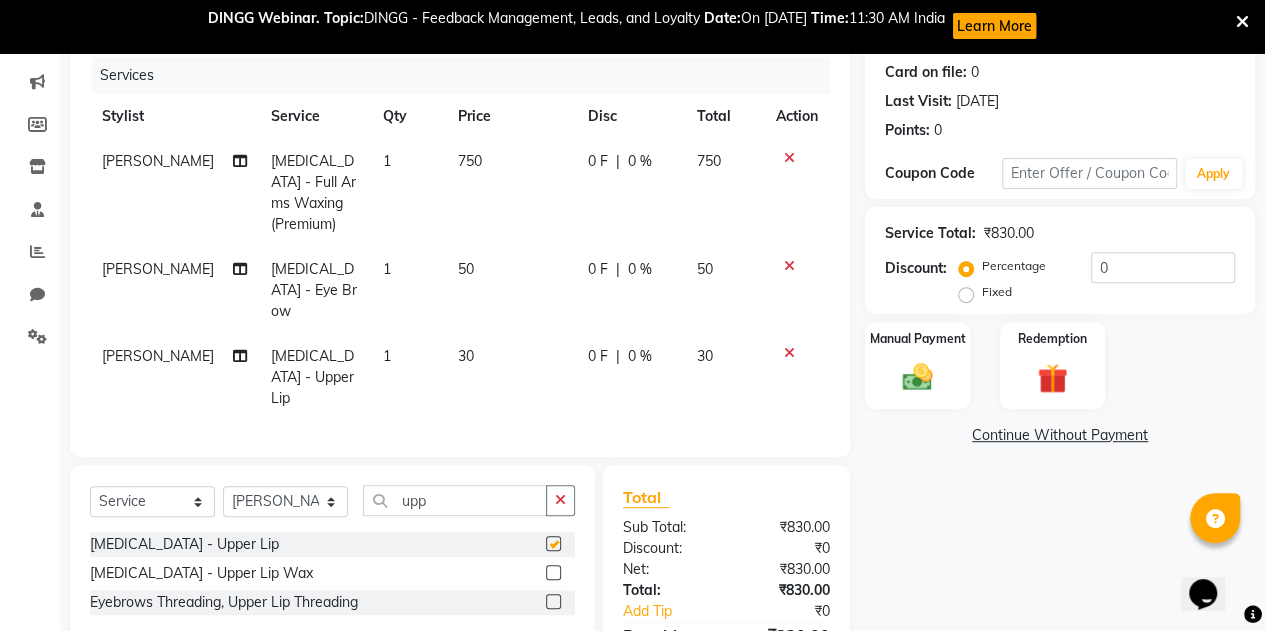 checkbox on "false" 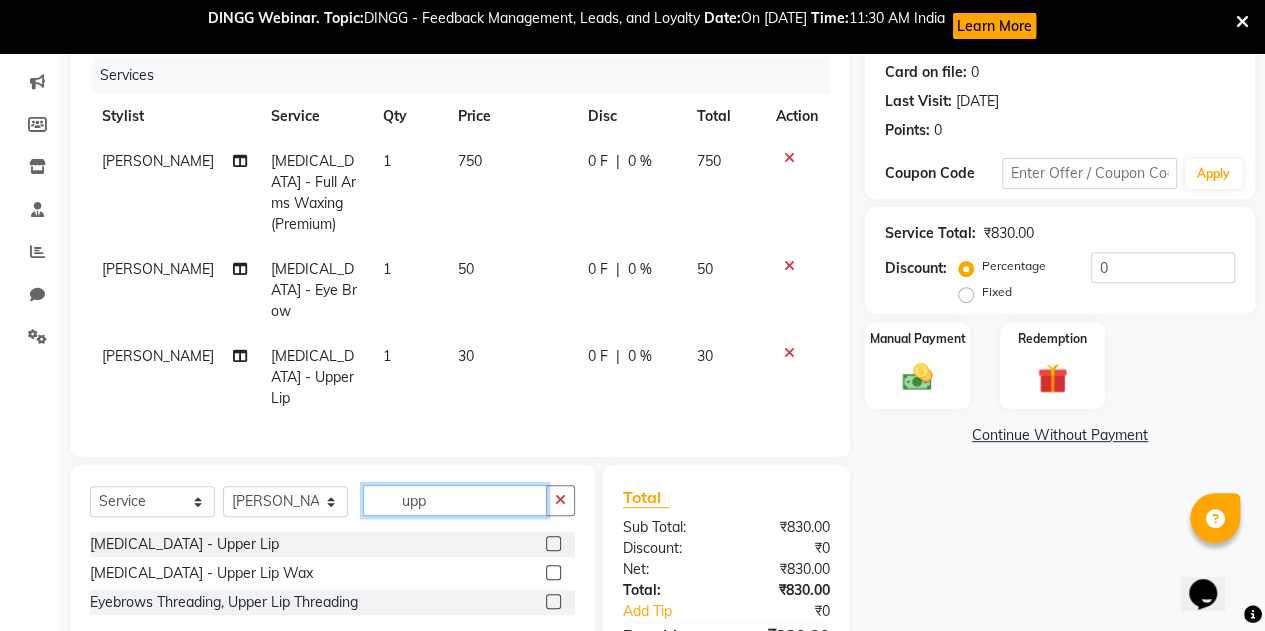 click on "upp" 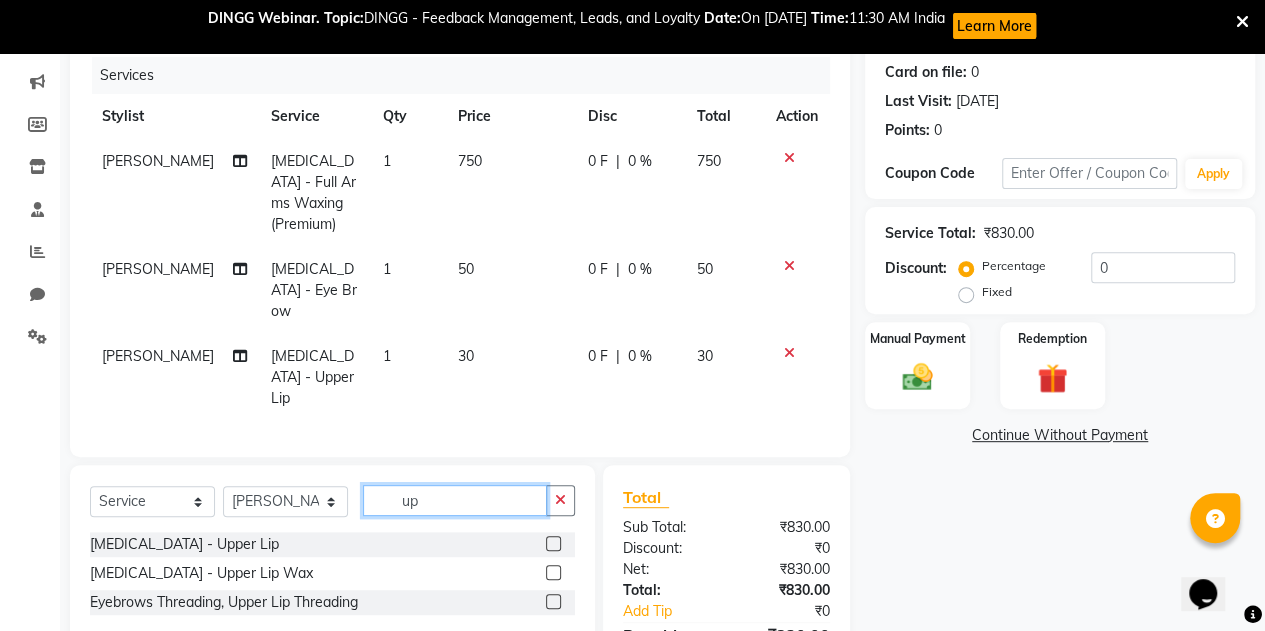 type on "u" 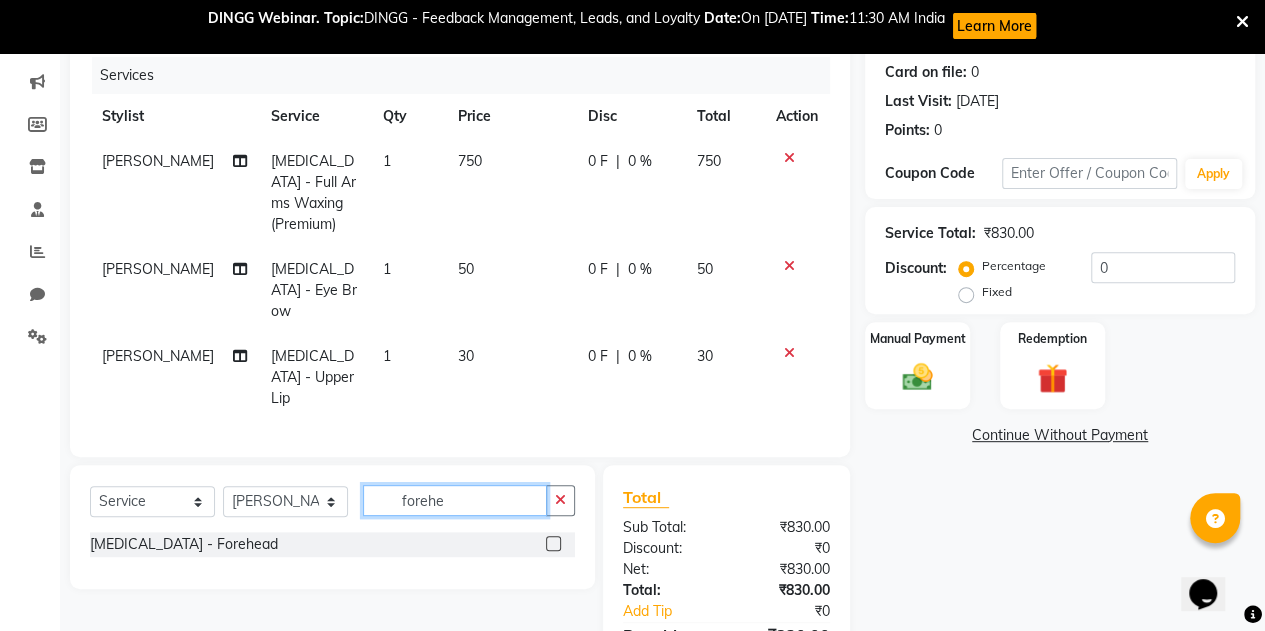 type on "forehe" 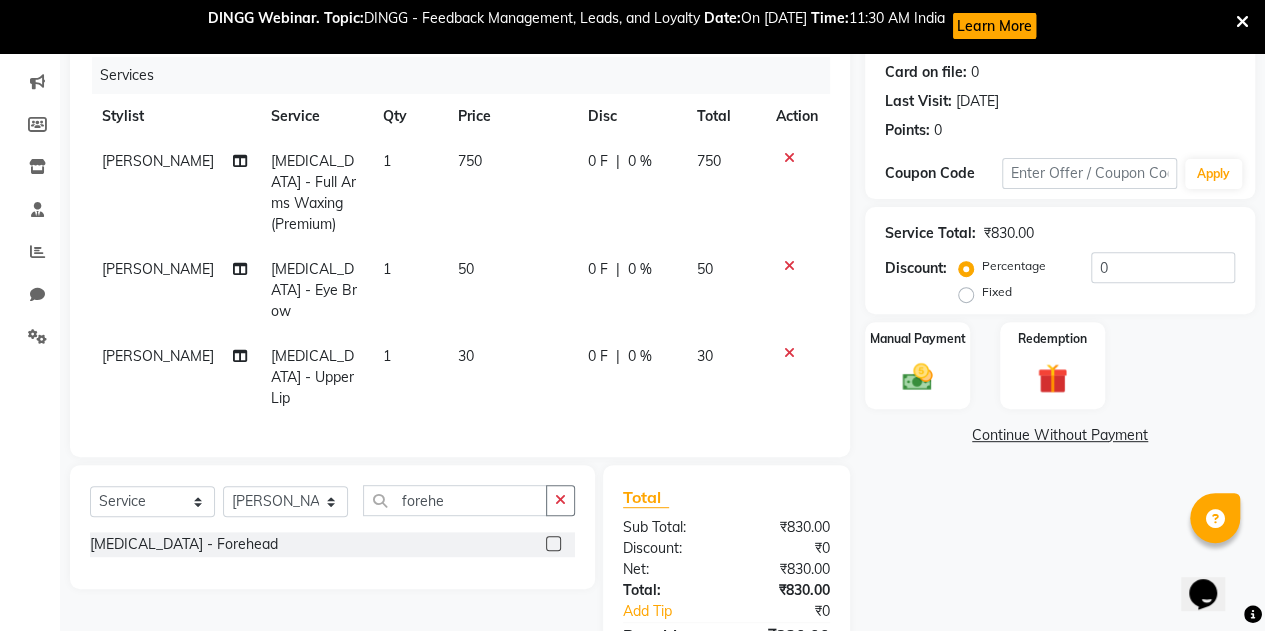 click 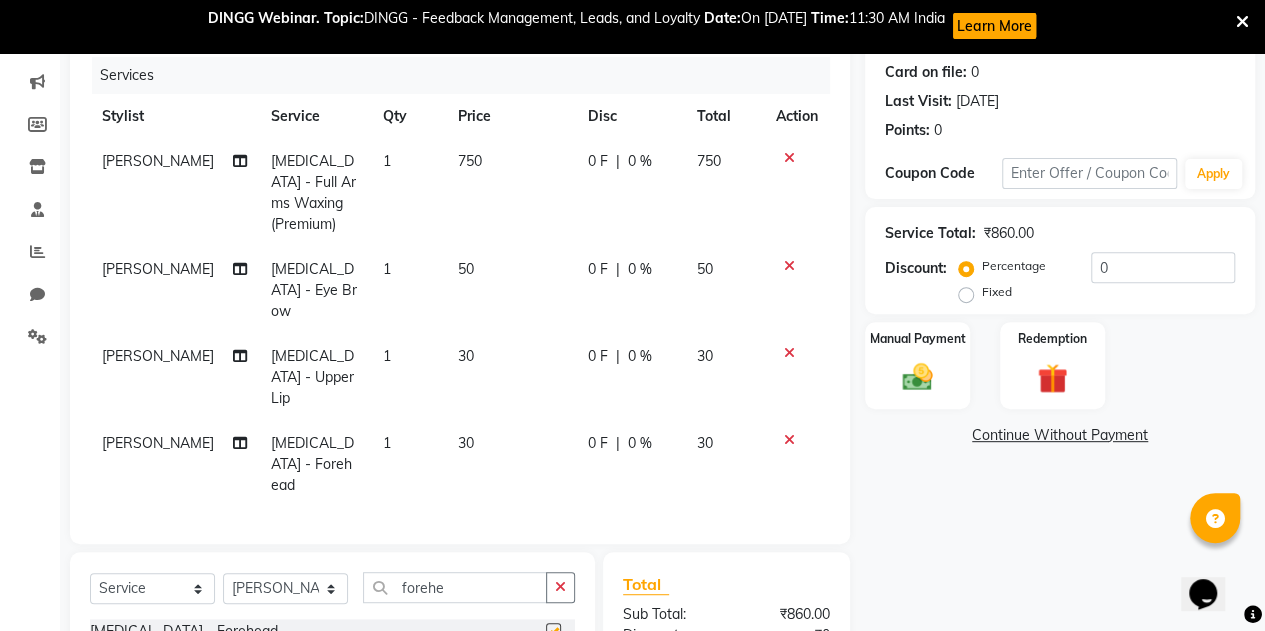 checkbox on "false" 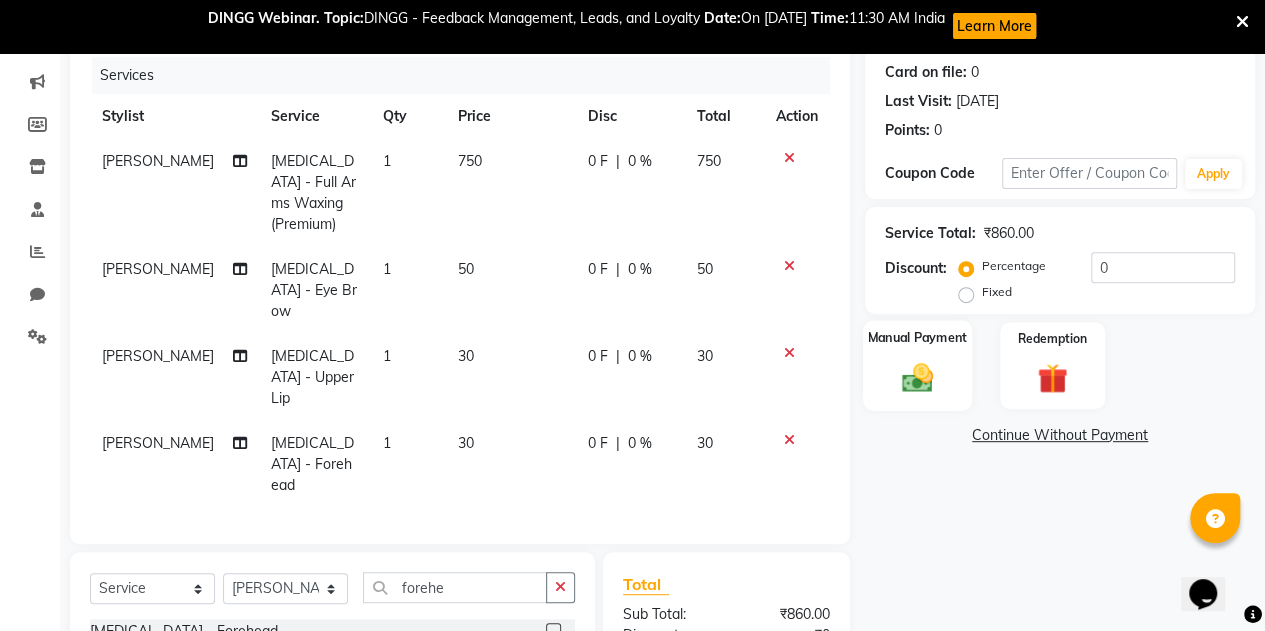 click 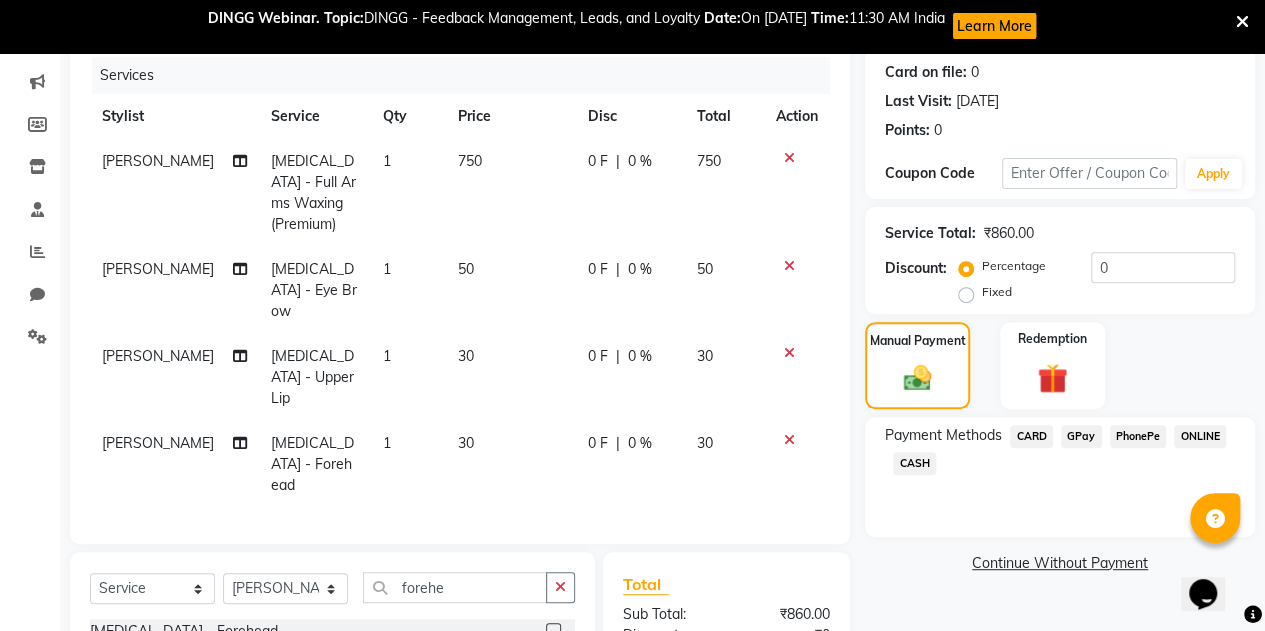 click on "PhonePe" 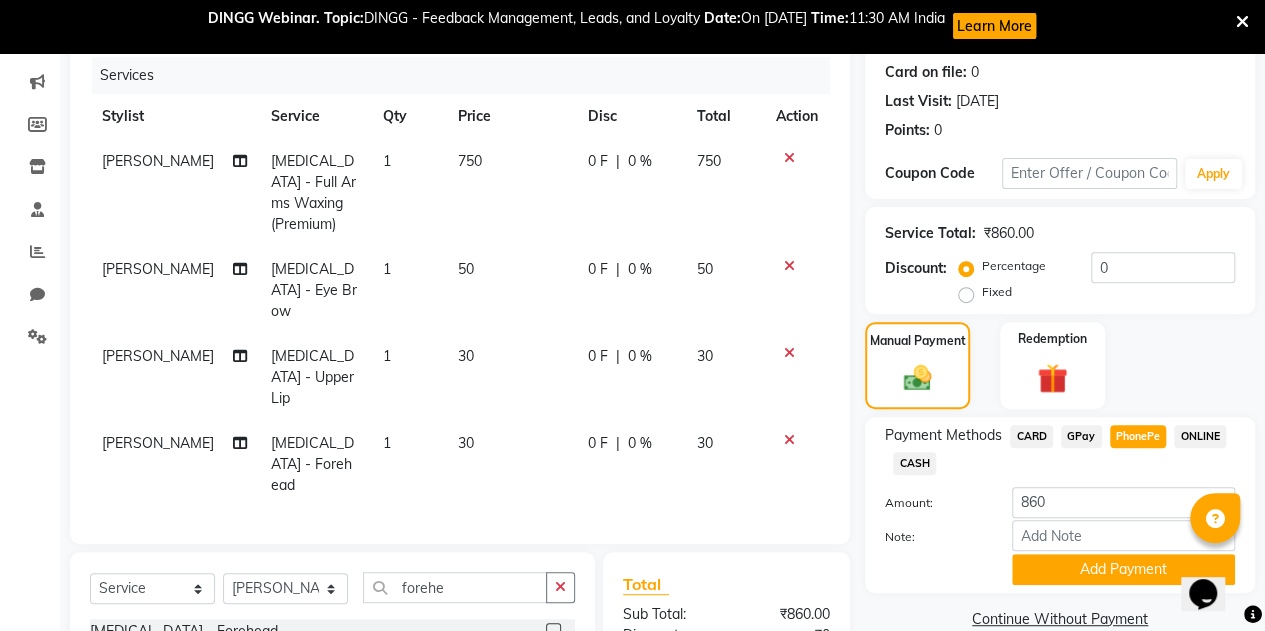 drag, startPoint x: 1134, startPoint y: 573, endPoint x: 1272, endPoint y: 509, distance: 152.11838 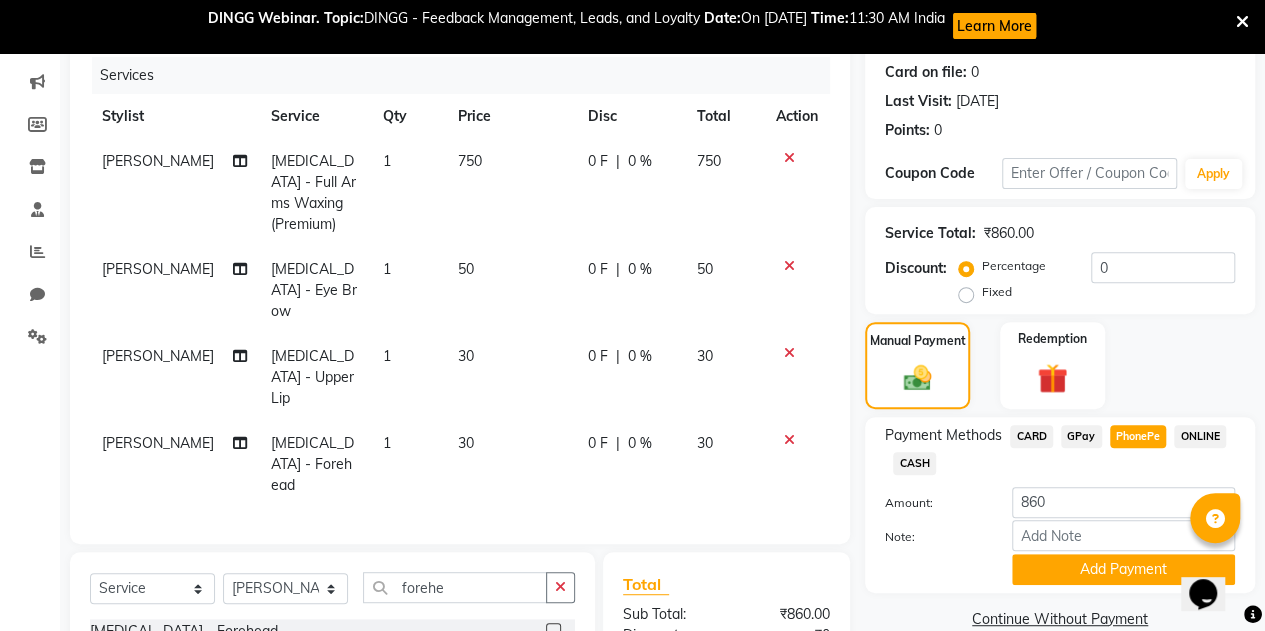 click on "08047224946 Select Location × Herons Salon & Academy, Beside Mro Office English ENGLISH Español العربية मराठी हिंदी ગુજરાતી தமிழ் 中文 Notifications nothing to show Admin Manage Profile Change Password Sign out  Version:3.15.3  ☀ HERONS SALON & ACADEMY, Beside MRO office  Calendar  Invoice  Clients  Leads   Marketing  Members  Inventory  Staff  Reports  Chat  Settings Completed InProgress Upcoming Dropped Tentative Check-In Confirm Bookings Generate Report Segments Page Builder INVOICE PREVIOUS INVOICES Create New   Save  Client [PHONE_NUMBER] Date [DATE] Invoice Number V/2025 V/[PHONE_NUMBER] Services Stylist Service Qty Price Disc Total Action [PERSON_NAME] [MEDICAL_DATA] - Full Arms Waxing (Premium) 1 750 0 F | 0 % 750 [PERSON_NAME] [MEDICAL_DATA] - Eye Brow 1 50 0 F | 0 % 50 [PERSON_NAME] [MEDICAL_DATA] - Upper Lip 1 30 0 F | 0 % 30 [PERSON_NAME] [MEDICAL_DATA] - Forehead 1 30 0 F | 0 % 30 Select  Service  Product  Membership  Package Voucher Prepaid Gift Card  Select Stylist  :" at bounding box center (632, 71) 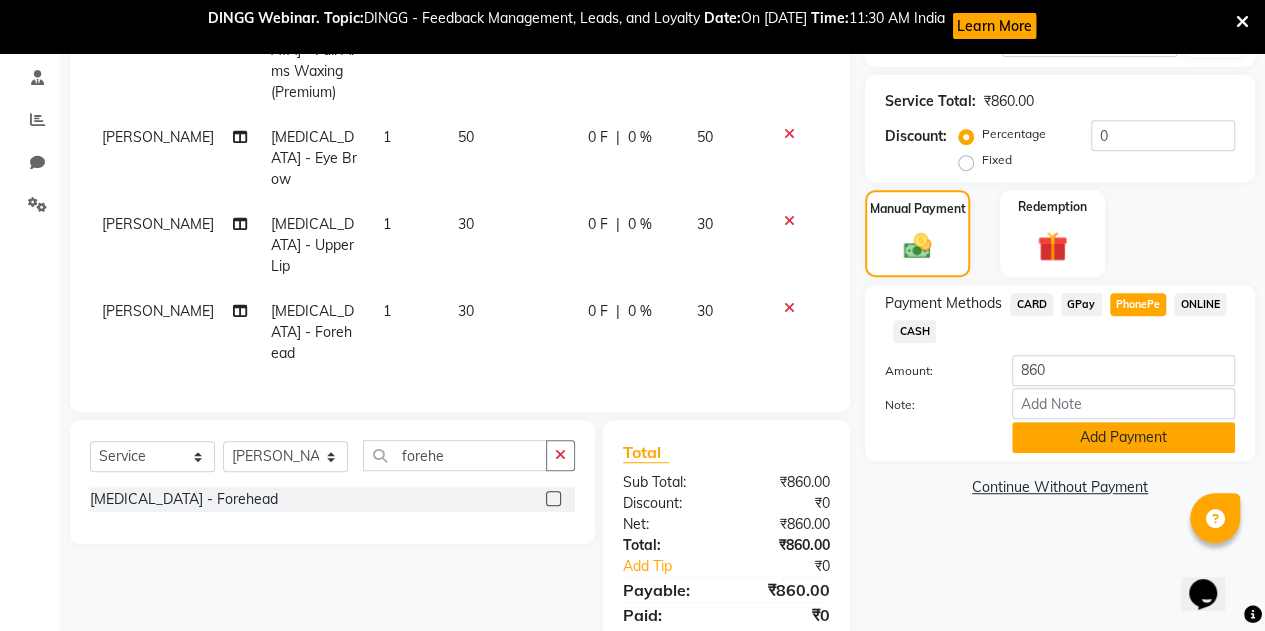 click on "Add Payment" 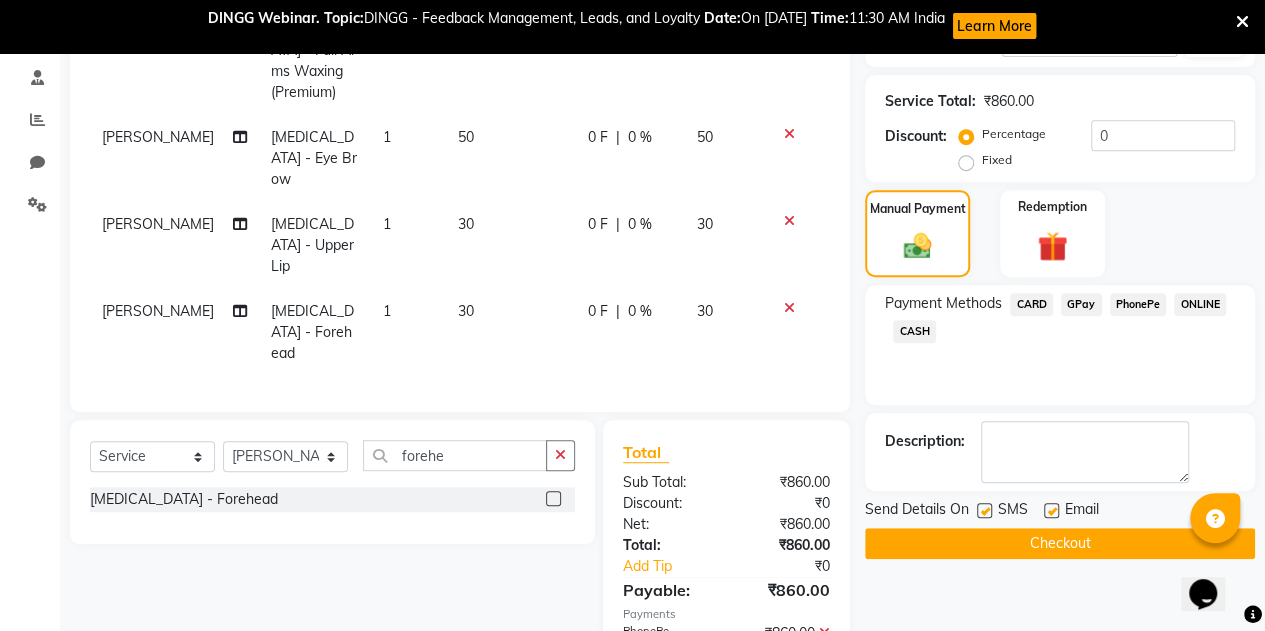 click 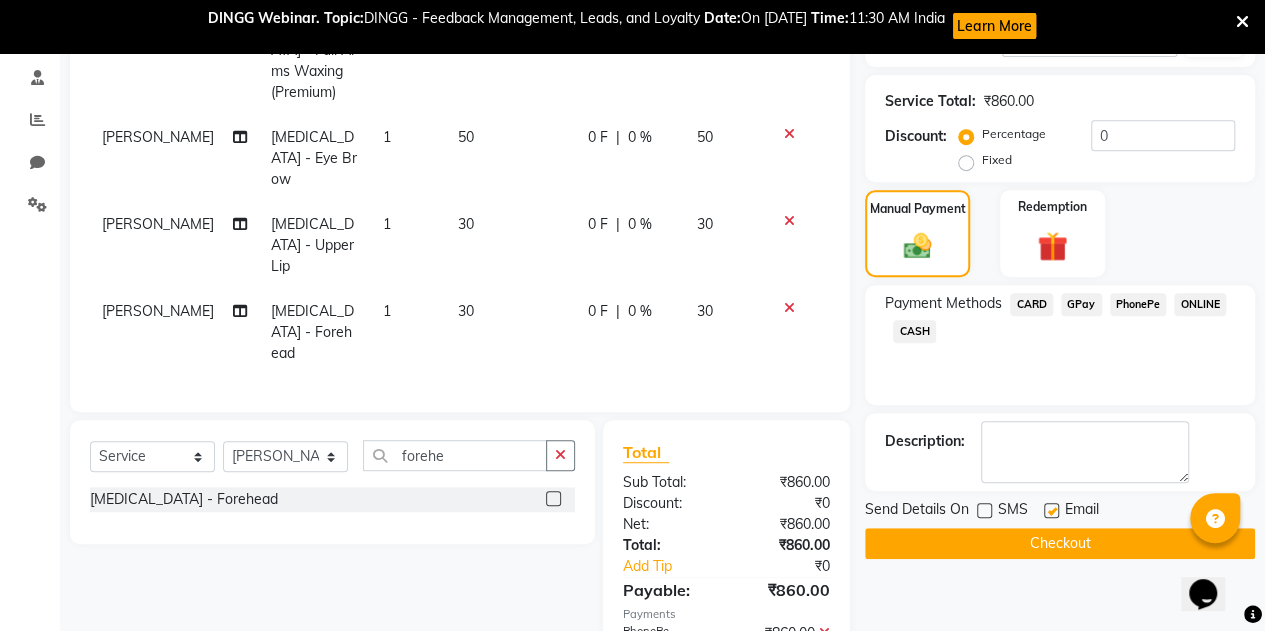 click 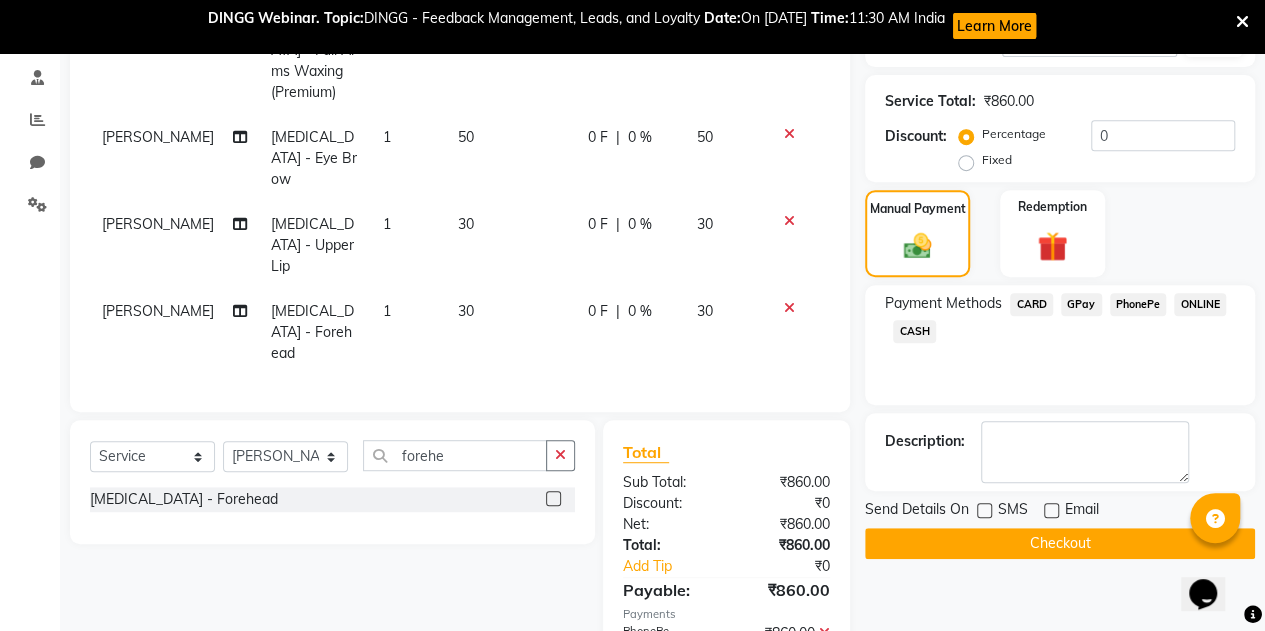 click on "Checkout" 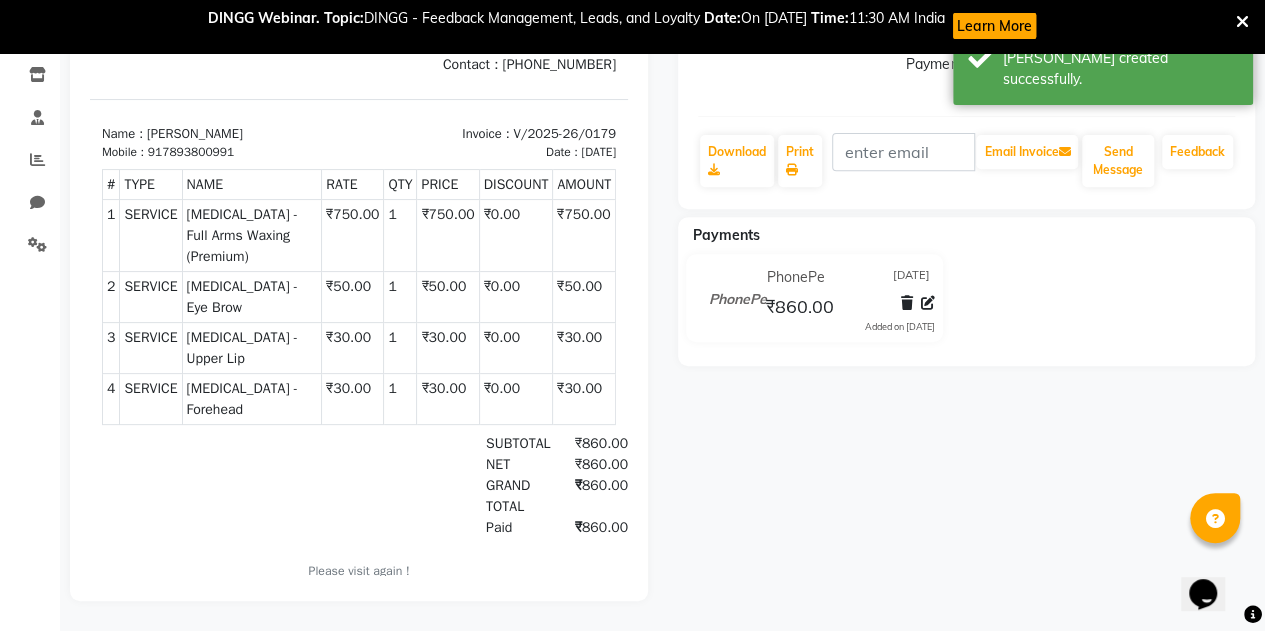 scroll, scrollTop: 0, scrollLeft: 0, axis: both 